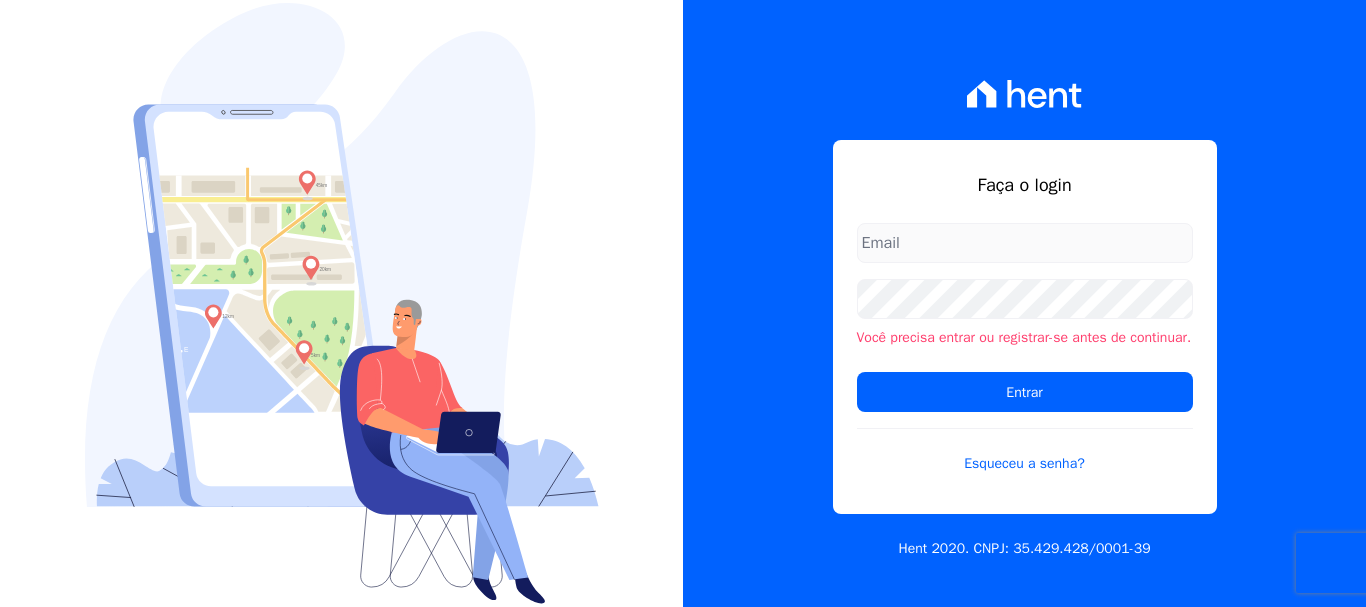 scroll, scrollTop: 0, scrollLeft: 0, axis: both 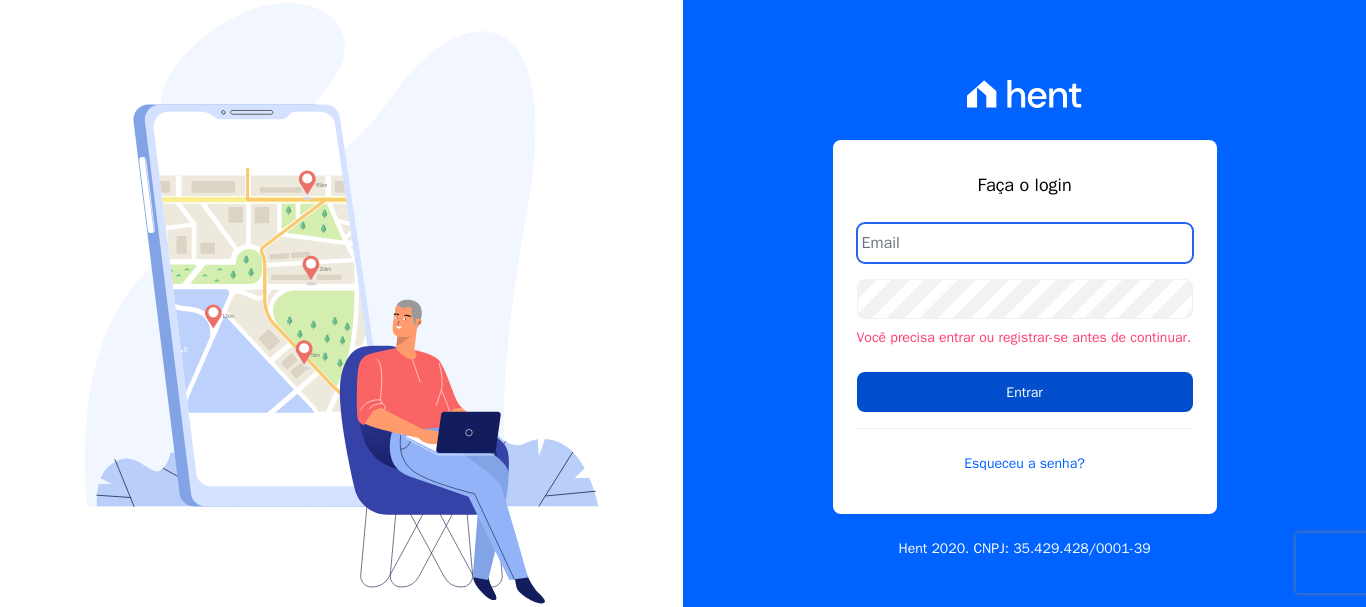 type on "[USERNAME]@[DOMAIN].com" 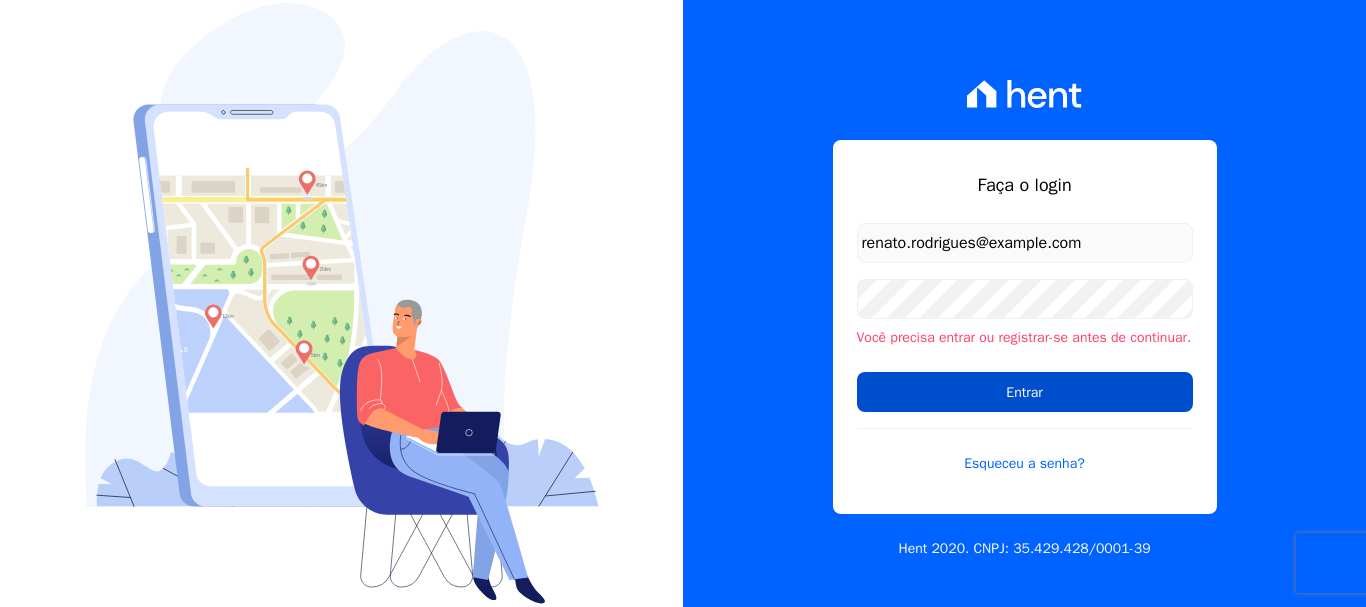 click on "Entrar" at bounding box center [1025, 392] 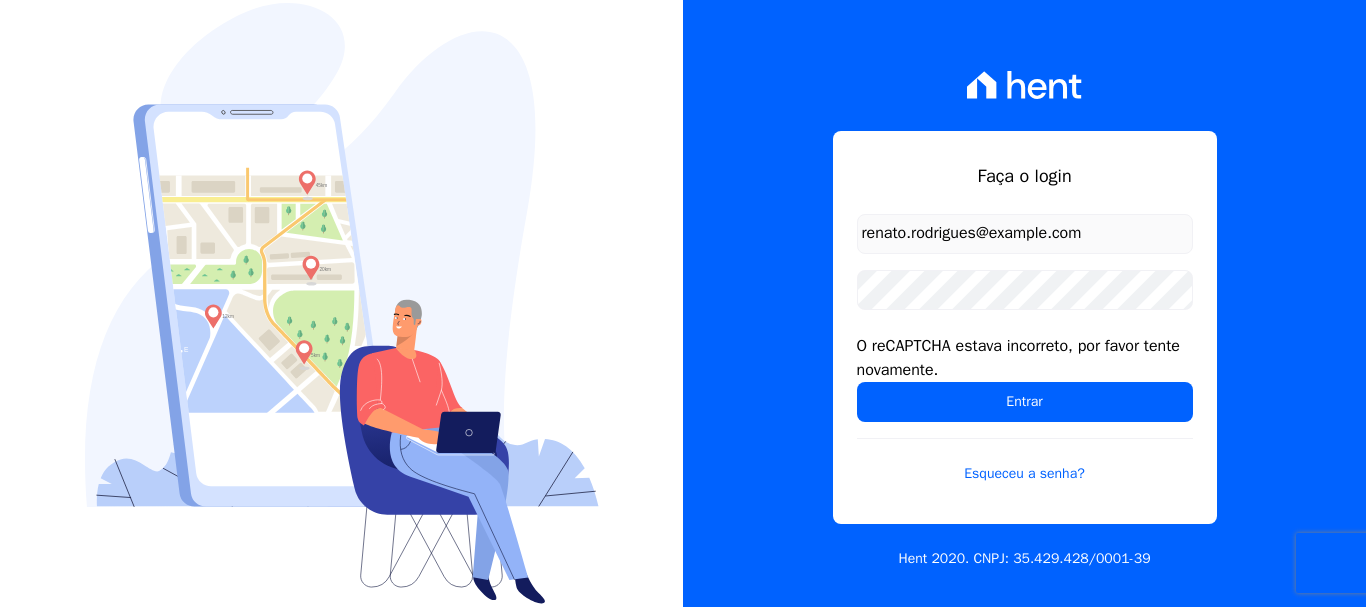 scroll, scrollTop: 0, scrollLeft: 0, axis: both 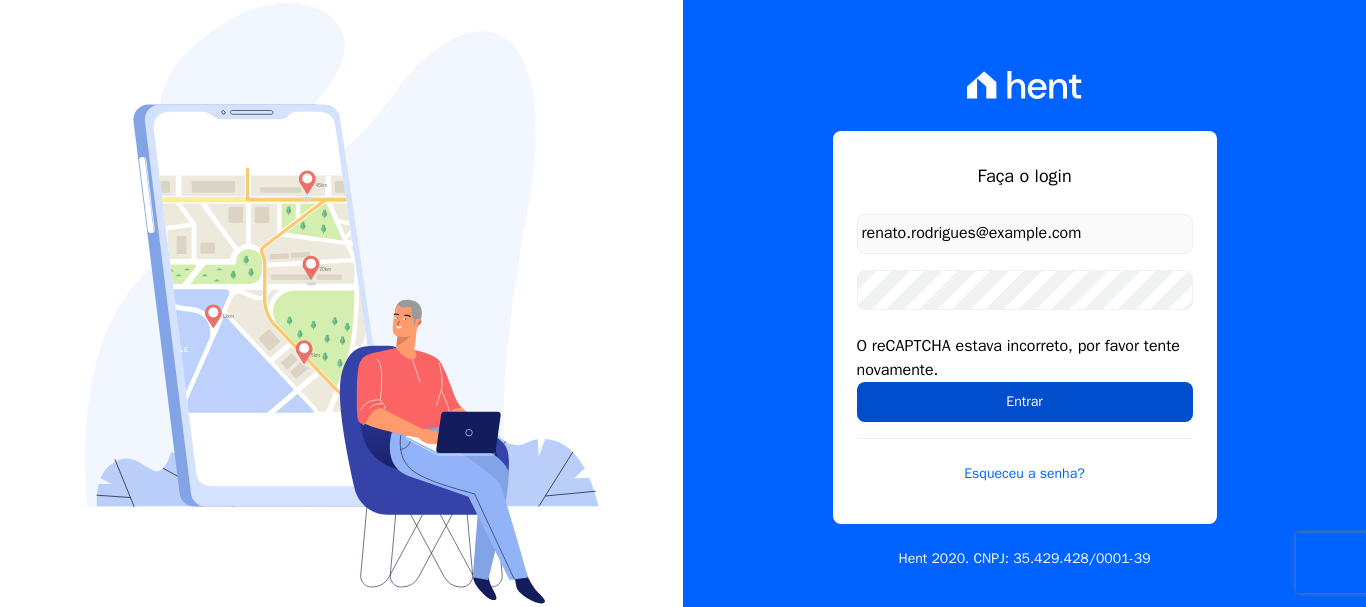 click on "Entrar" at bounding box center (1025, 402) 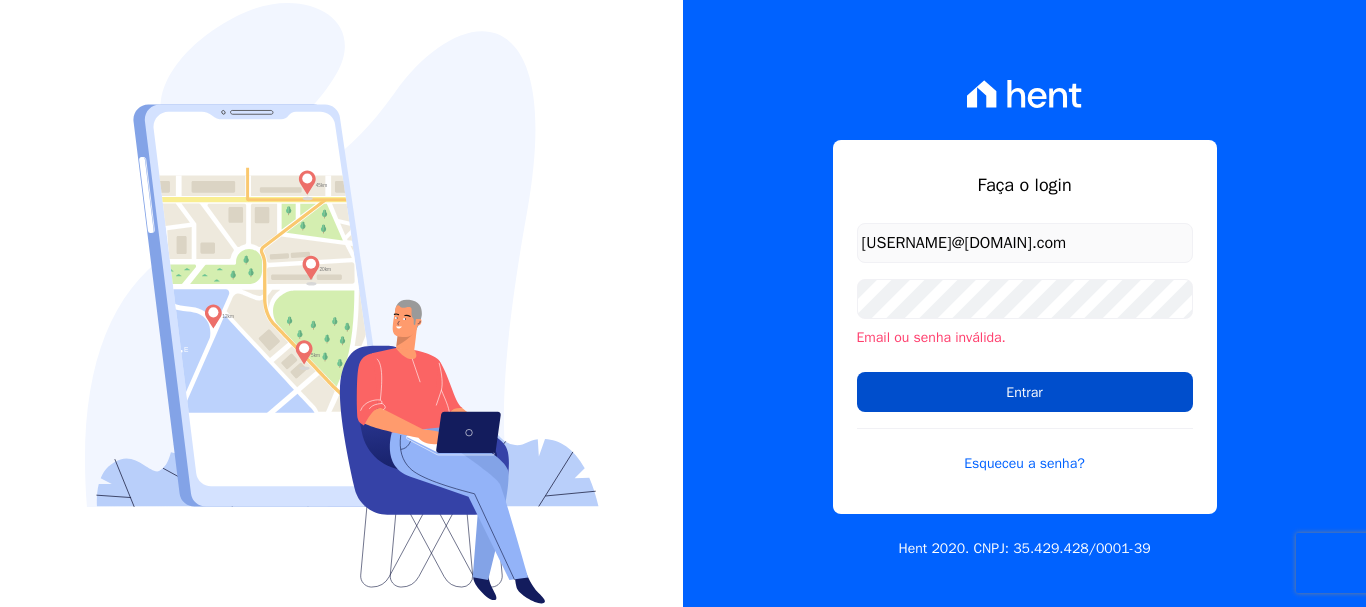 scroll, scrollTop: 0, scrollLeft: 0, axis: both 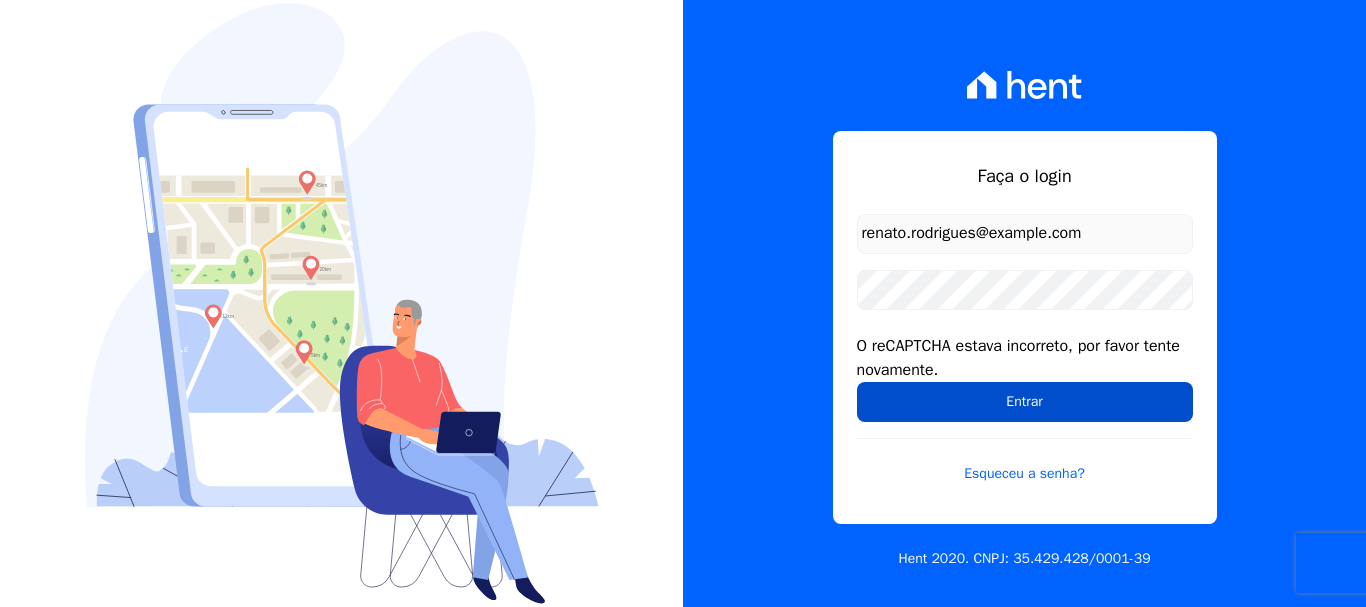 click on "Entrar" at bounding box center (1025, 402) 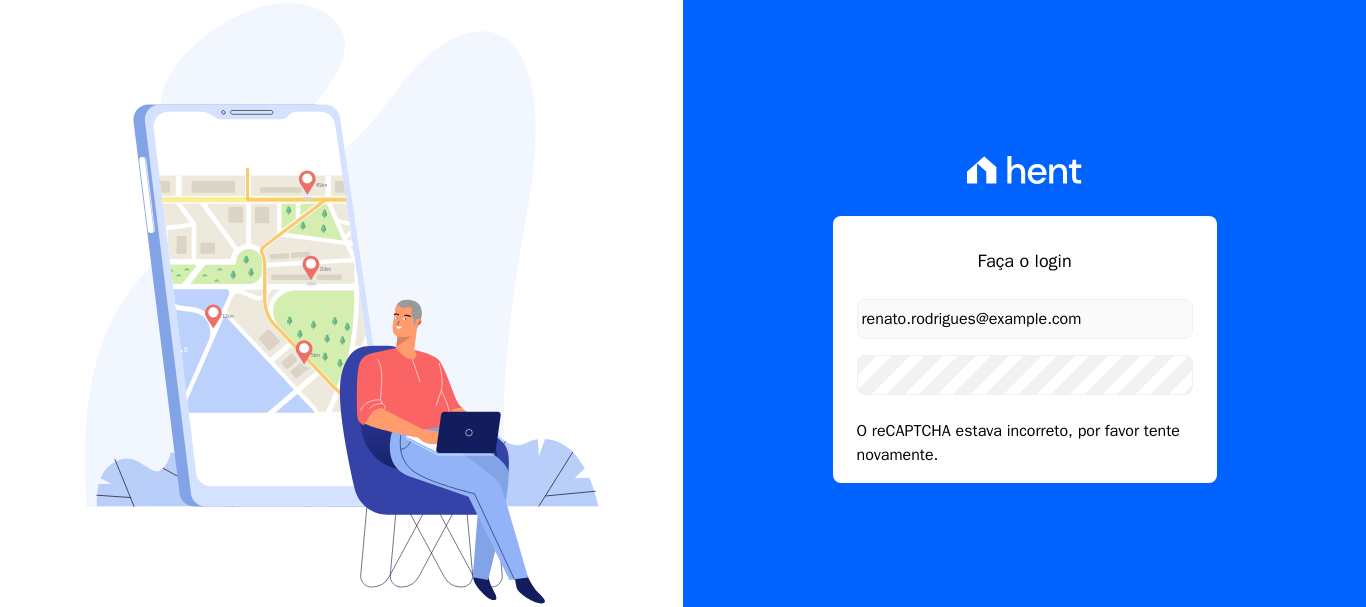 scroll, scrollTop: 0, scrollLeft: 0, axis: both 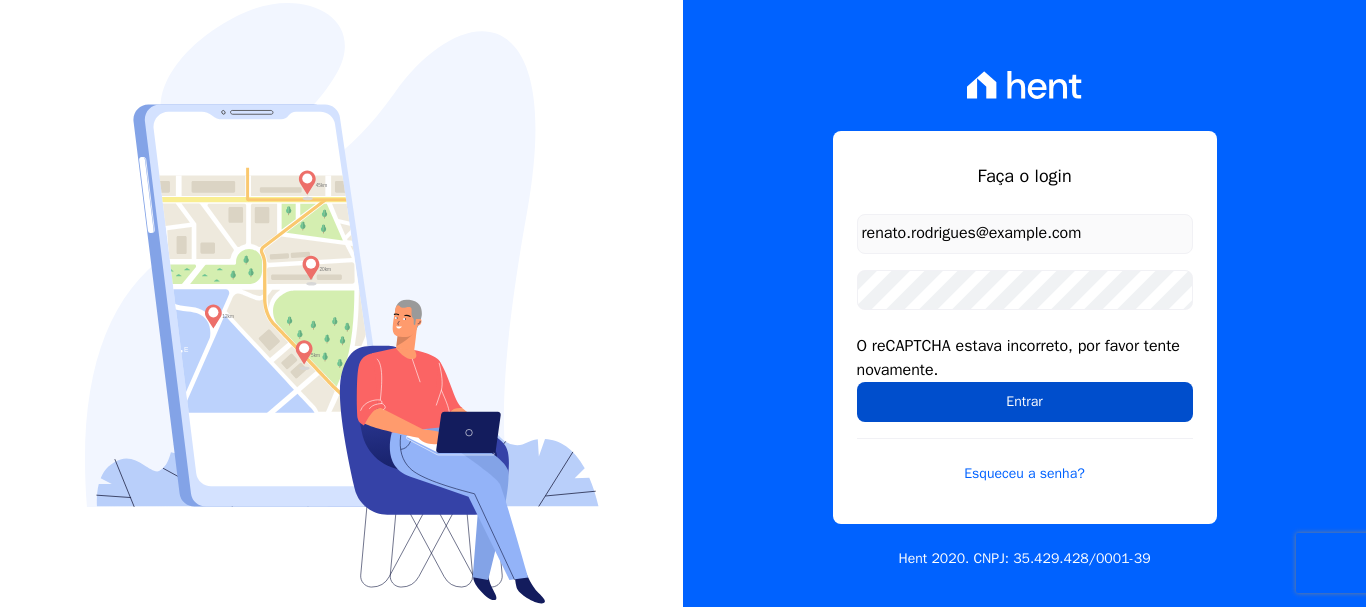 click on "Entrar" at bounding box center (1025, 402) 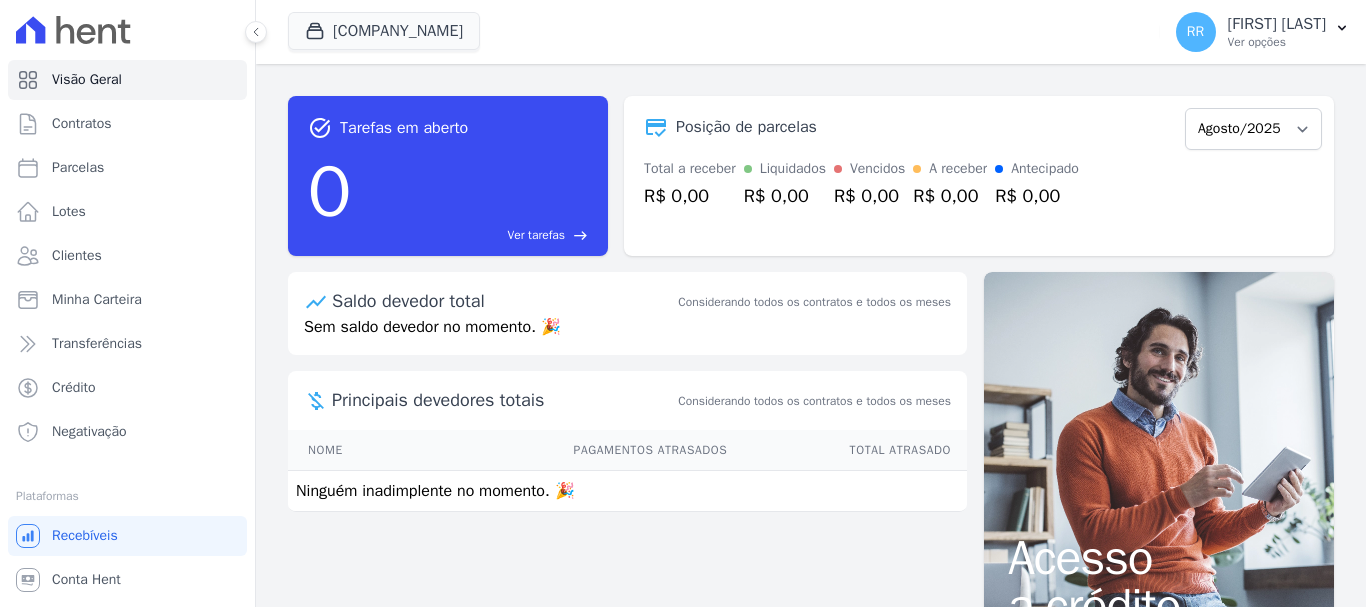 scroll, scrollTop: 0, scrollLeft: 0, axis: both 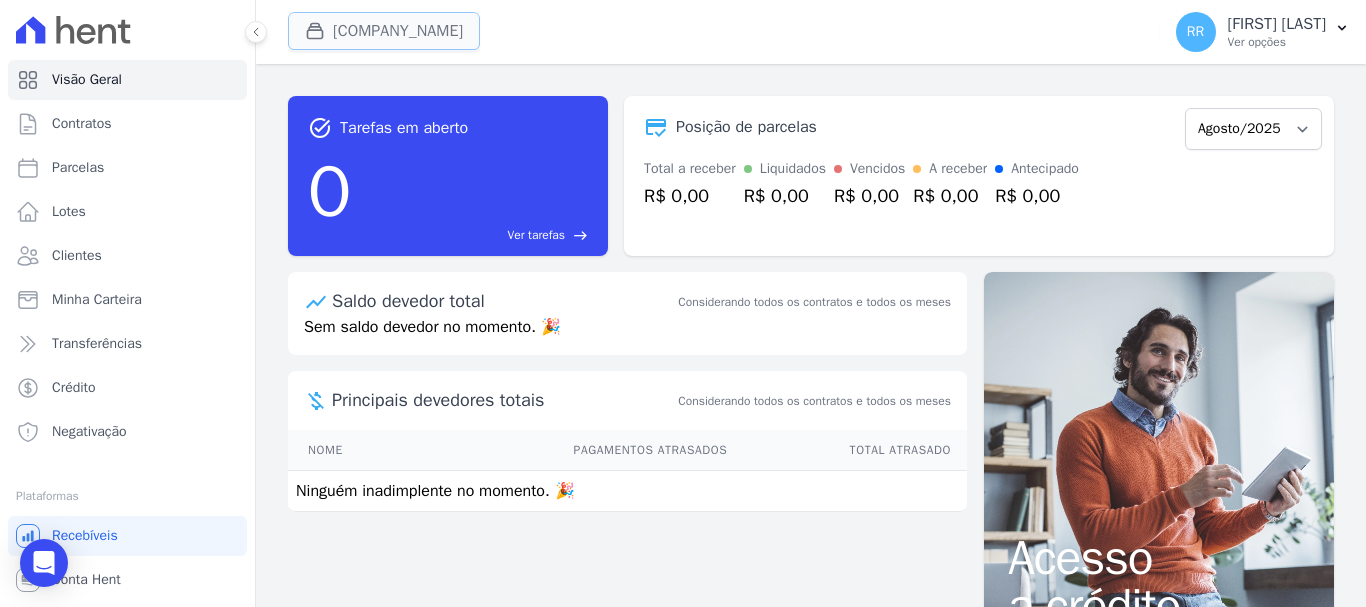 click on "[COMPANY_NAME]" at bounding box center (384, 31) 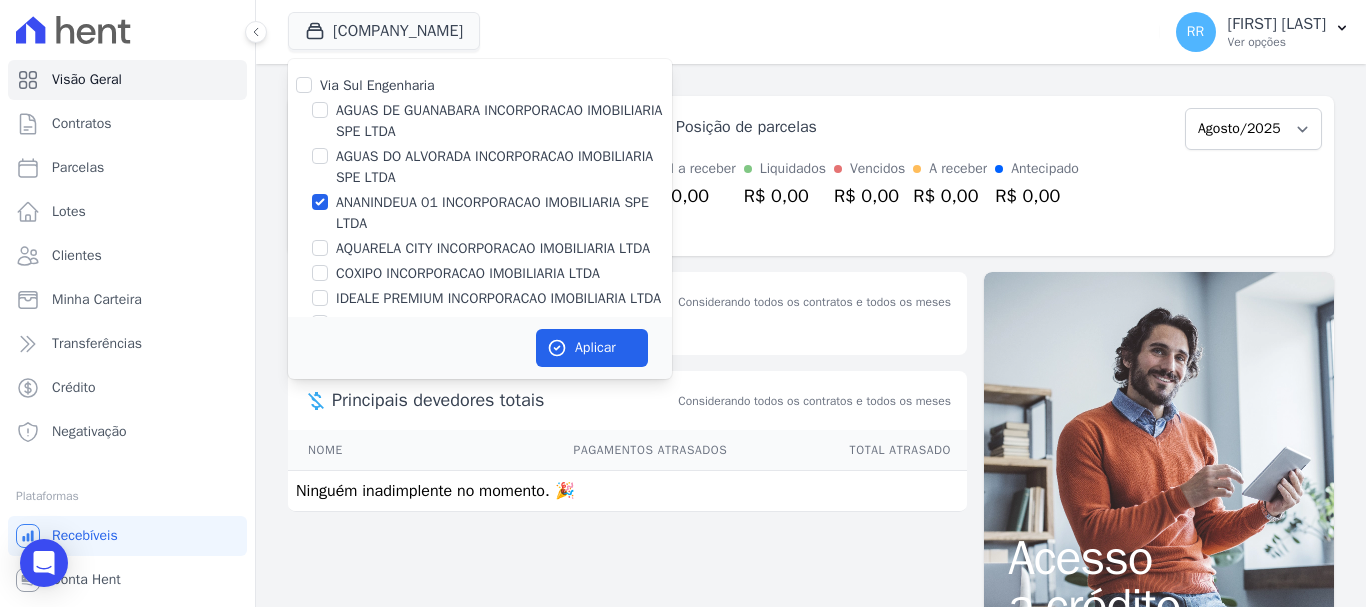 click on "AGUAS DE GUANABARA INCORPORACAO IMOBILIARIA SPE LTDA" at bounding box center [504, 121] 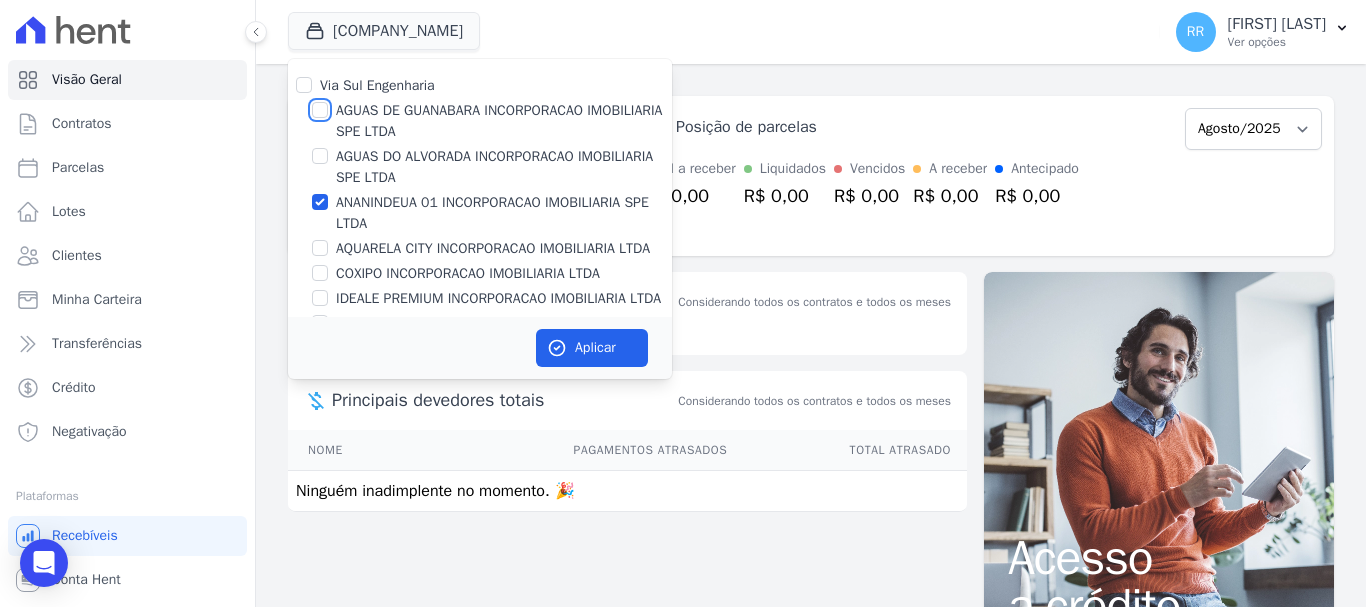 click on "AGUAS DE GUANABARA INCORPORACAO IMOBILIARIA SPE LTDA" at bounding box center (320, 110) 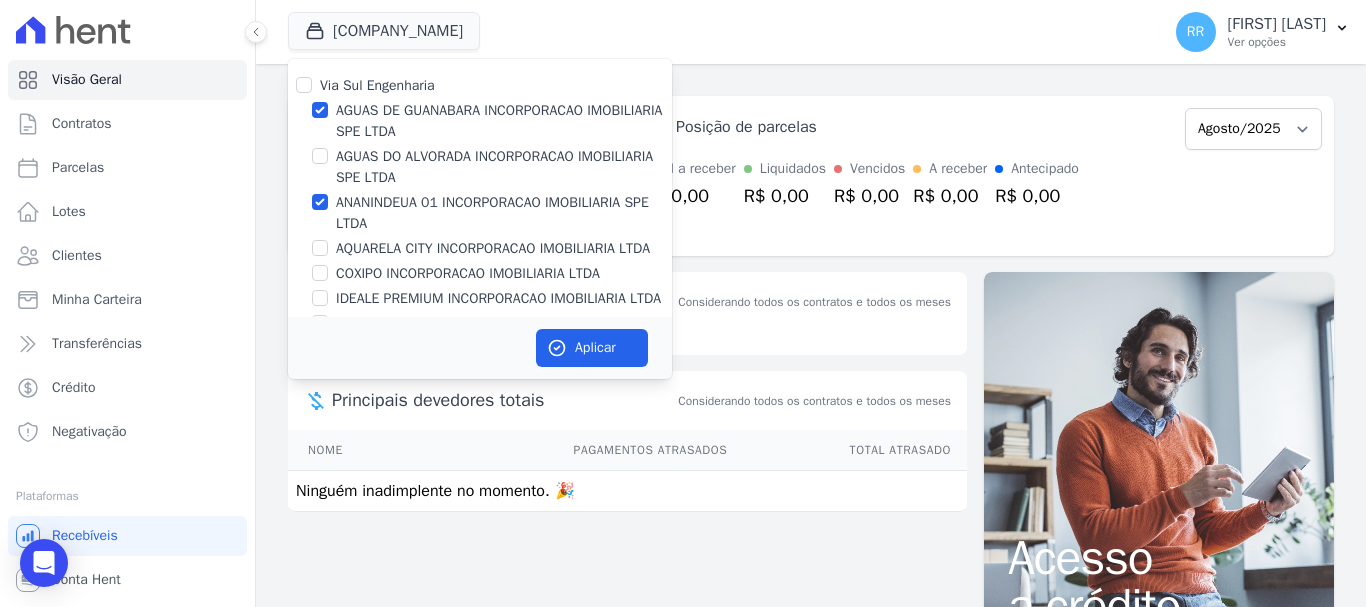 click on "ANANINDEUA 01 INCORPORACAO IMOBILIARIA SPE LTDA" at bounding box center (504, 213) 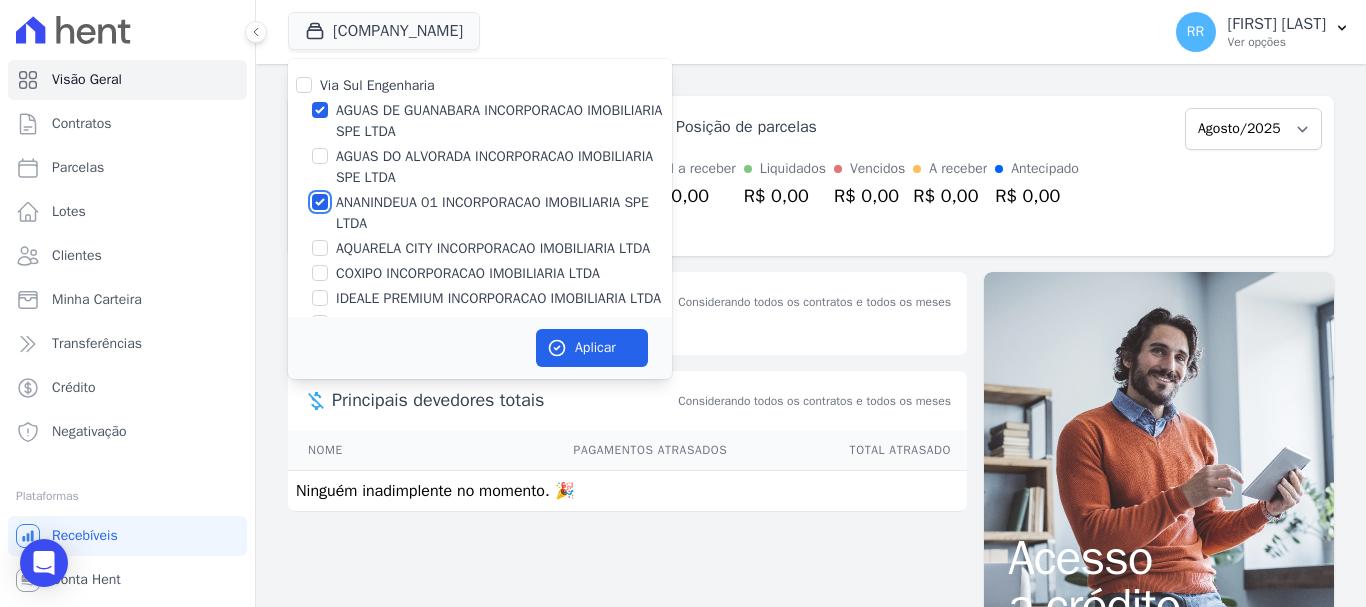 checkbox on "false" 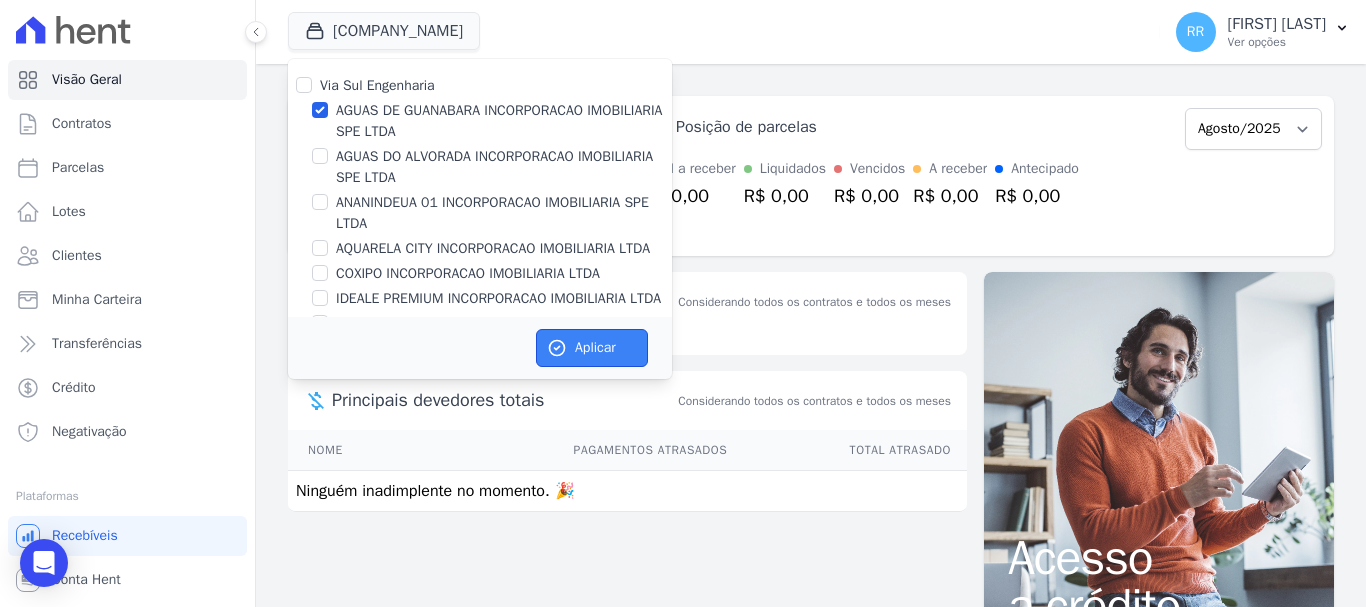 click on "Aplicar" at bounding box center (592, 348) 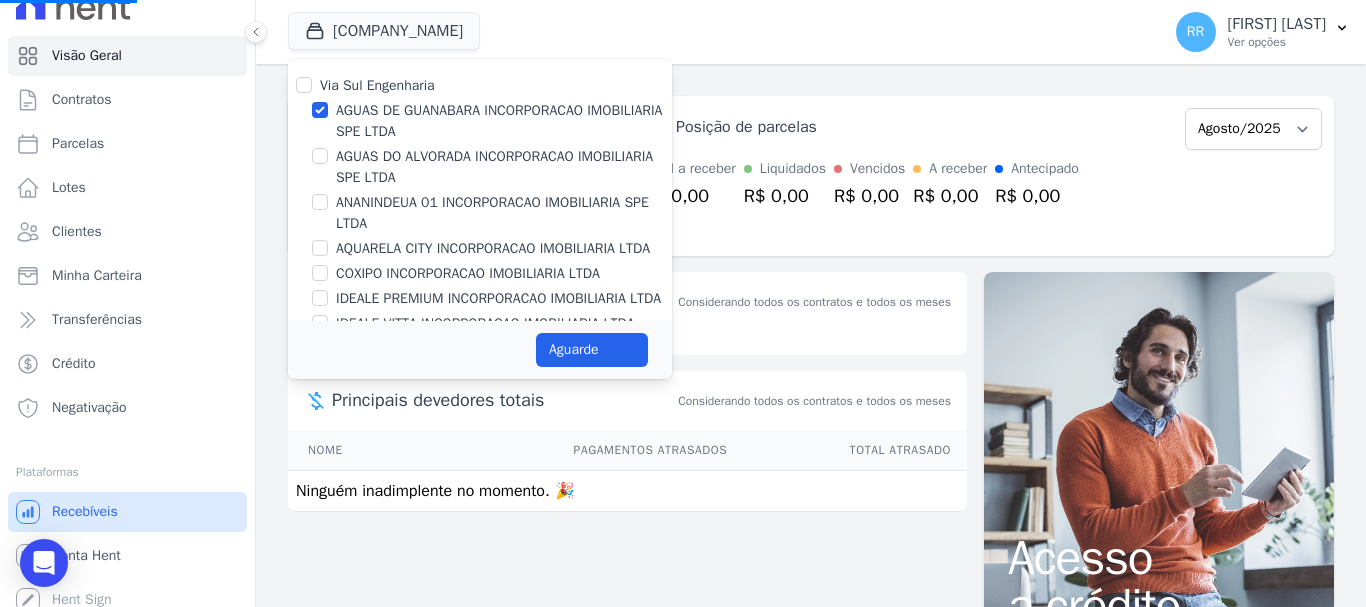 scroll, scrollTop: 37, scrollLeft: 0, axis: vertical 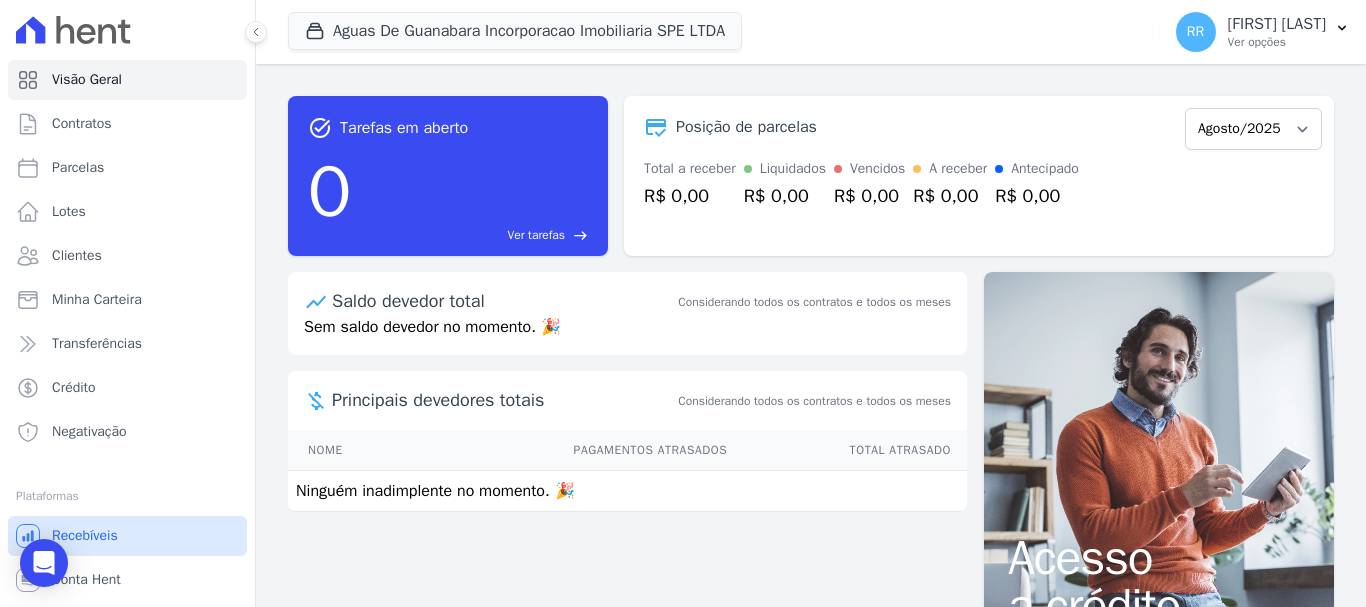 click on "Recebíveis" at bounding box center (85, 536) 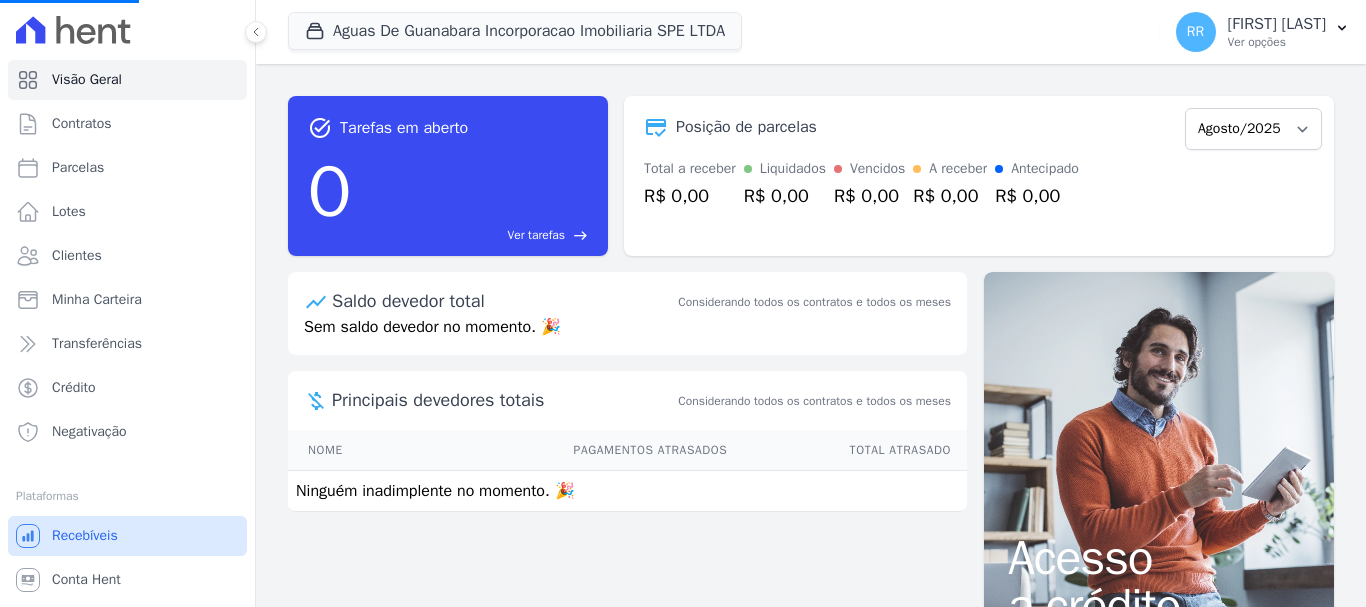 scroll, scrollTop: 37, scrollLeft: 0, axis: vertical 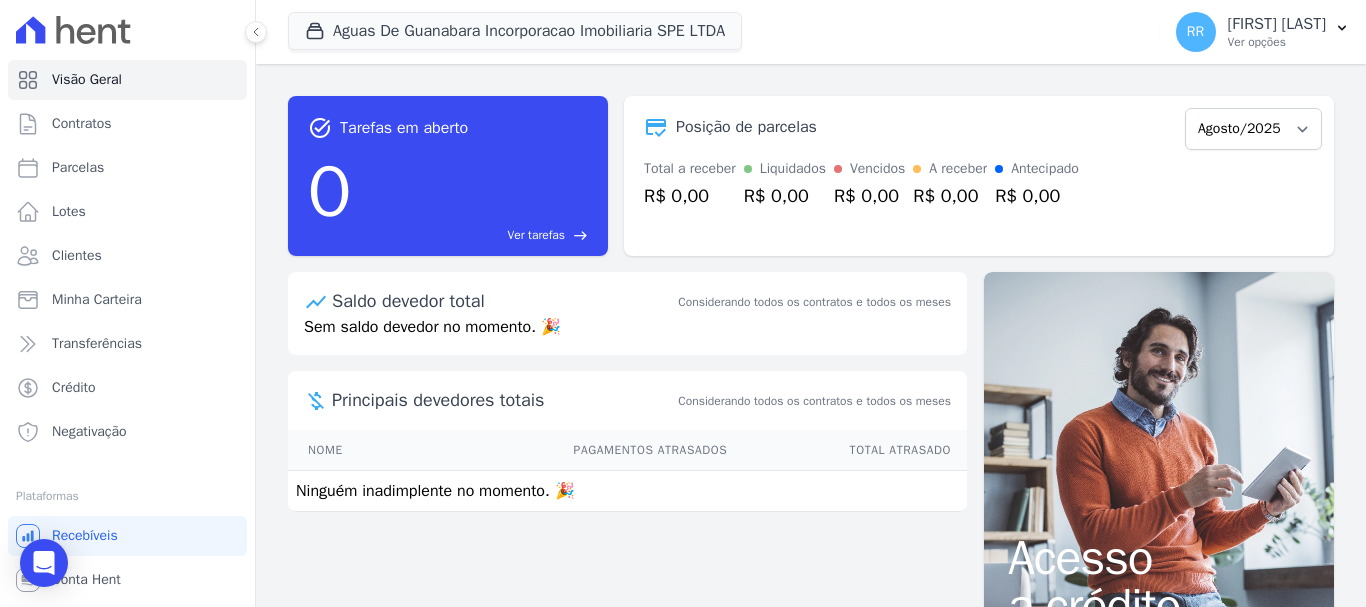 click on "Recebíveis" at bounding box center (85, 536) 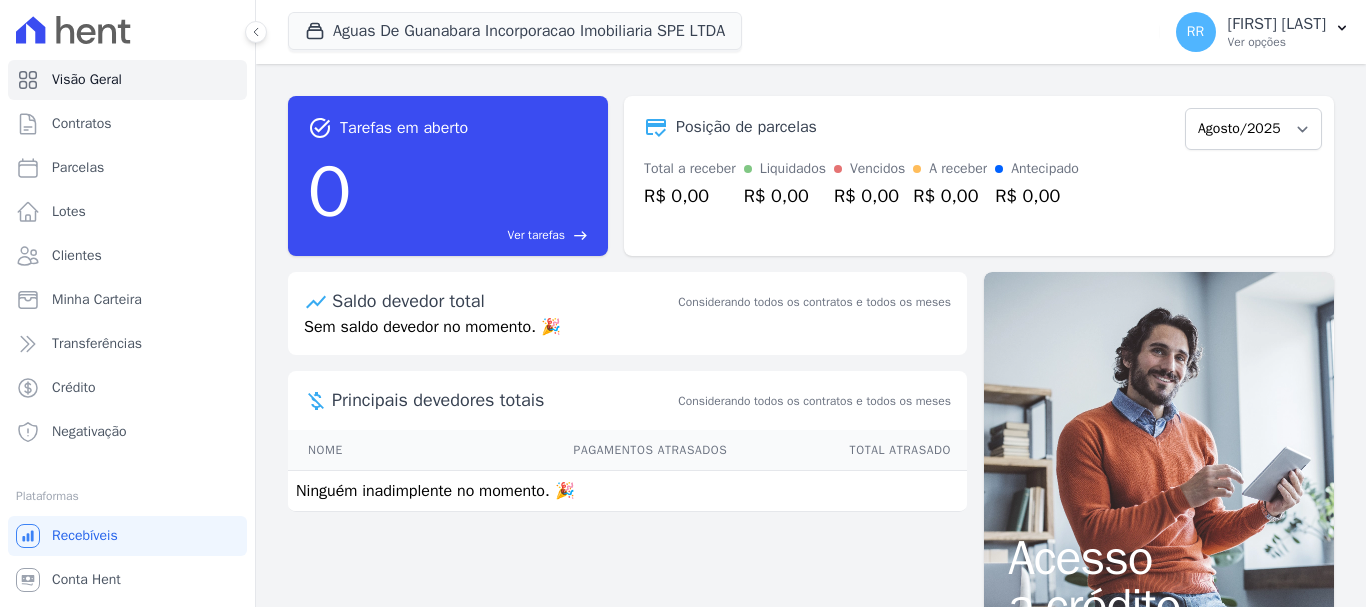 scroll, scrollTop: 37, scrollLeft: 0, axis: vertical 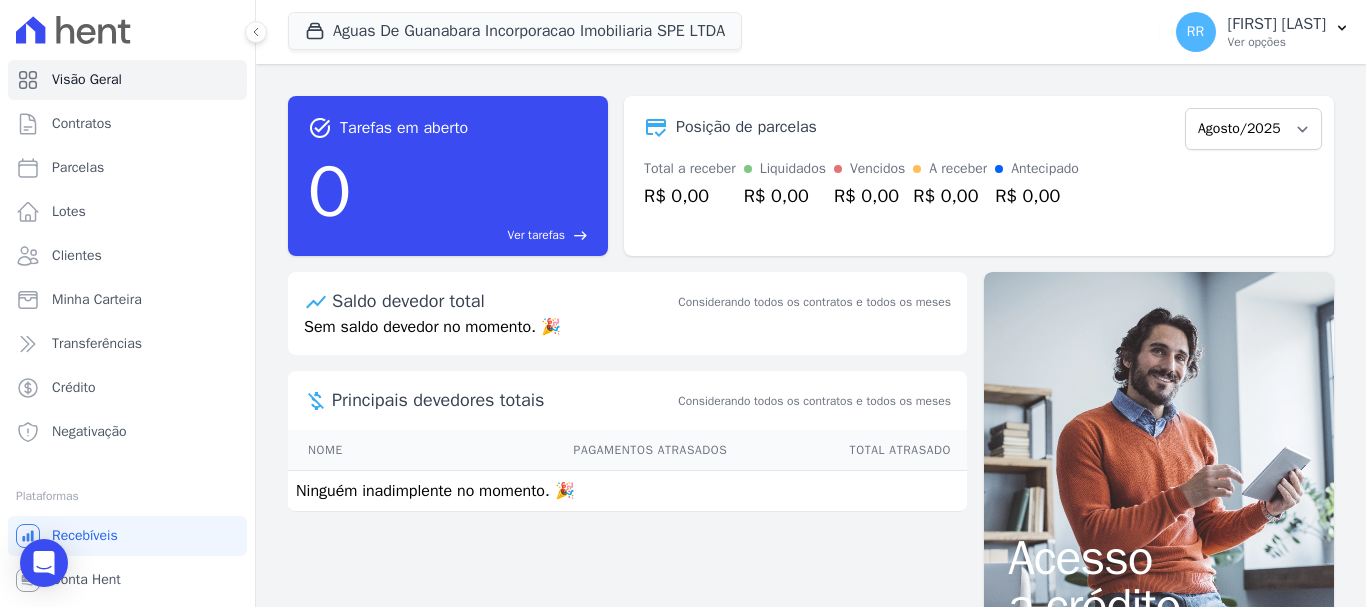 click on "Recebíveis" at bounding box center (85, 536) 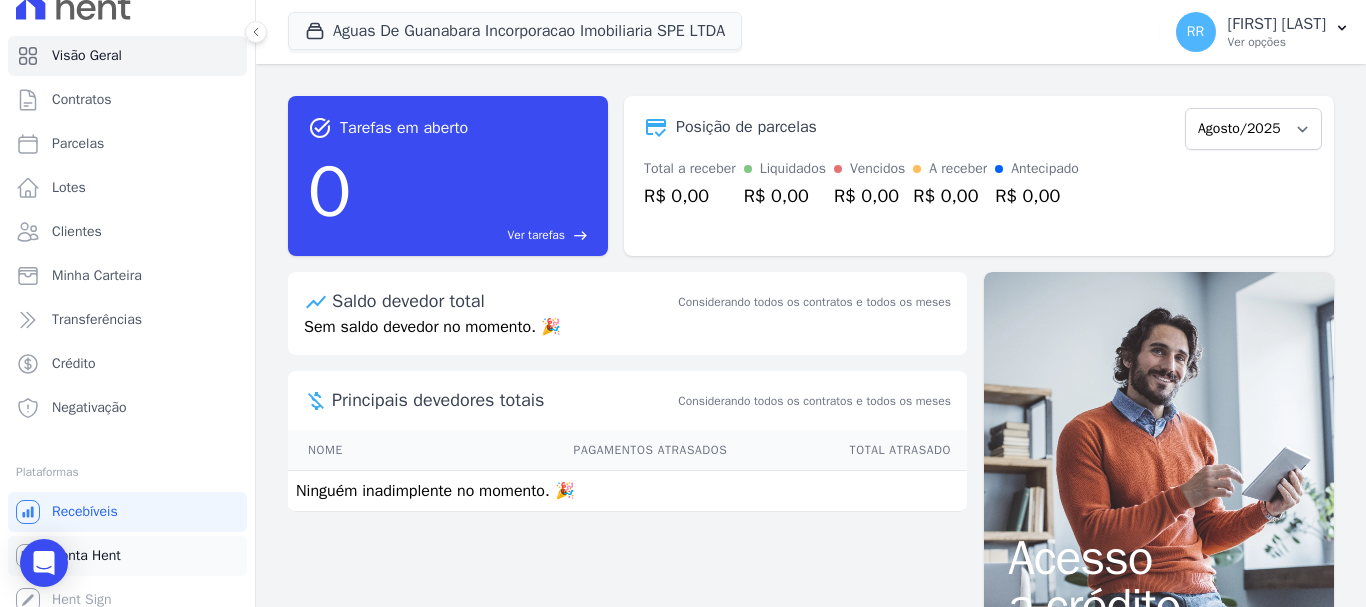 scroll, scrollTop: 37, scrollLeft: 0, axis: vertical 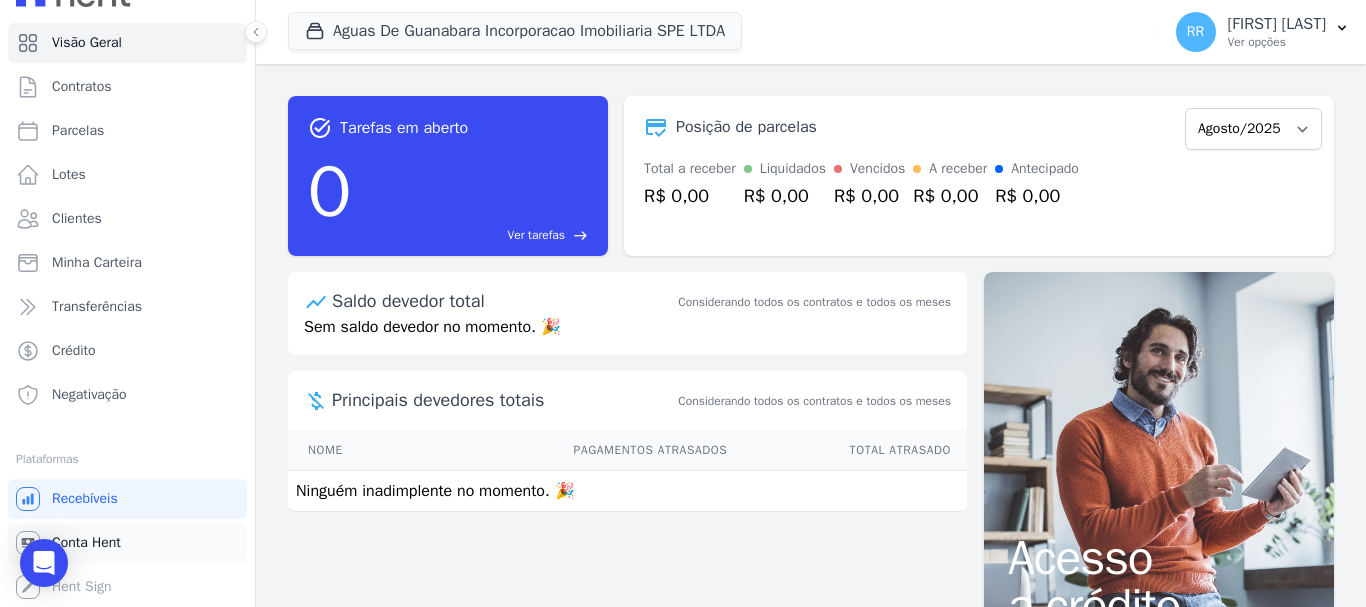 click on "Conta Hent" at bounding box center [86, 543] 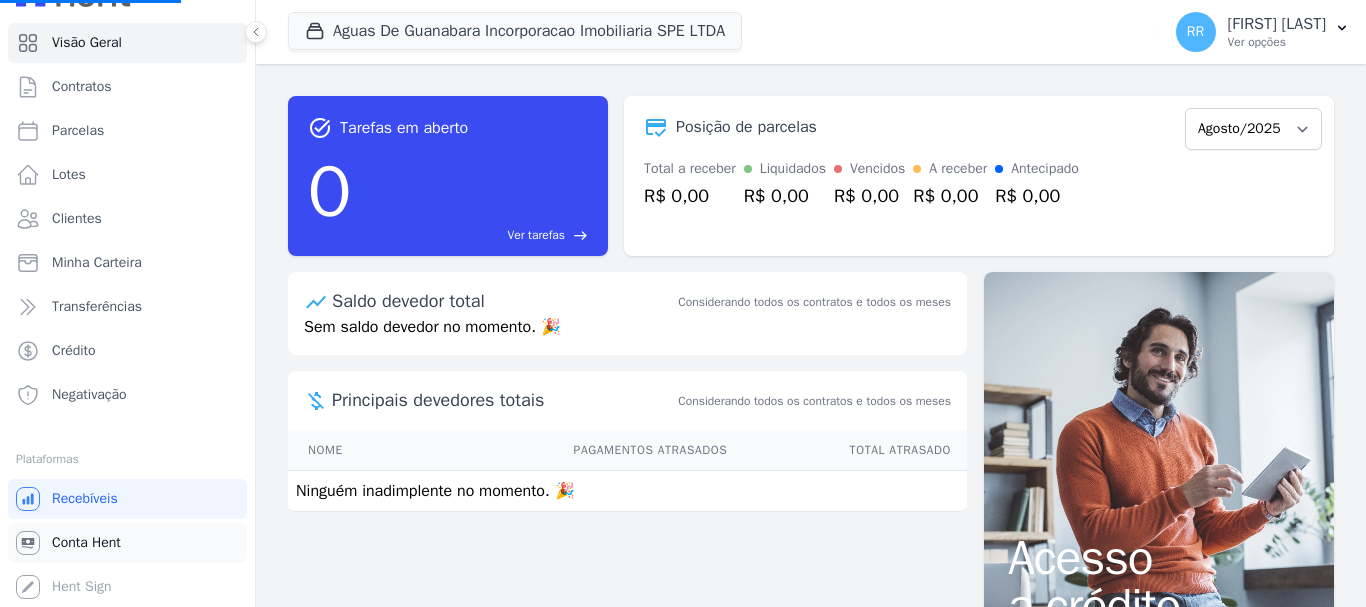 click on "Conta Hent" at bounding box center [86, 543] 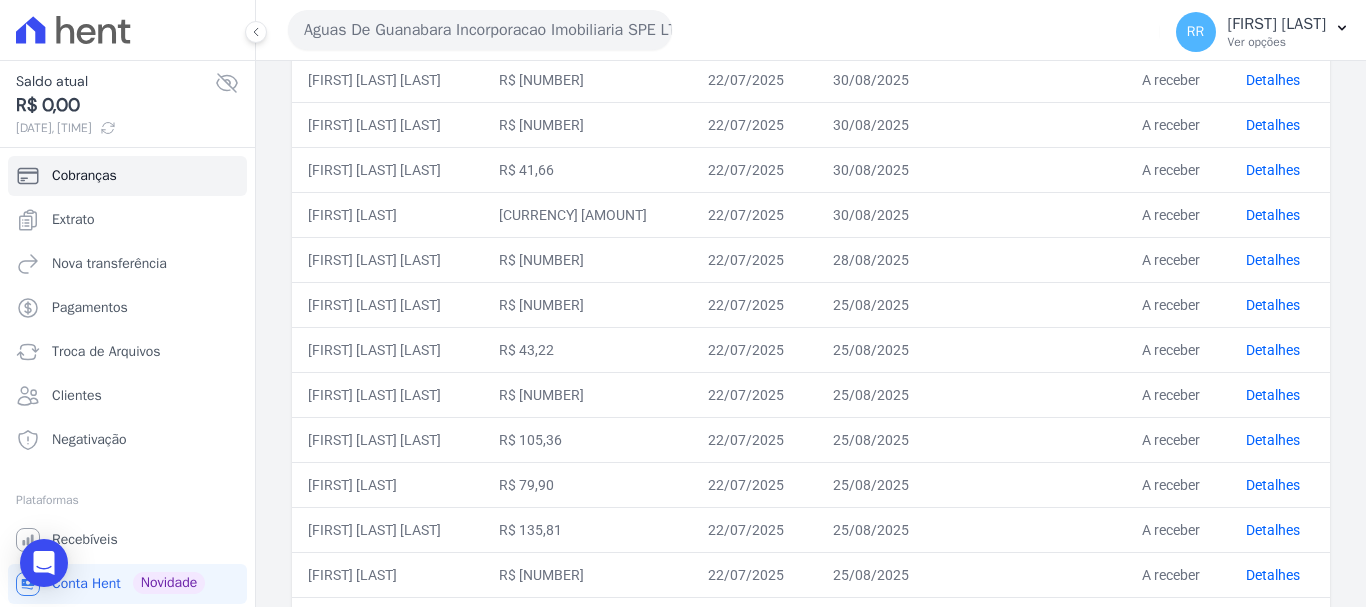 scroll, scrollTop: 0, scrollLeft: 0, axis: both 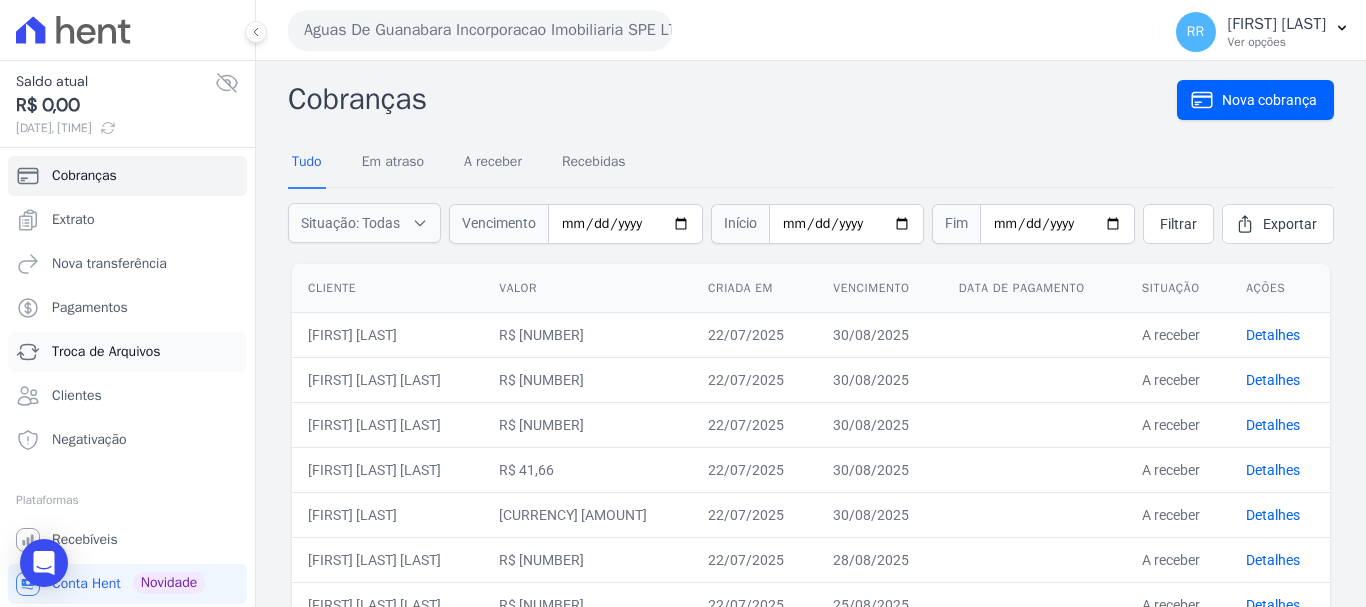 click on "Troca de Arquivos" at bounding box center (106, 352) 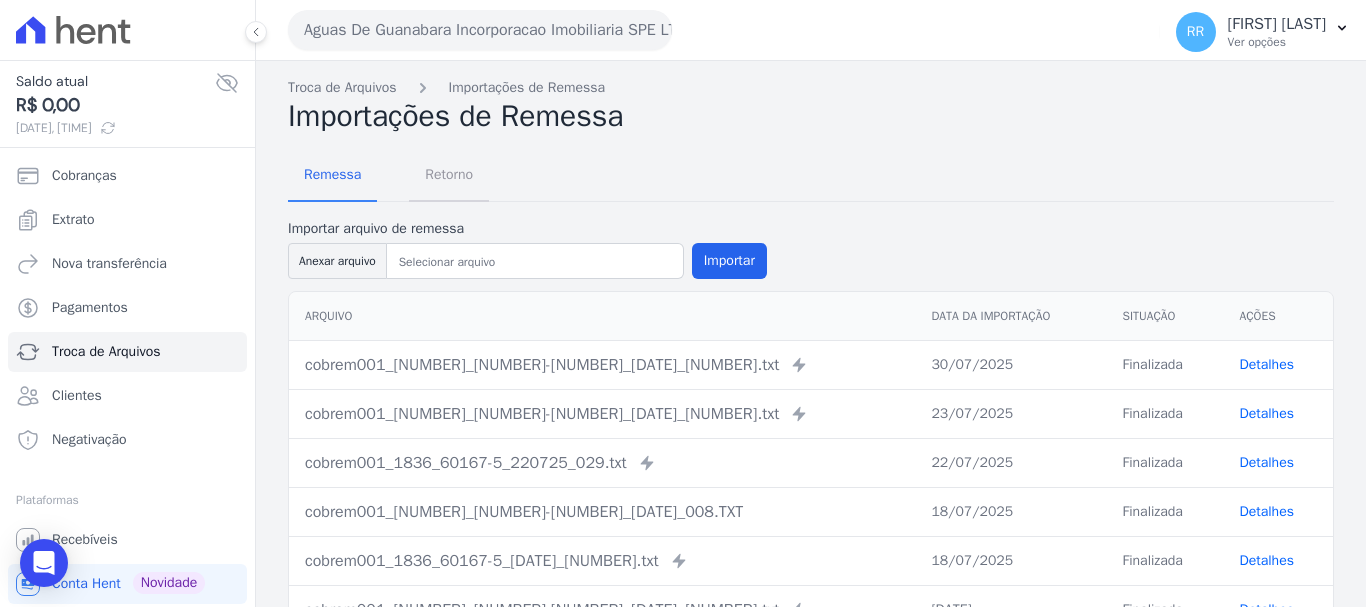 click on "Retorno" at bounding box center (449, 174) 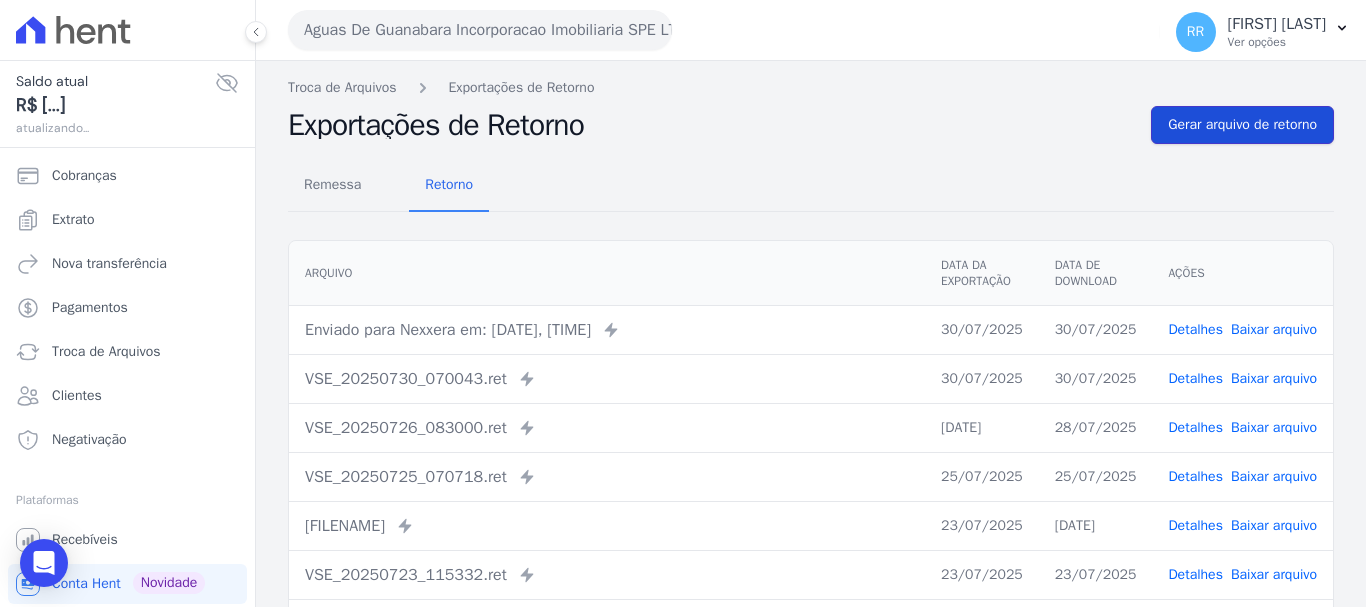 click on "Gerar arquivo de retorno" at bounding box center [1242, 125] 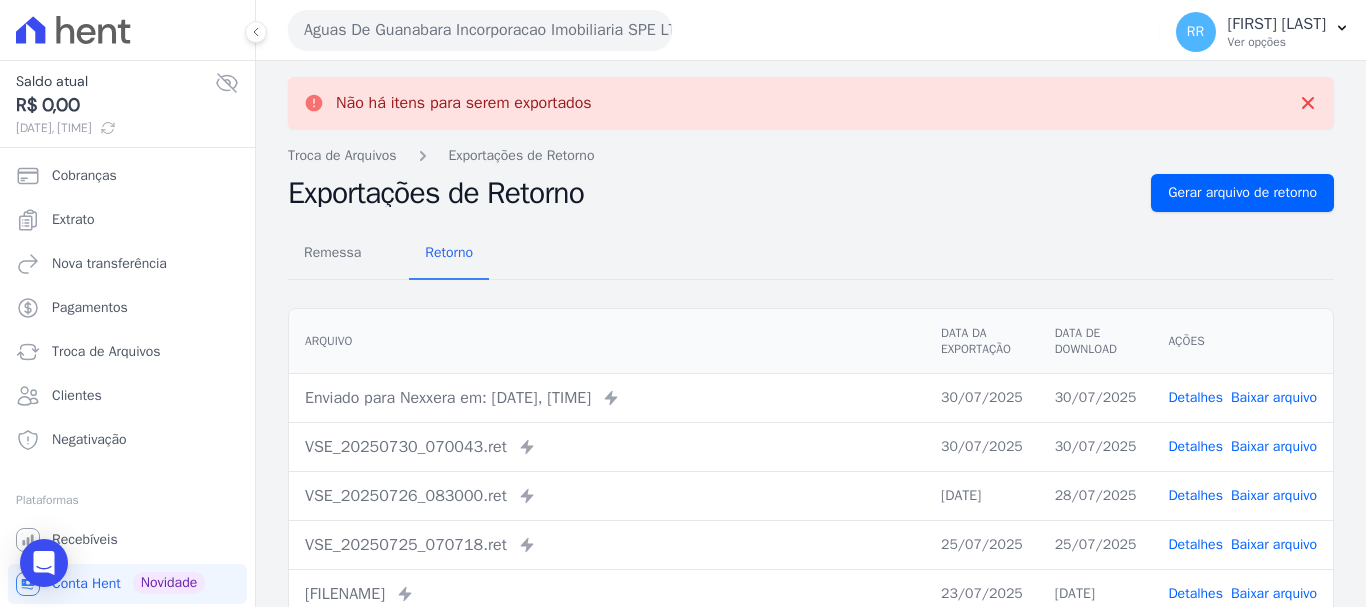 click on "Aguas De Guanabara Incorporacao Imobiliaria SPE LTDA" at bounding box center (480, 30) 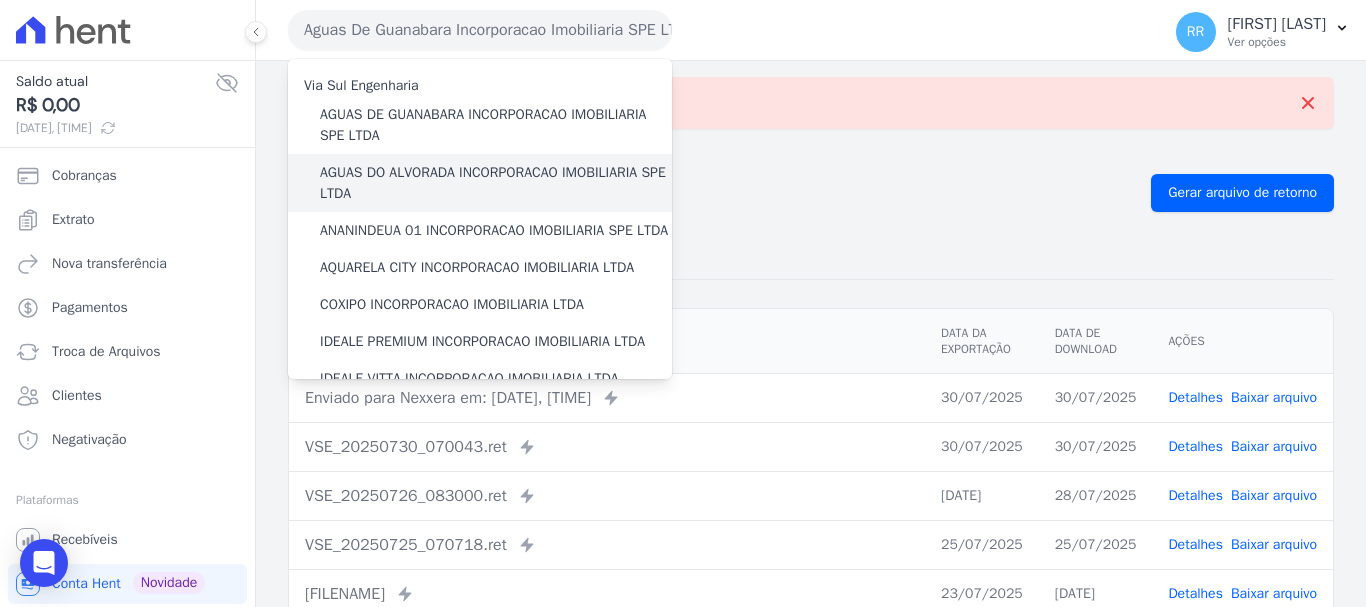click on "AGUAS DO ALVORADA INCORPORACAO IMOBILIARIA SPE LTDA" at bounding box center [496, 183] 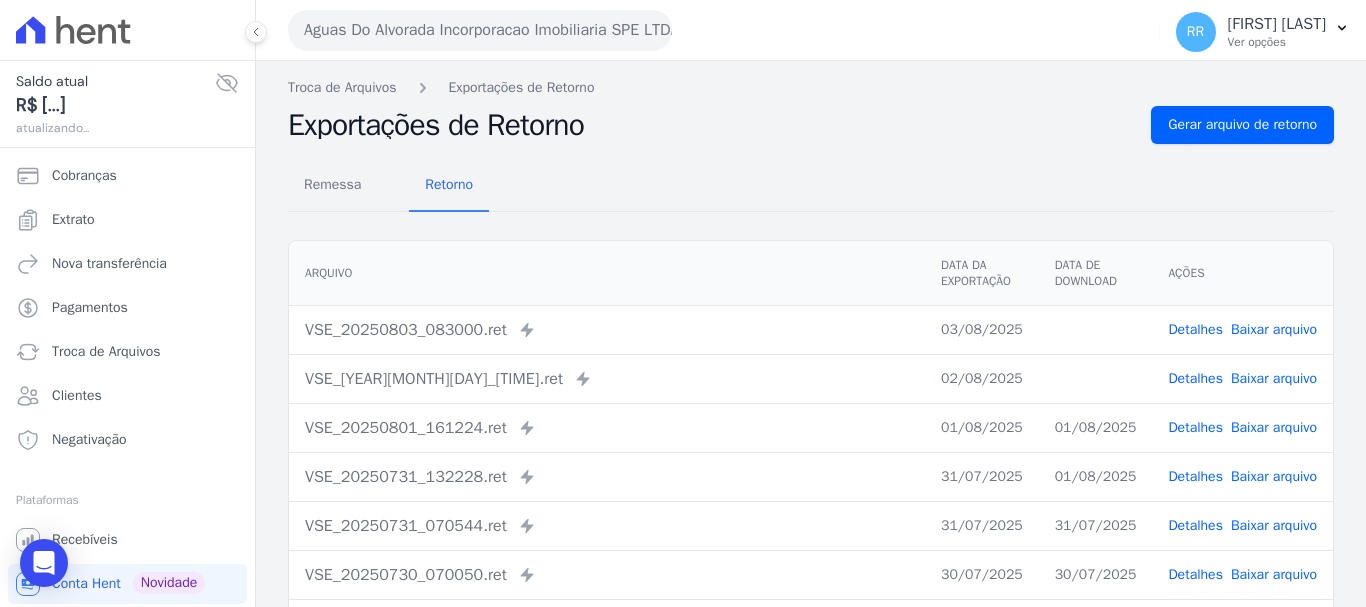 click on "Baixar arquivo" at bounding box center [1274, 378] 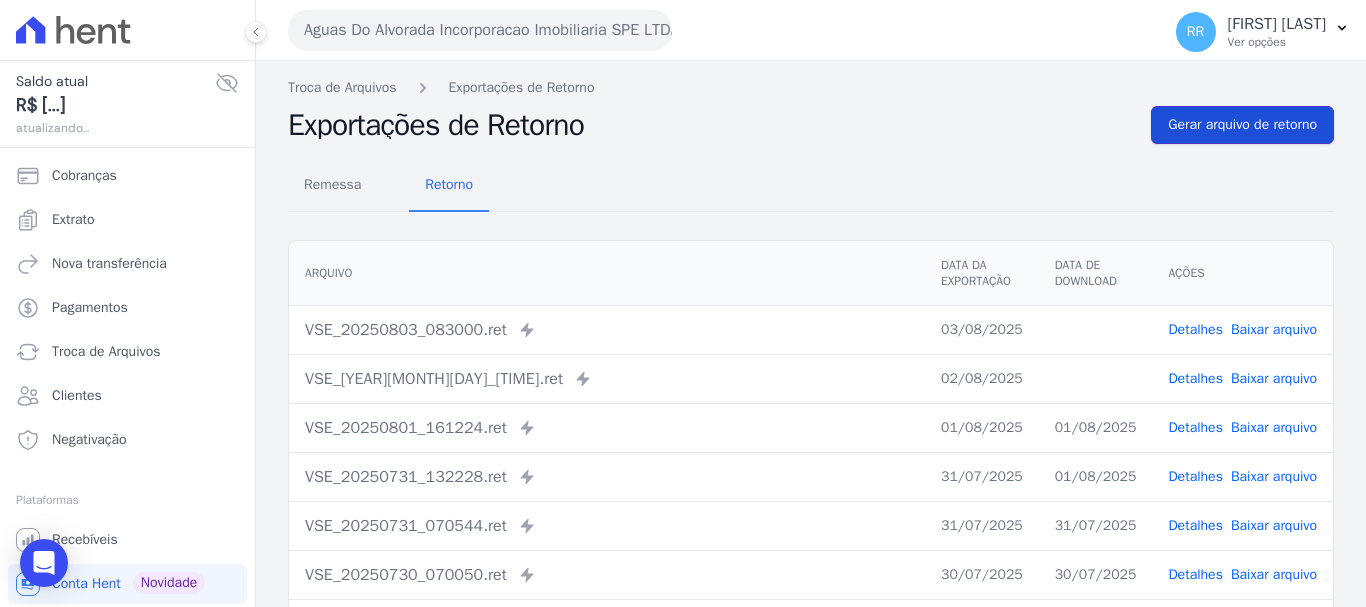 click on "Gerar arquivo de retorno" at bounding box center (1242, 125) 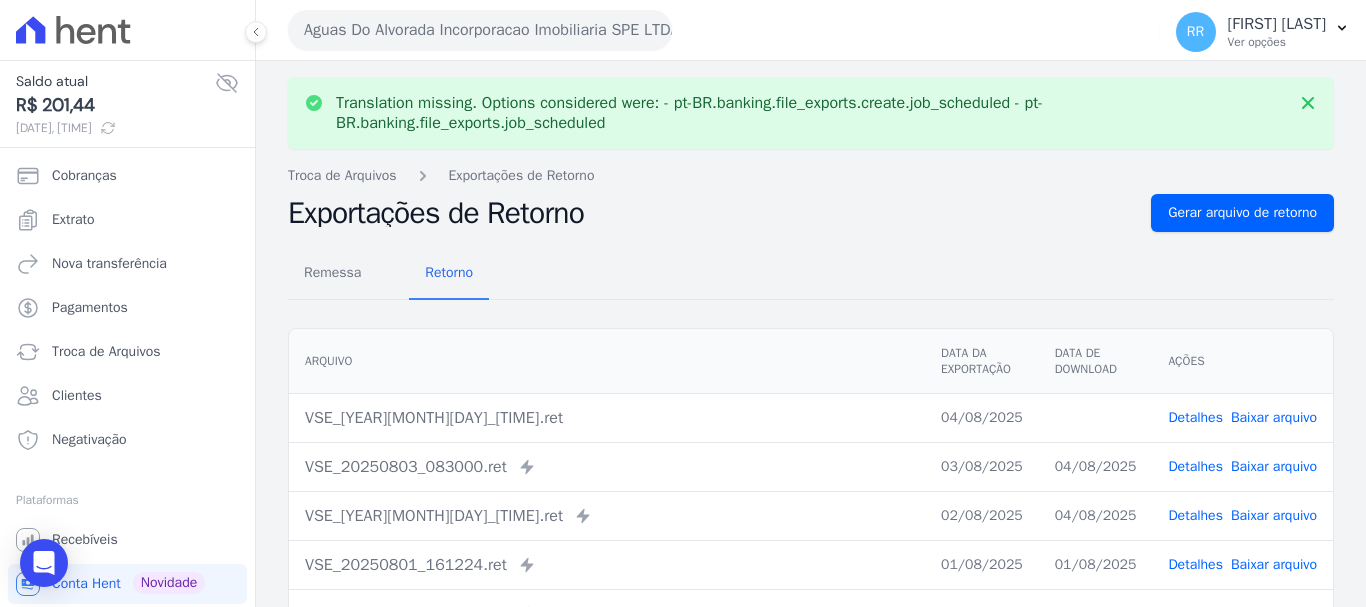 click on "Baixar arquivo" at bounding box center [1274, 417] 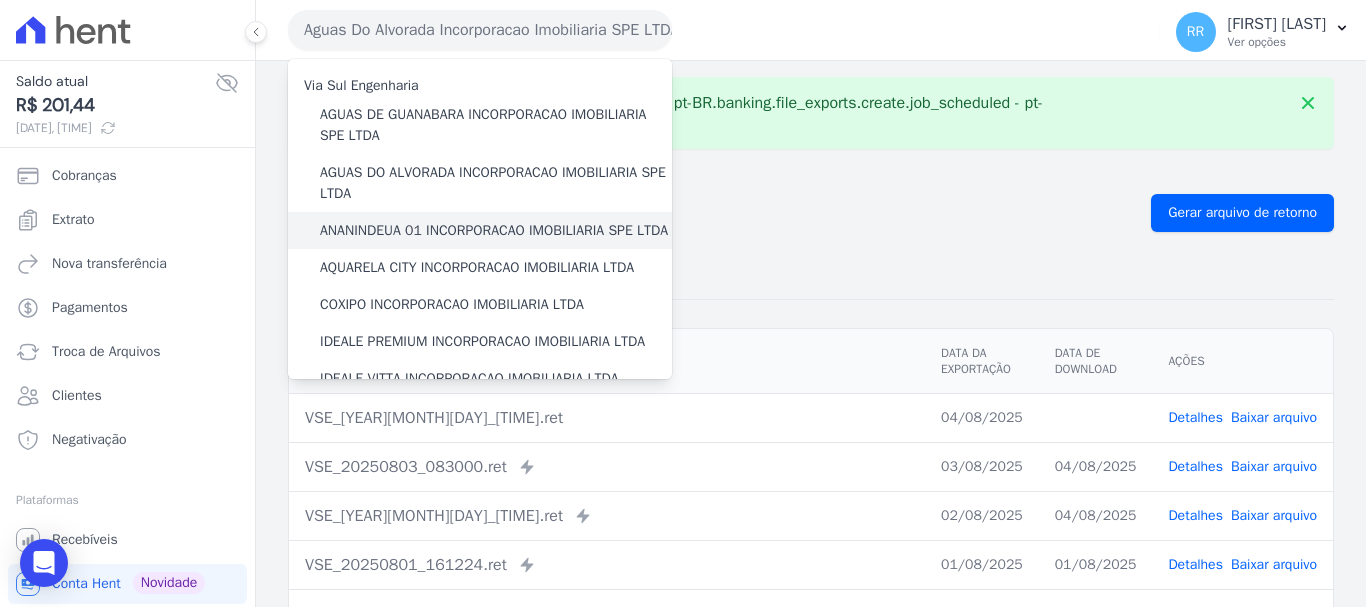 click on "ANANINDEUA 01 INCORPORACAO IMOBILIARIA SPE LTDA" at bounding box center [494, 230] 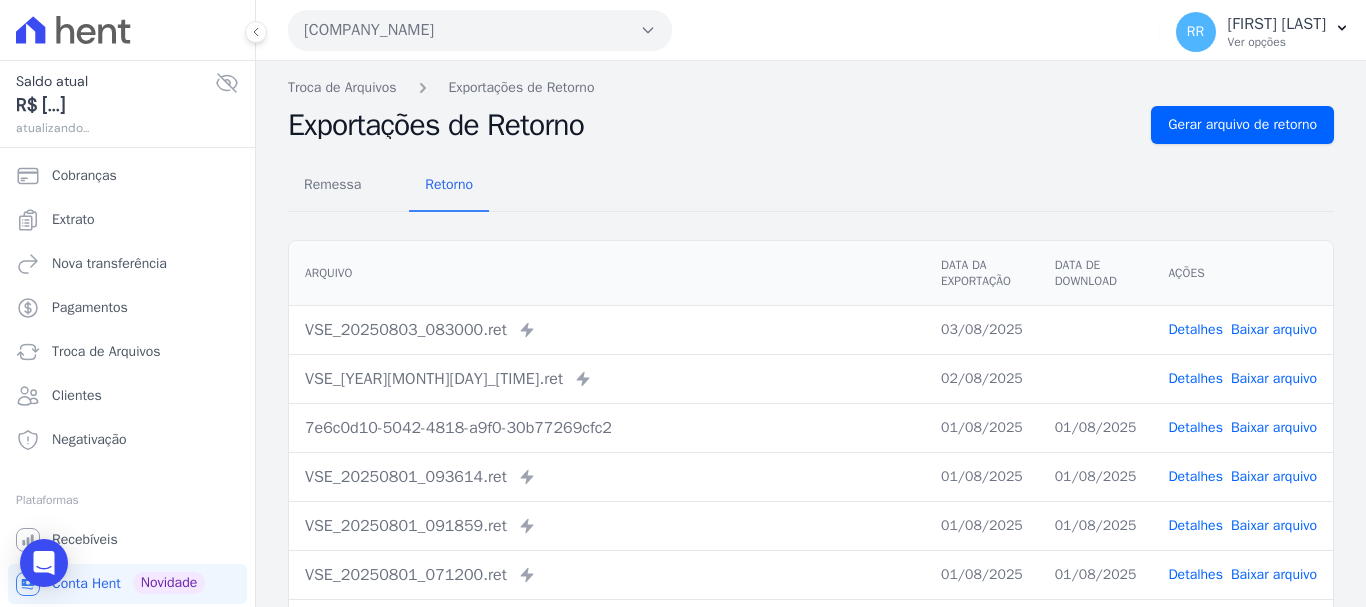 click on "Baixar arquivo" at bounding box center (1274, 378) 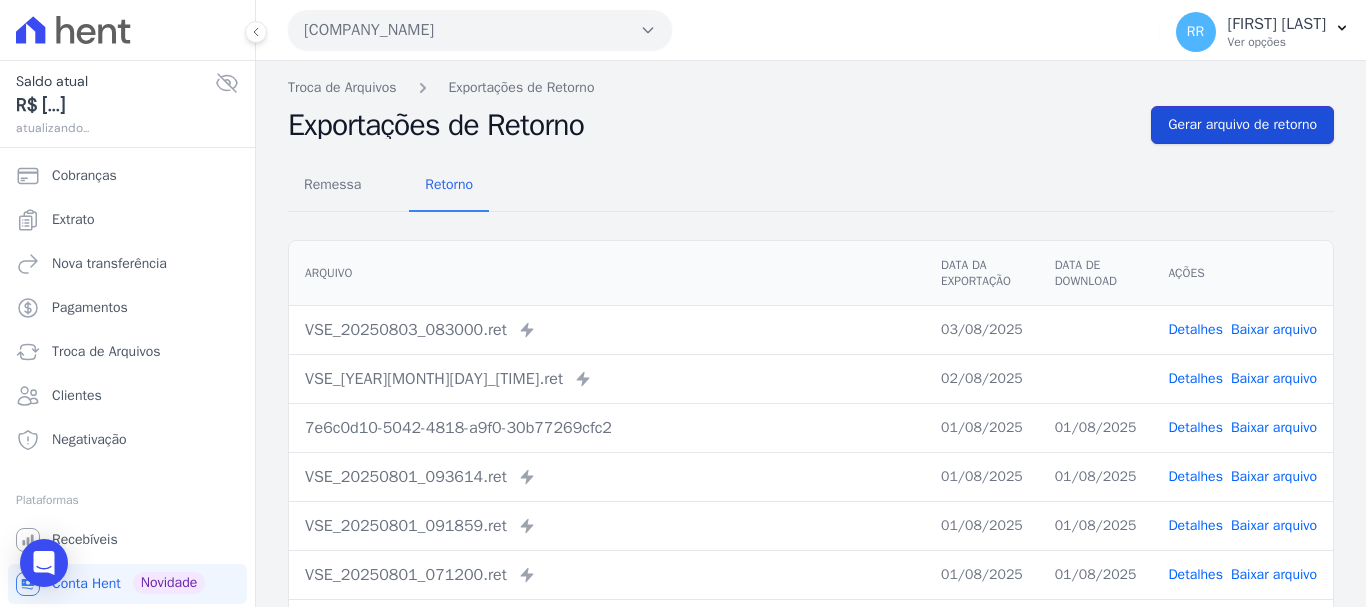 click on "Gerar arquivo de retorno" at bounding box center [1242, 125] 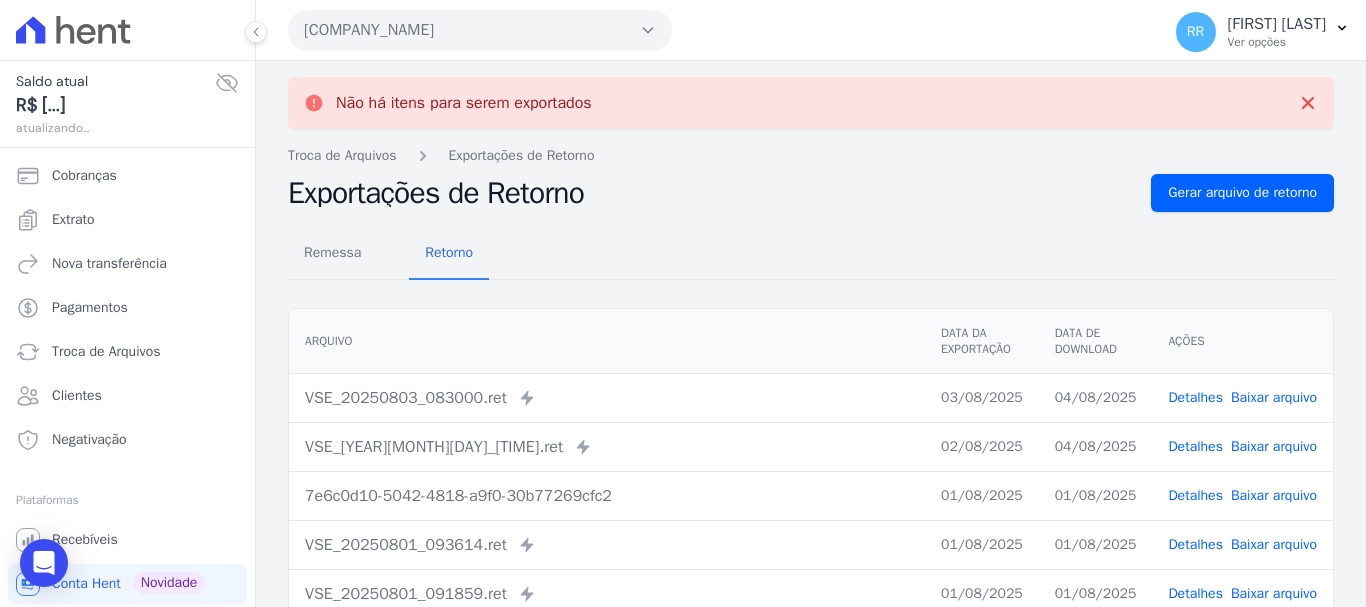 click on "[COMPANY_NAME]" at bounding box center [480, 30] 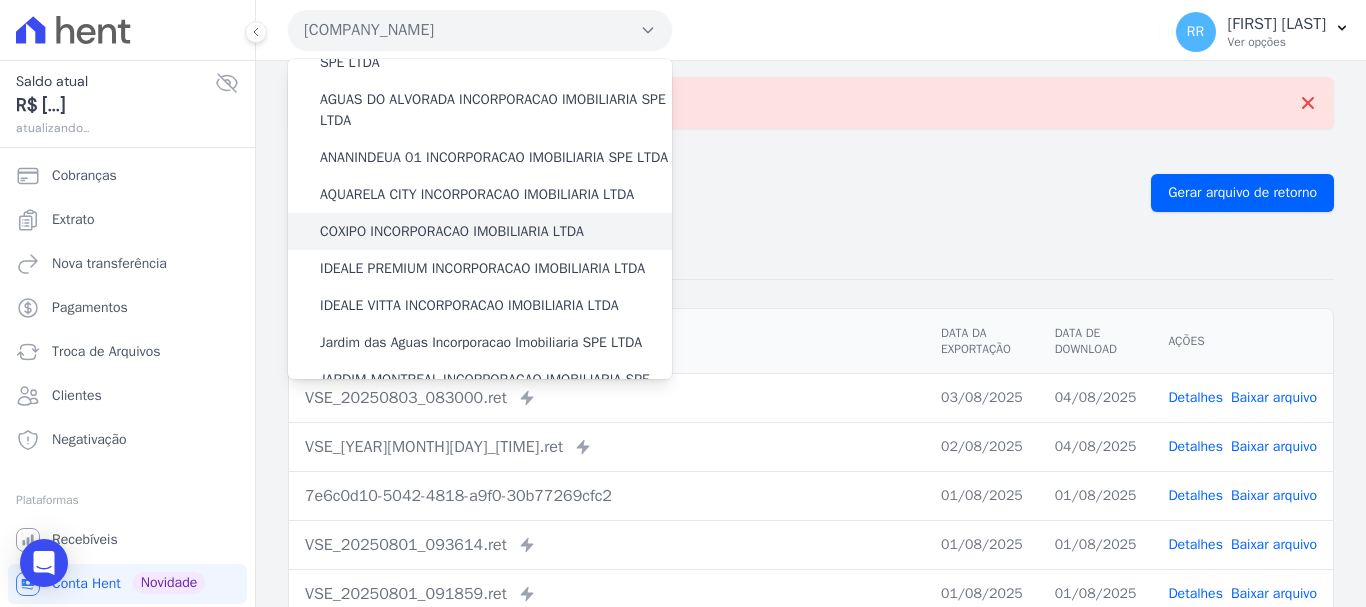 scroll, scrollTop: 100, scrollLeft: 0, axis: vertical 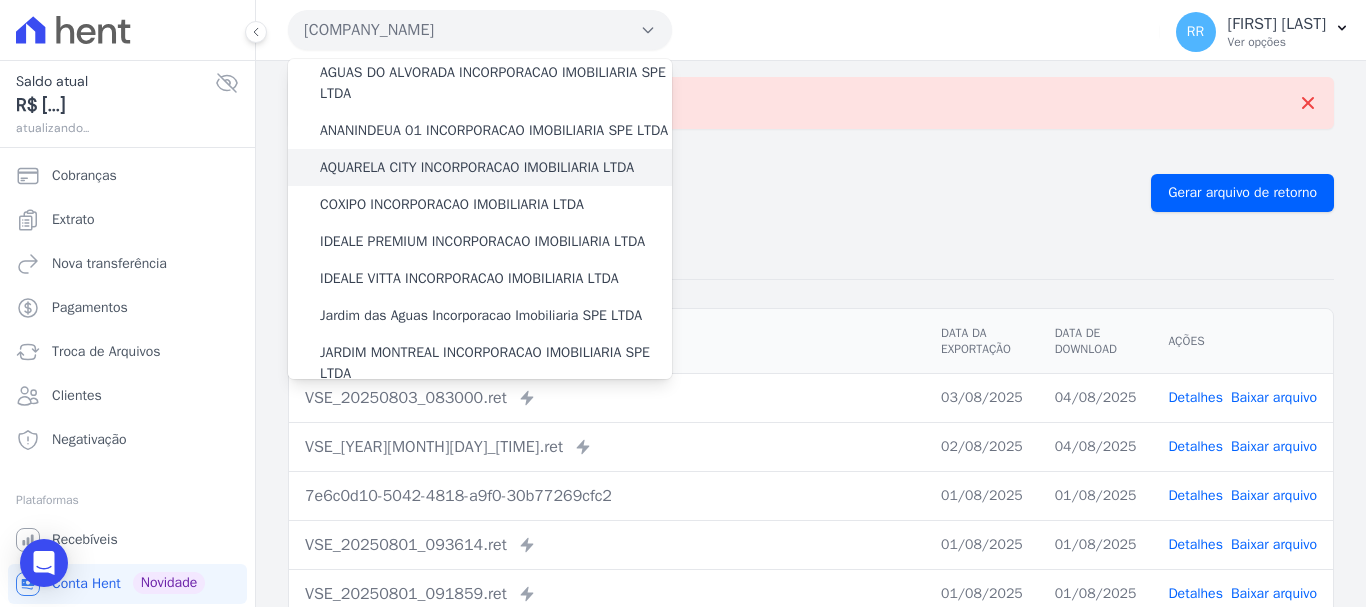 click on "AQUARELA CITY INCORPORACAO IMOBILIARIA LTDA" at bounding box center [480, 167] 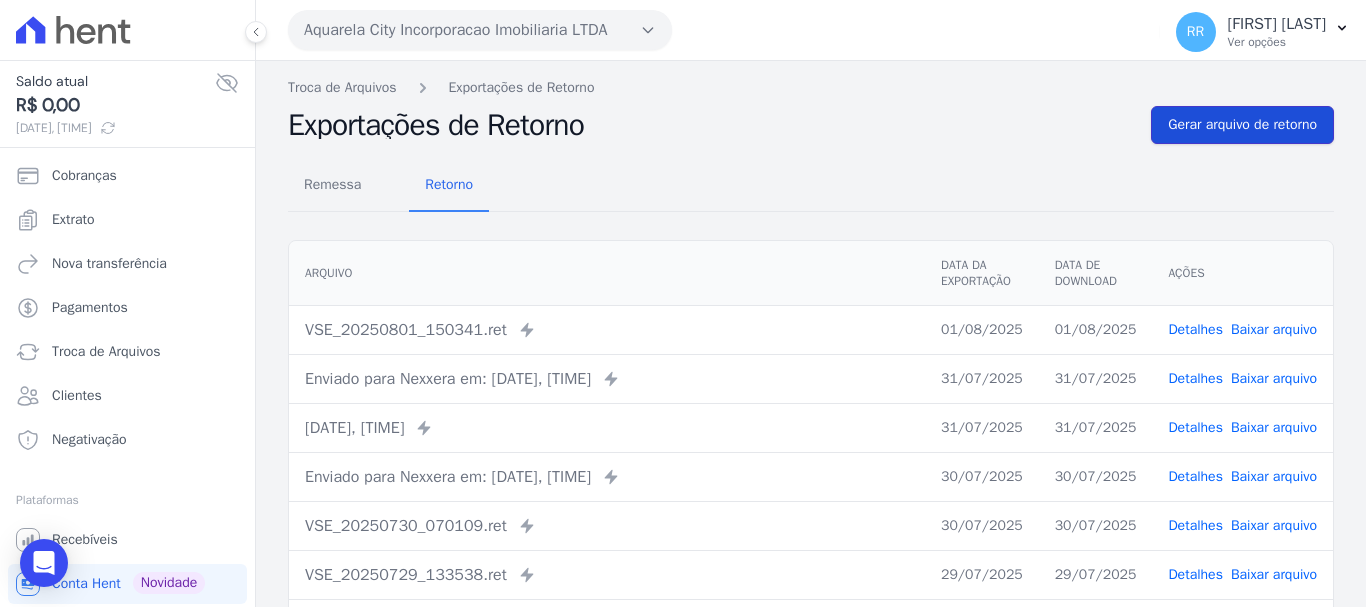 click on "Gerar arquivo de retorno" at bounding box center (1242, 125) 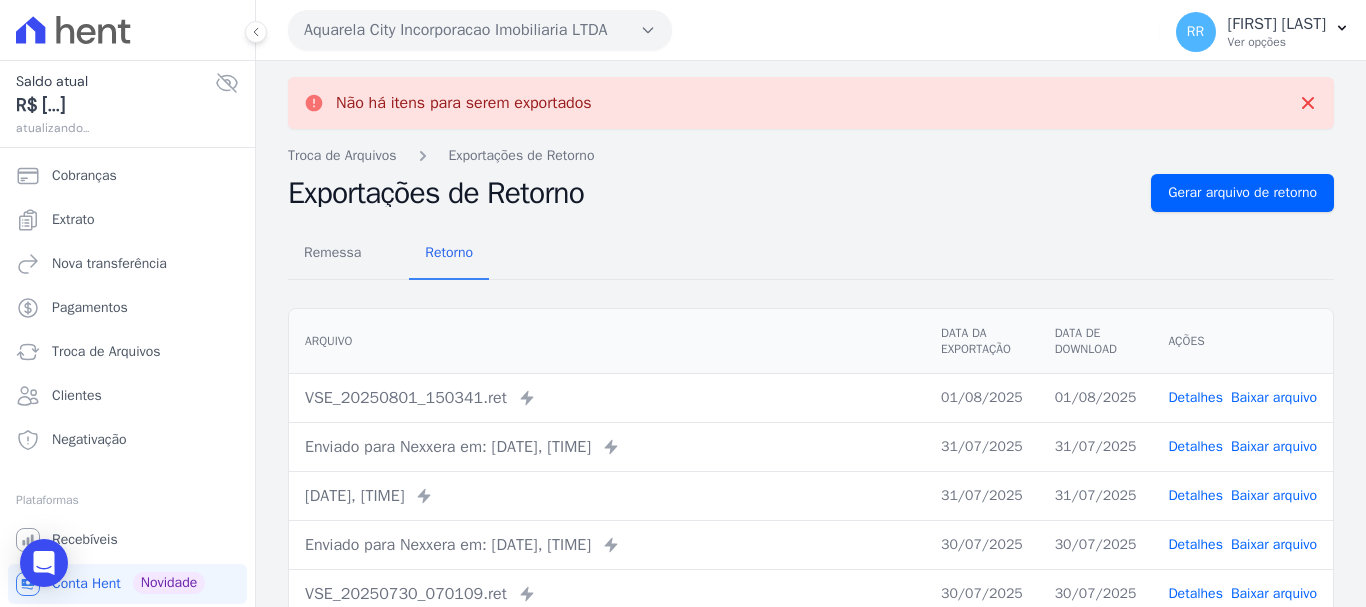 click on "Aquarela City Incorporacao Imobiliaria LTDA" at bounding box center [480, 30] 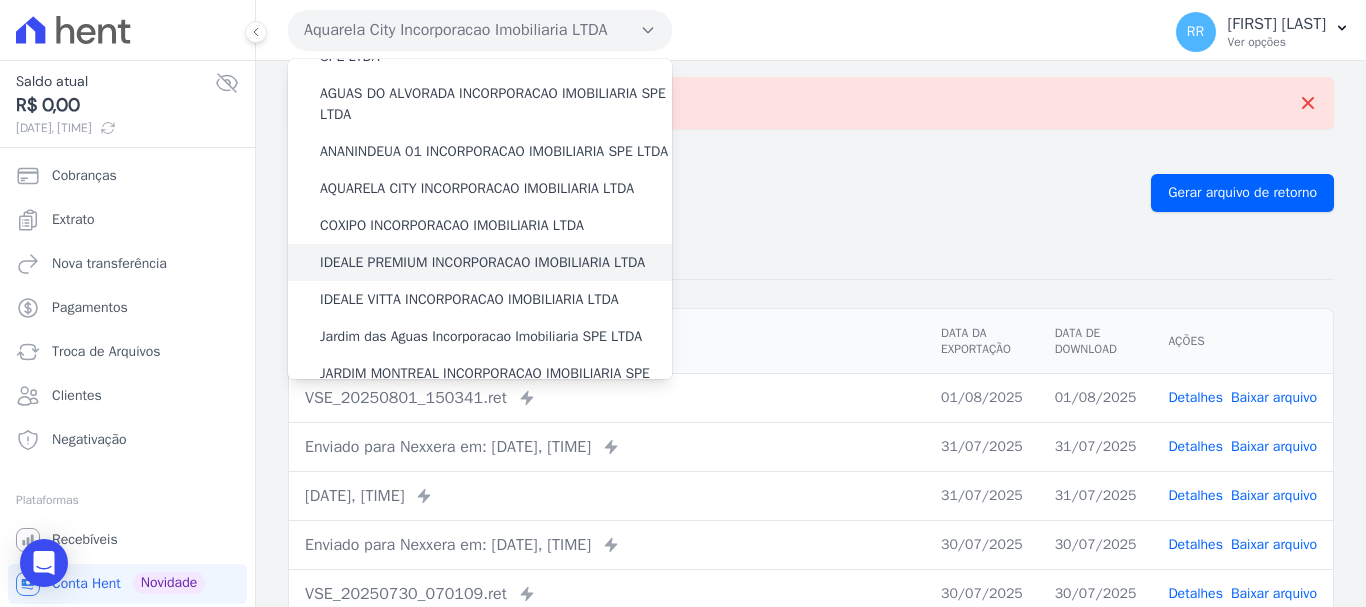 scroll, scrollTop: 200, scrollLeft: 0, axis: vertical 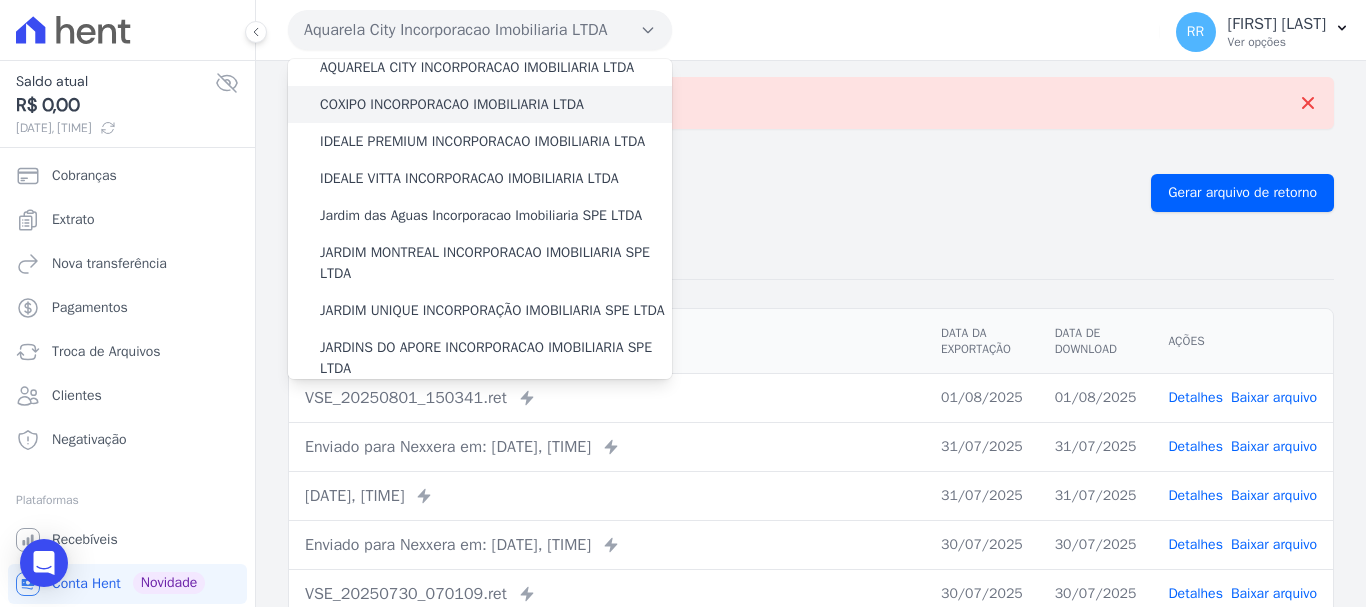 click on "COXIPO INCORPORACAO IMOBILIARIA LTDA" at bounding box center [452, 104] 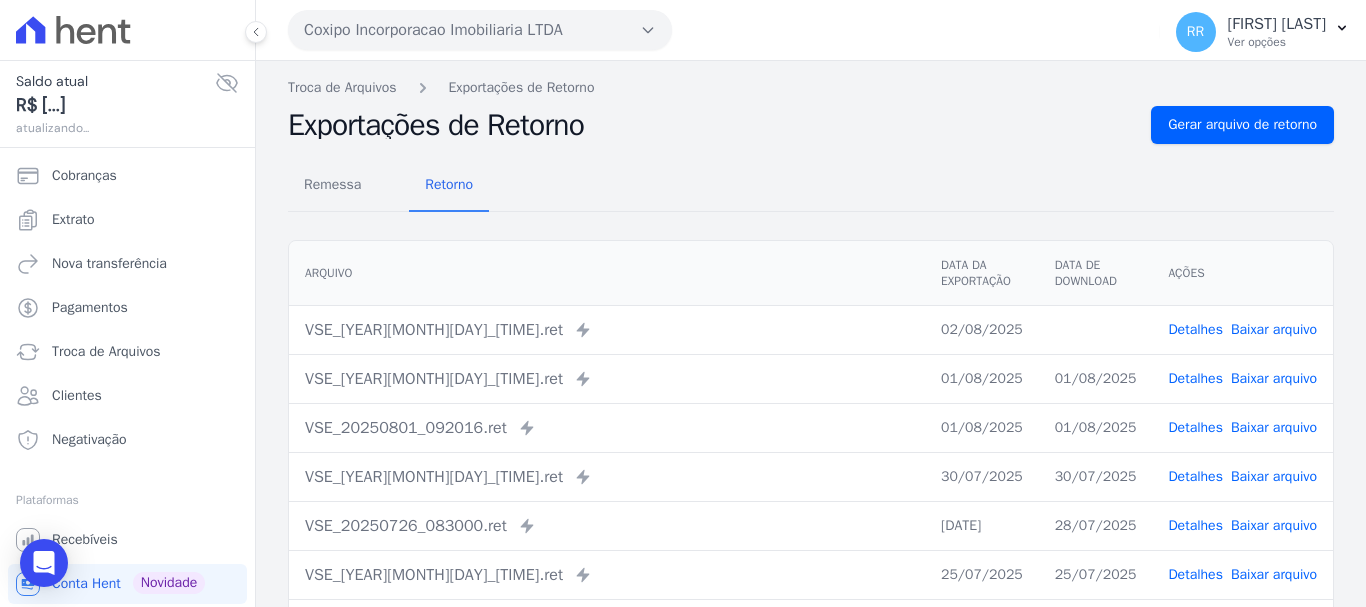 click on "Baixar arquivo" at bounding box center (1274, 329) 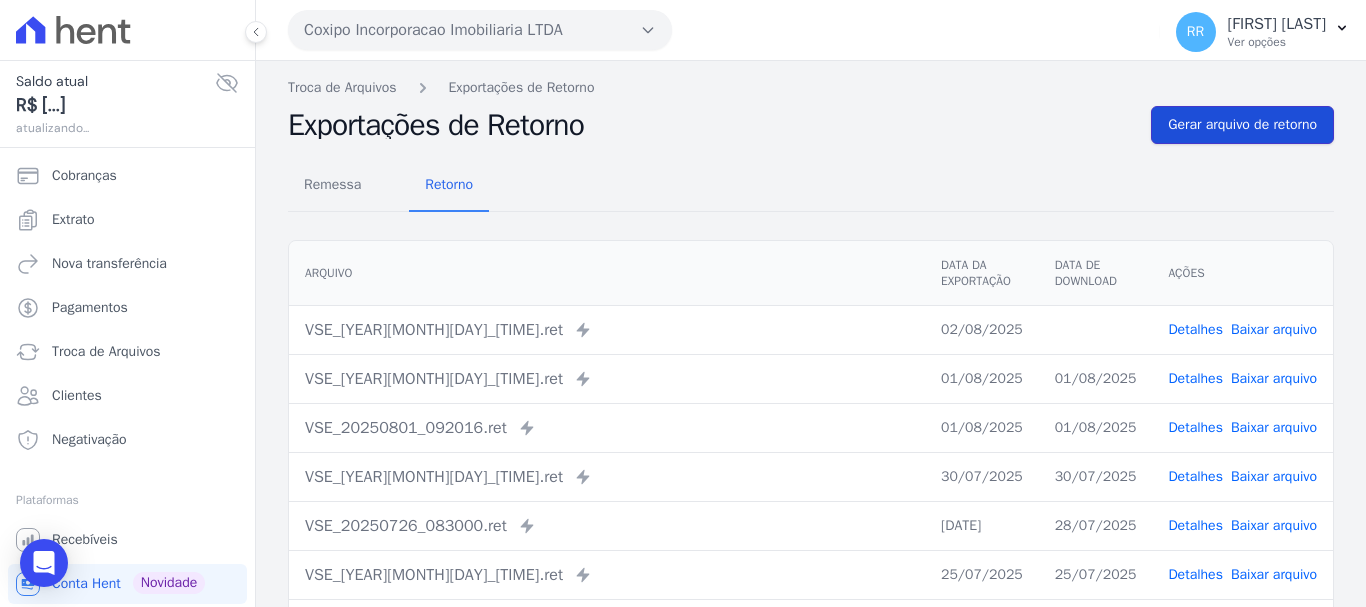 click on "Gerar arquivo de retorno" at bounding box center (1242, 125) 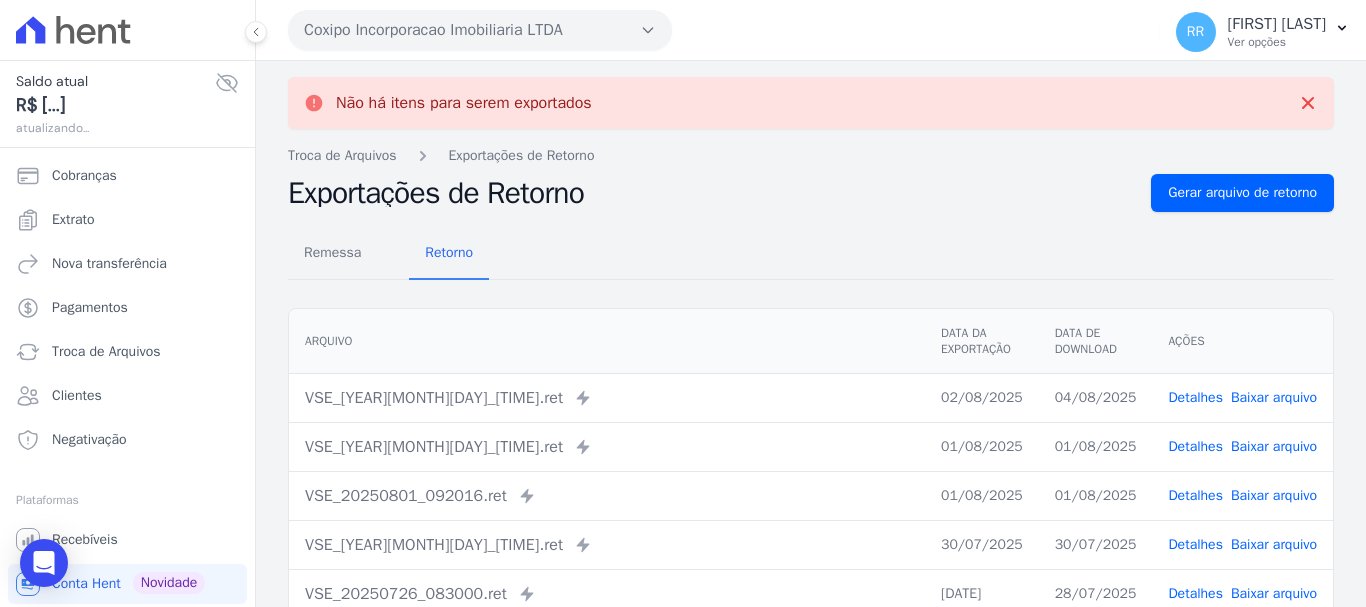 drag, startPoint x: 776, startPoint y: 136, endPoint x: 719, endPoint y: 133, distance: 57.07889 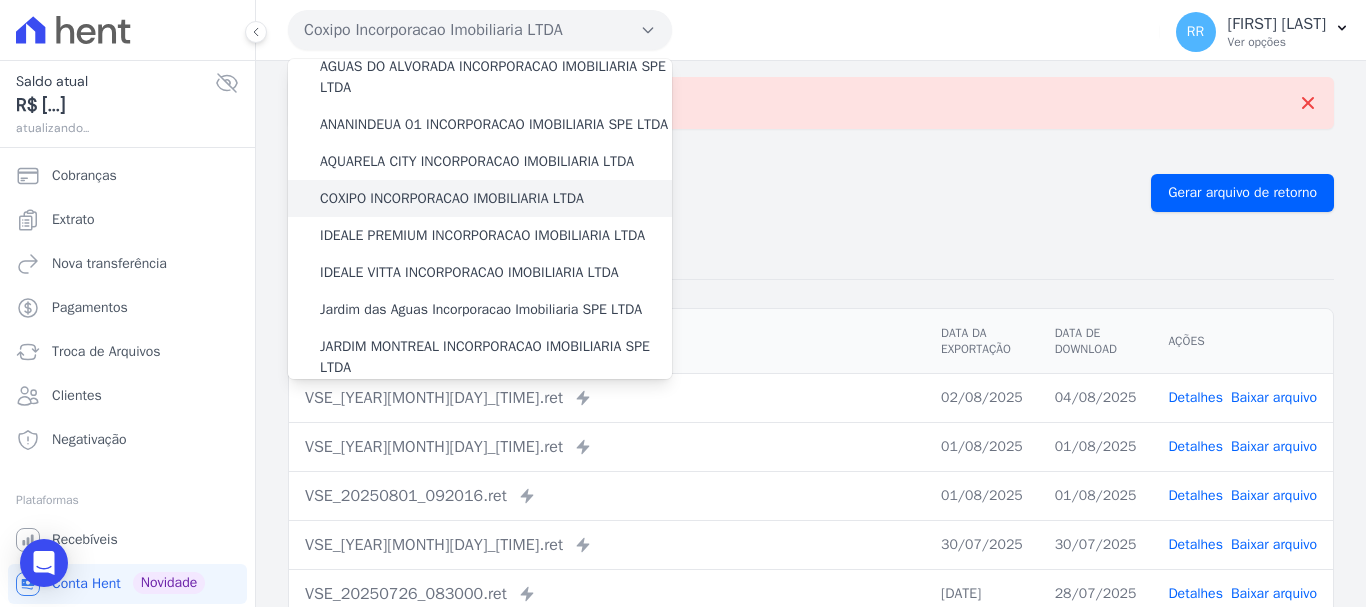scroll, scrollTop: 200, scrollLeft: 0, axis: vertical 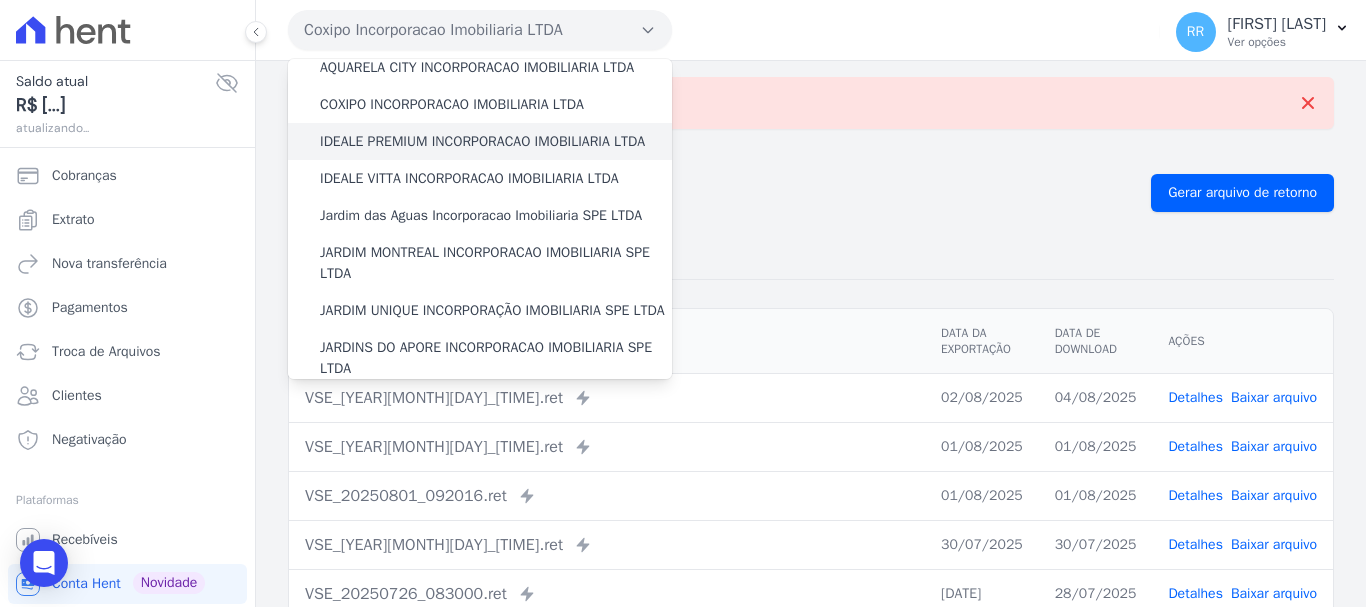 click on "IDEALE PREMIUM INCORPORACAO IMOBILIARIA LTDA" at bounding box center (482, 141) 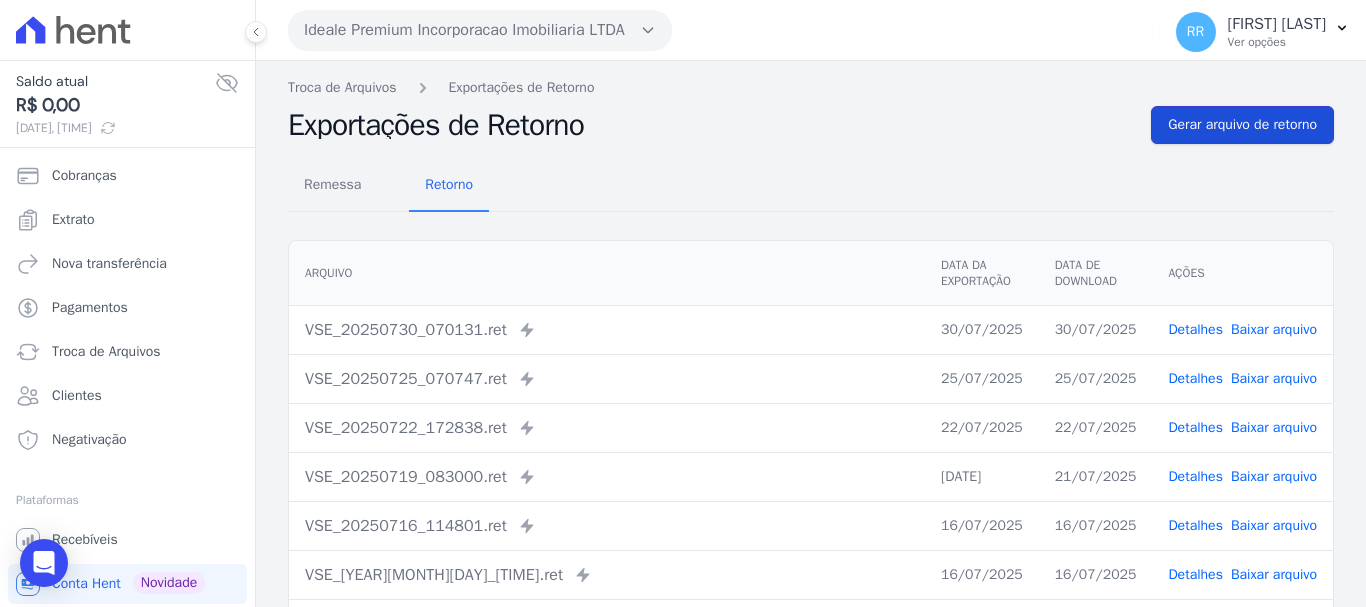 click on "Gerar arquivo de retorno" at bounding box center [1242, 125] 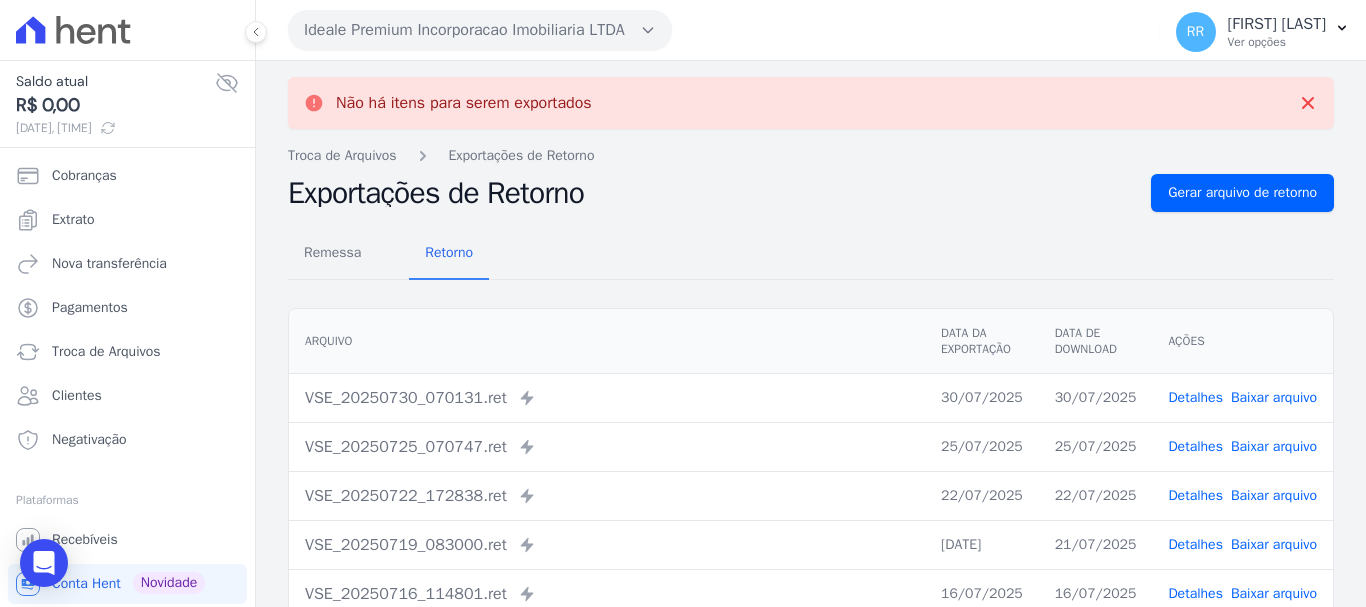 click on "Ideale Premium Incorporacao Imobiliaria LTDA" at bounding box center (480, 30) 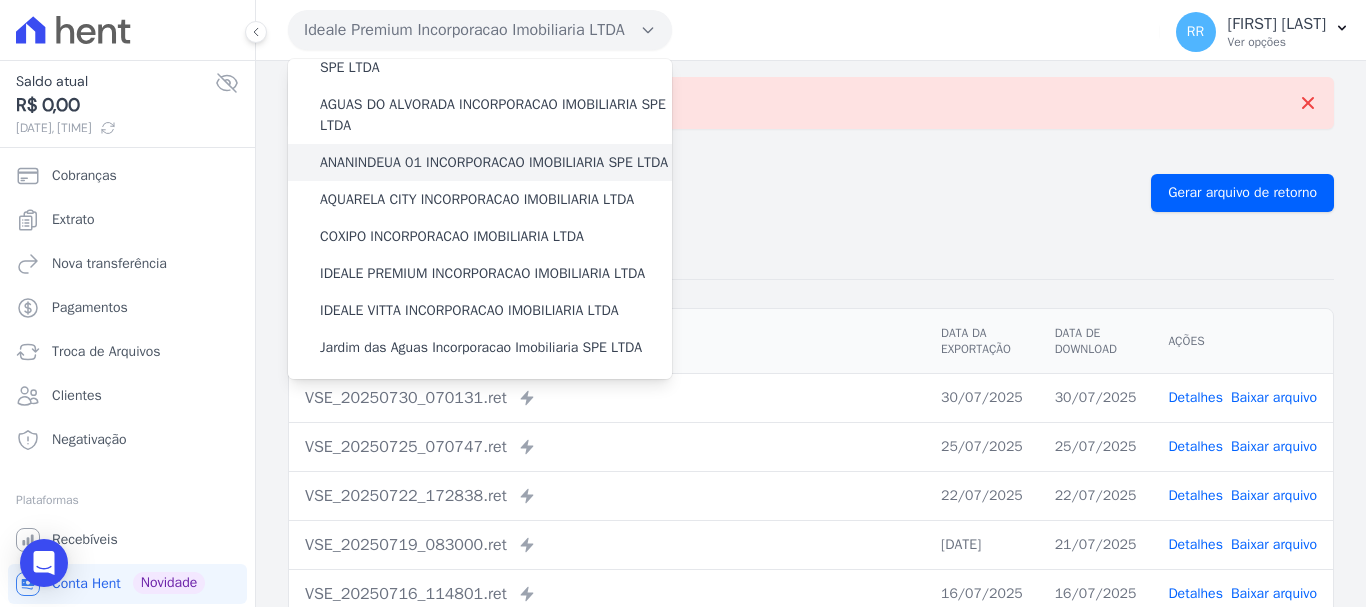 scroll, scrollTop: 200, scrollLeft: 0, axis: vertical 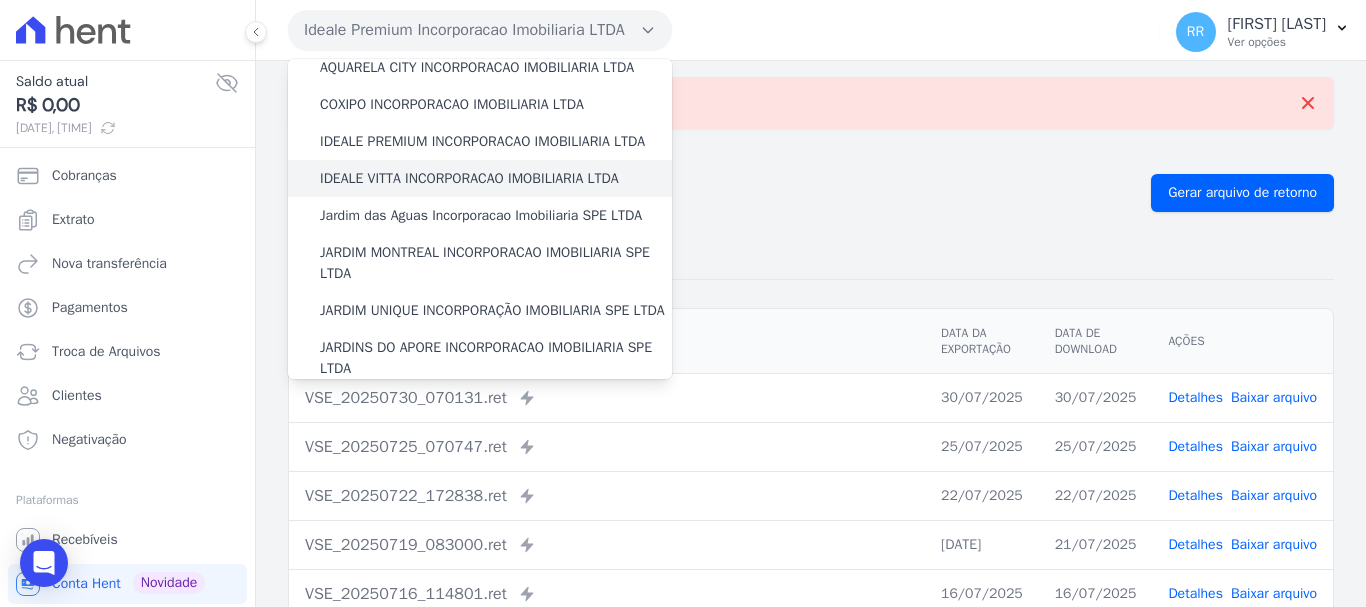 click on "IDEALE VITTA INCORPORACAO IMOBILIARIA LTDA" at bounding box center (469, 178) 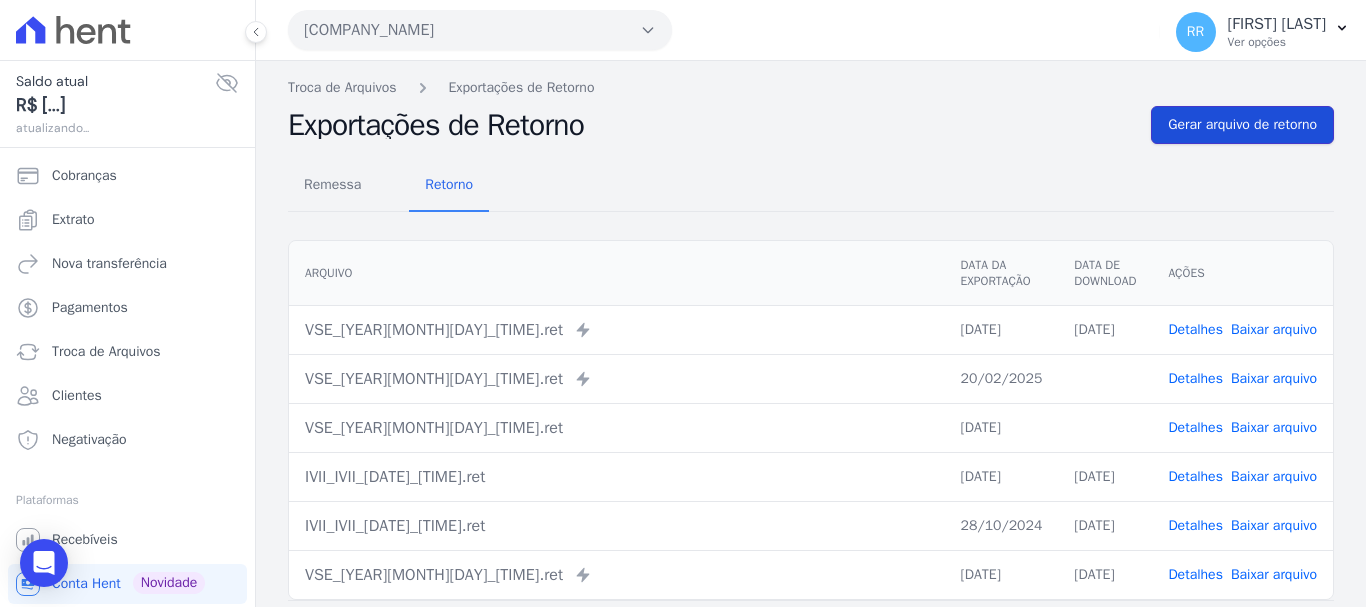 click on "Gerar arquivo de retorno" at bounding box center [1242, 125] 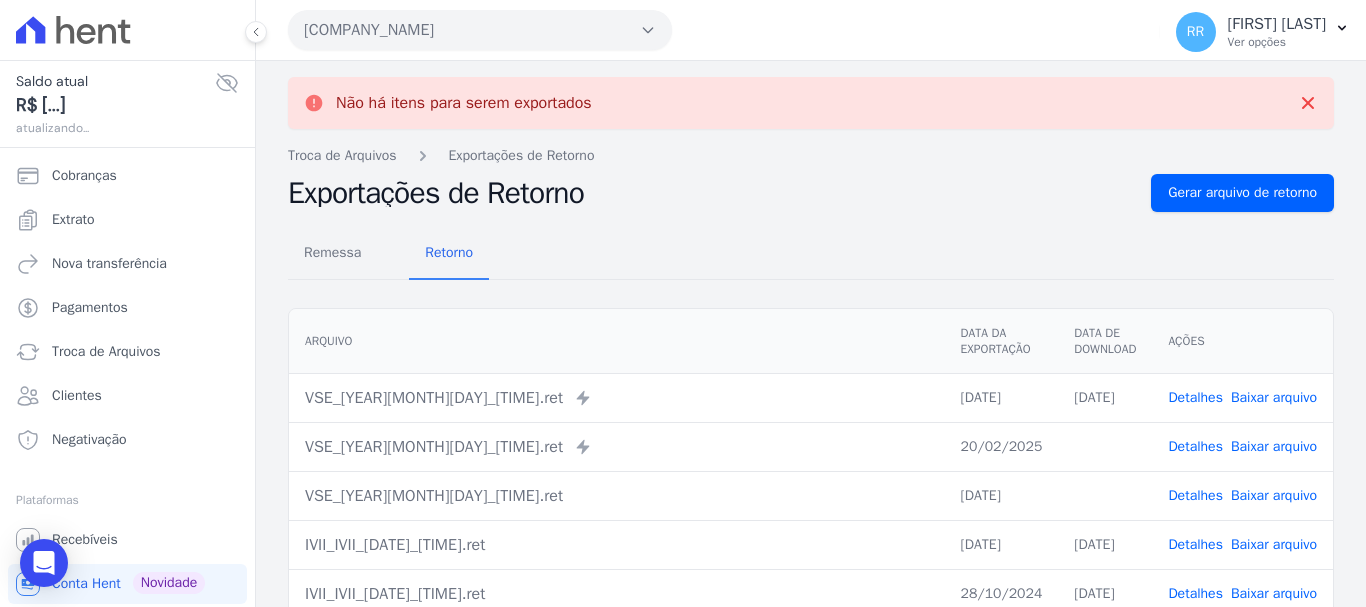 click on "[COMPANY_NAME]" at bounding box center (480, 30) 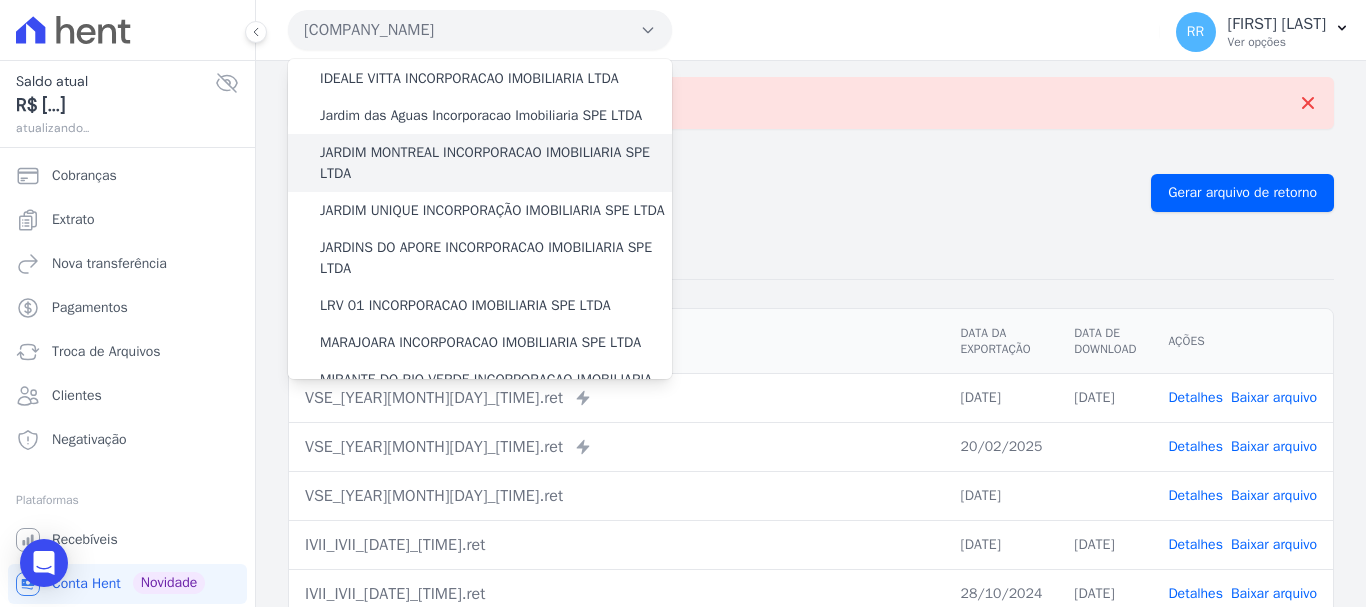scroll, scrollTop: 200, scrollLeft: 0, axis: vertical 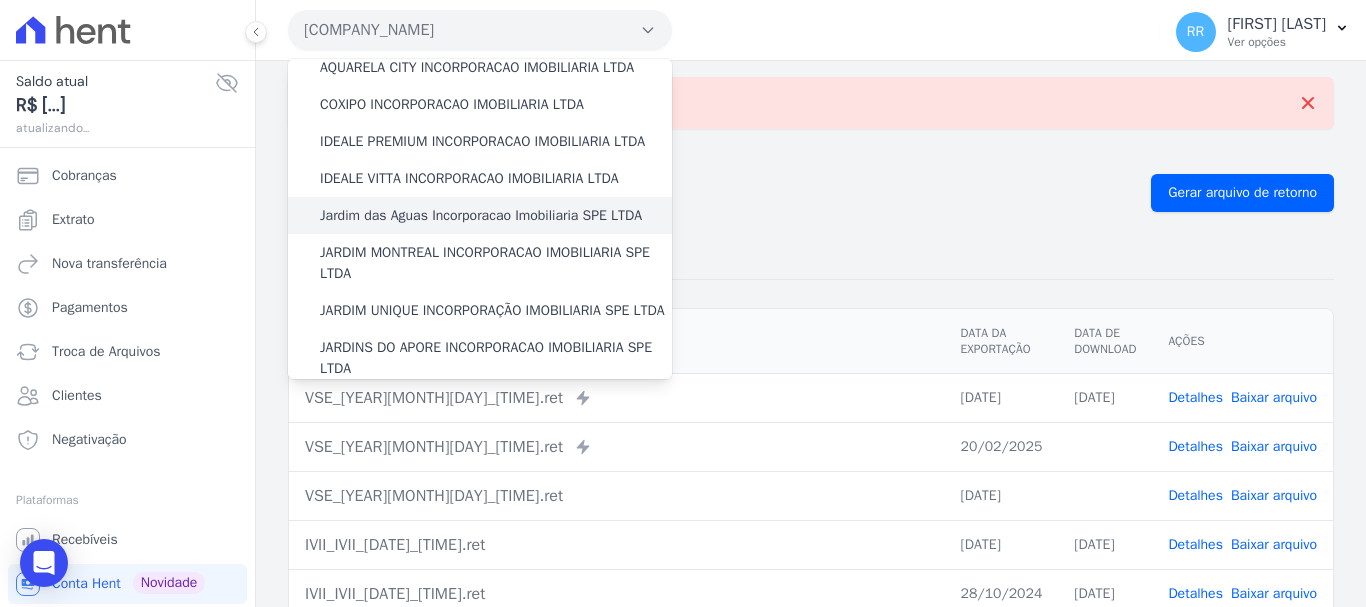 click on "Jardim das Aguas Incorporacao Imobiliaria SPE LTDA" at bounding box center [481, 215] 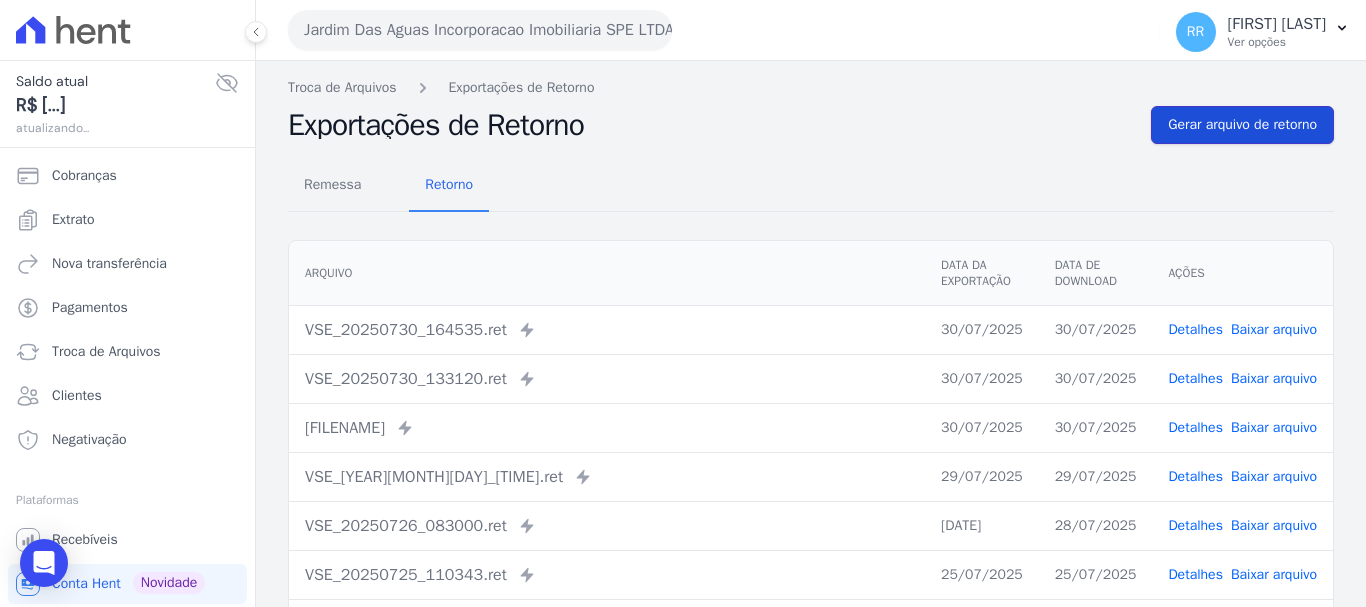 click on "Gerar arquivo de retorno" at bounding box center [1242, 125] 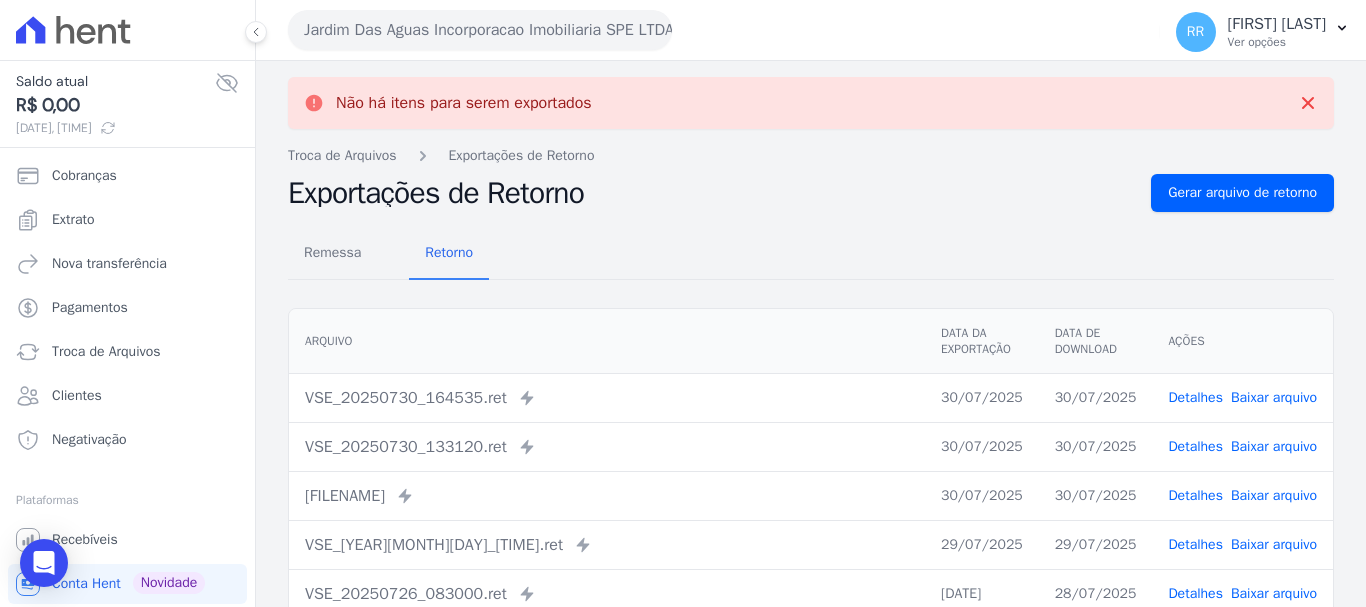 click on "Jardim Das Aguas Incorporacao Imobiliaria SPE LTDA" at bounding box center [480, 30] 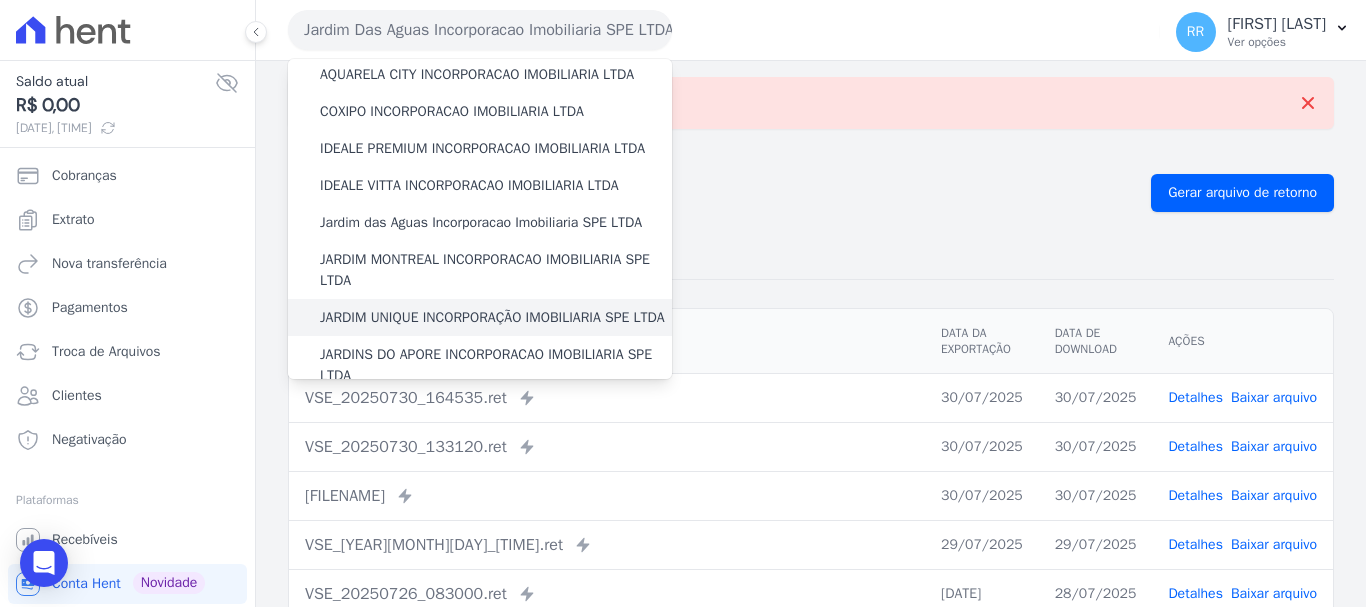 scroll, scrollTop: 300, scrollLeft: 0, axis: vertical 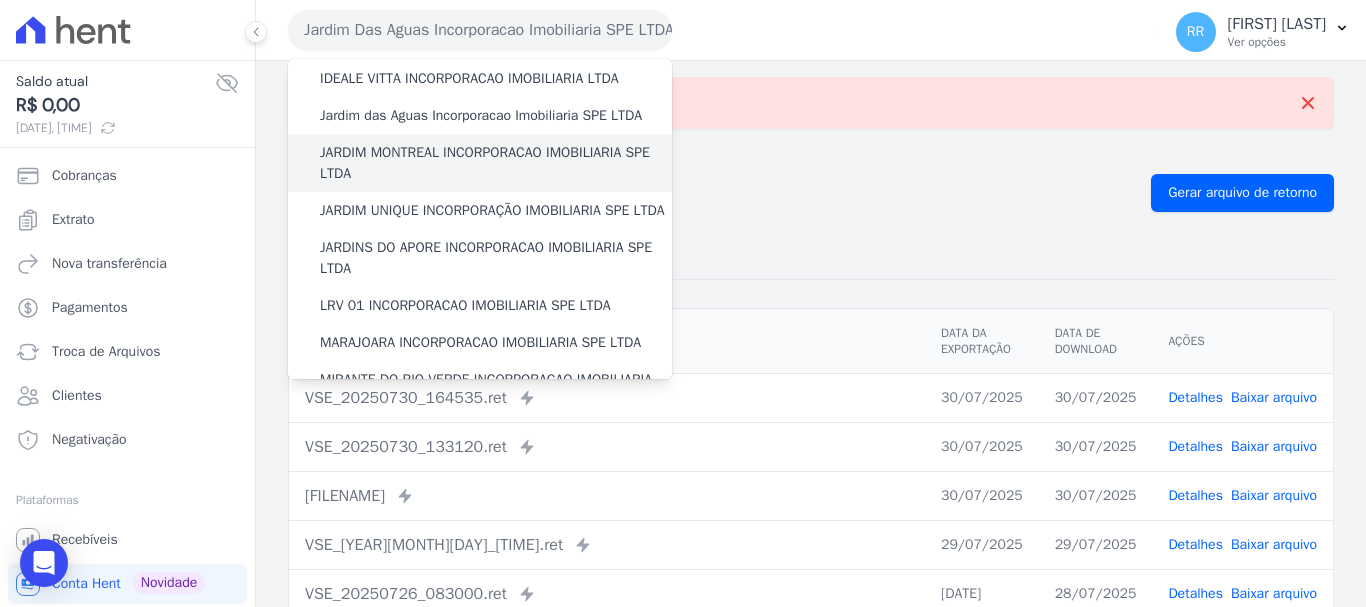 click on "JARDIM MONTREAL INCORPORACAO IMOBILIARIA SPE LTDA" at bounding box center [496, 163] 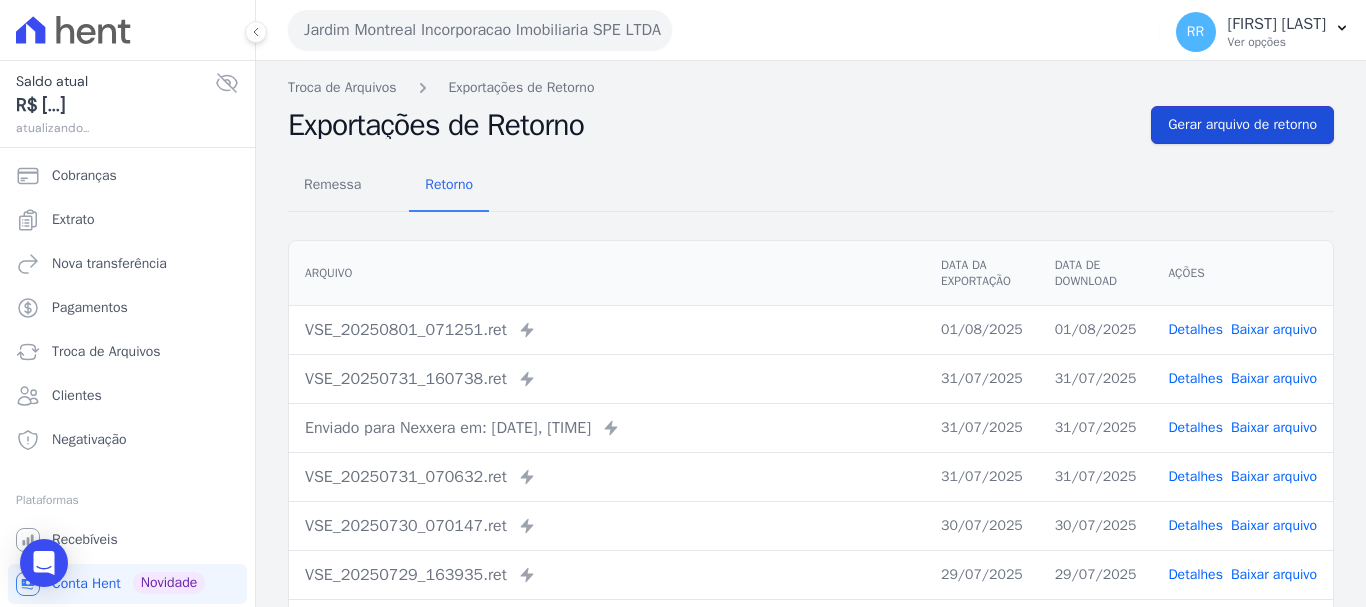 click on "Gerar arquivo de retorno" at bounding box center [1242, 125] 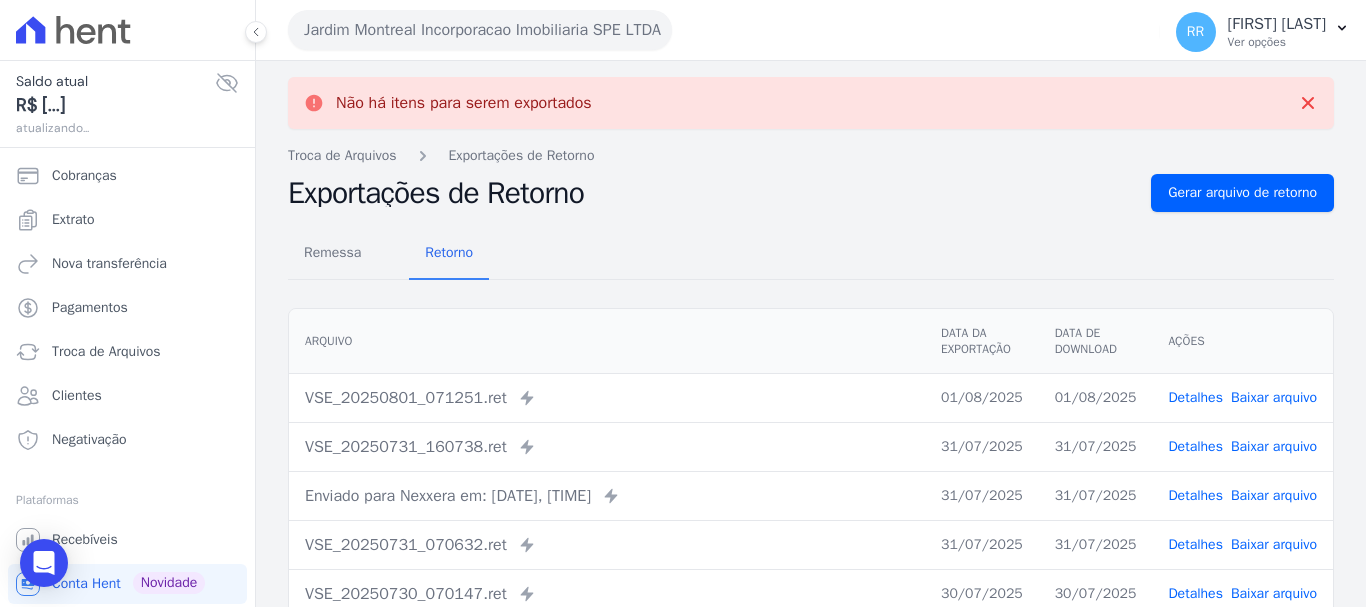 click on "Jardim Montreal Incorporacao Imobiliaria SPE LTDA" at bounding box center [480, 30] 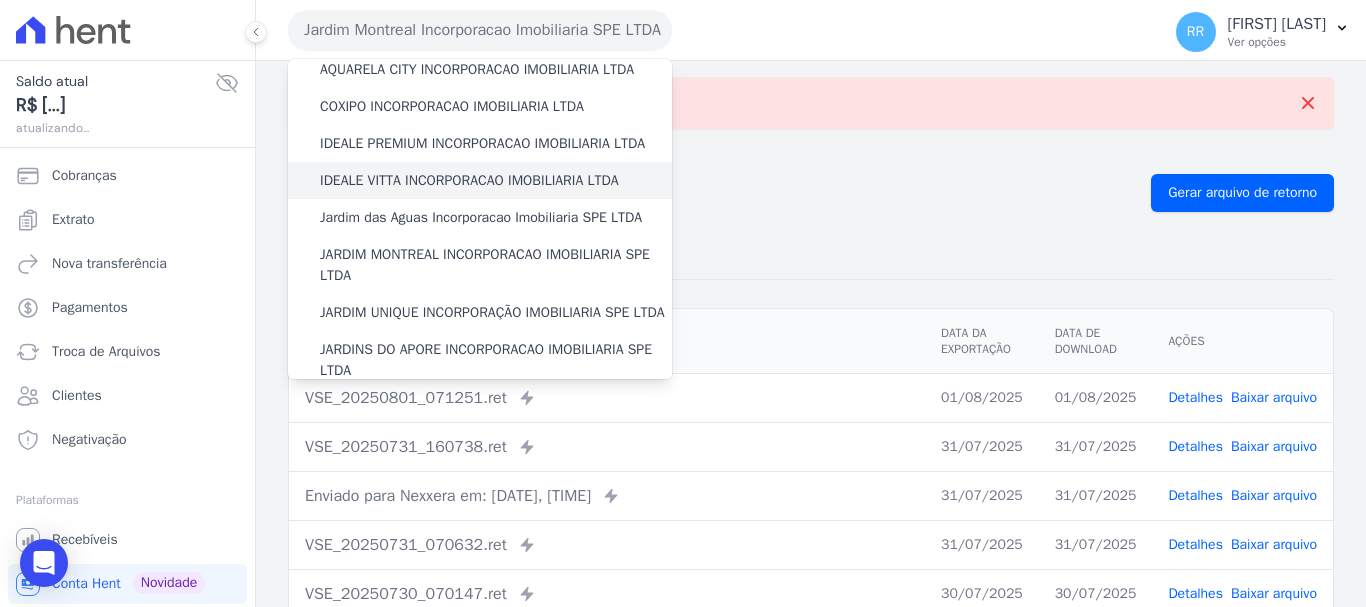 scroll, scrollTop: 200, scrollLeft: 0, axis: vertical 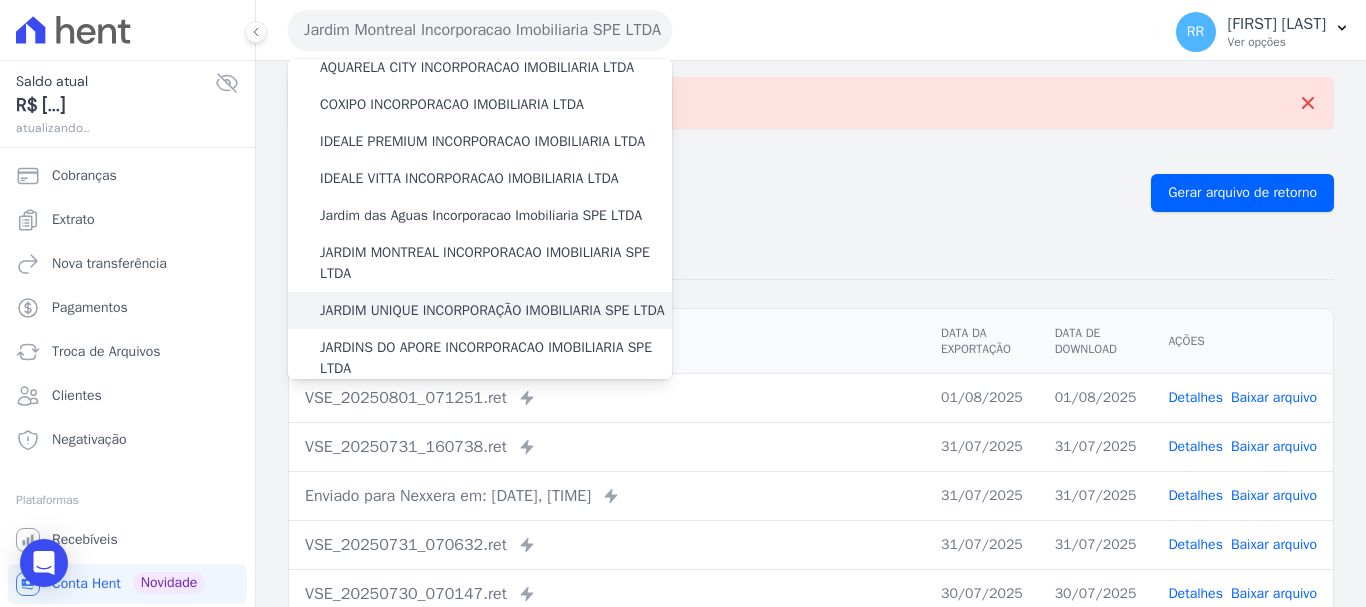 click on "JARDIM UNIQUE INCORPORAÇÃO IMOBILIARIA SPE LTDA" at bounding box center [492, 310] 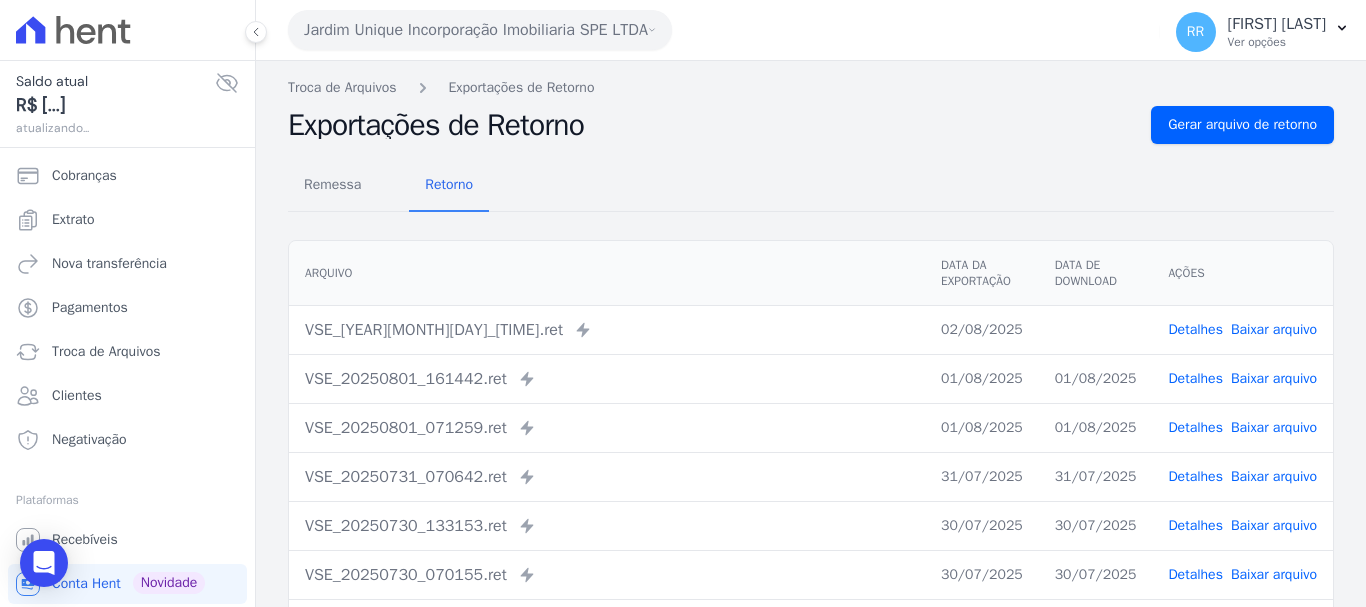 click on "Baixar arquivo" at bounding box center [1274, 329] 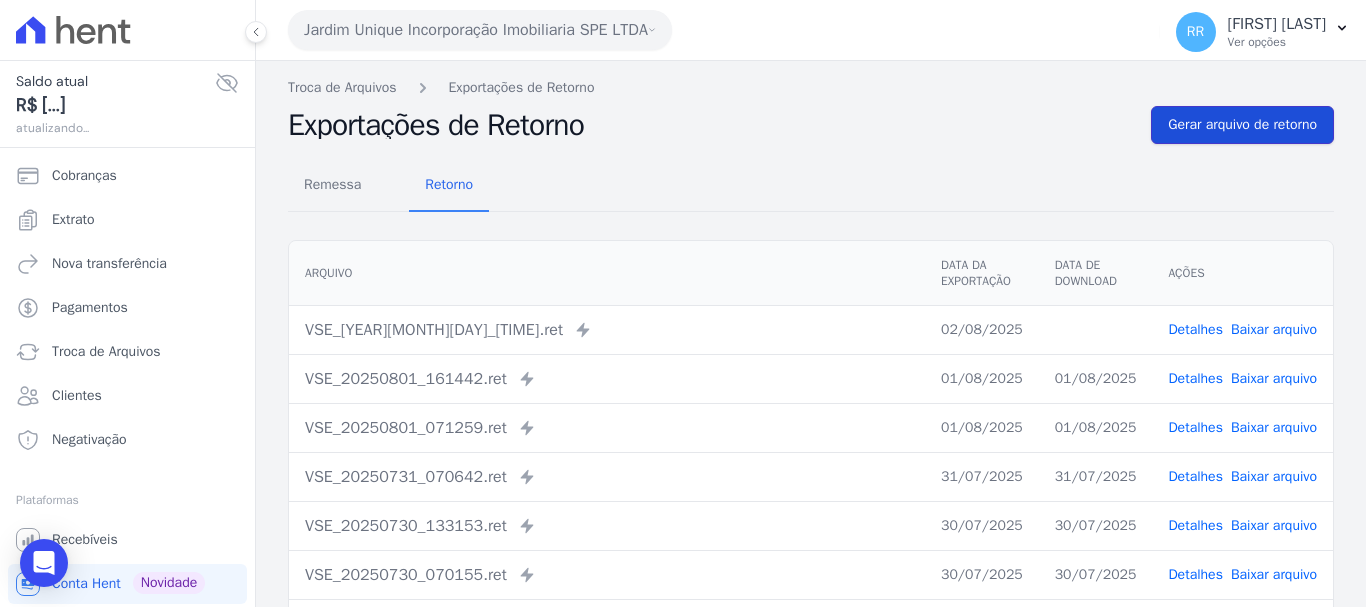 click on "Gerar arquivo de retorno" at bounding box center (1242, 125) 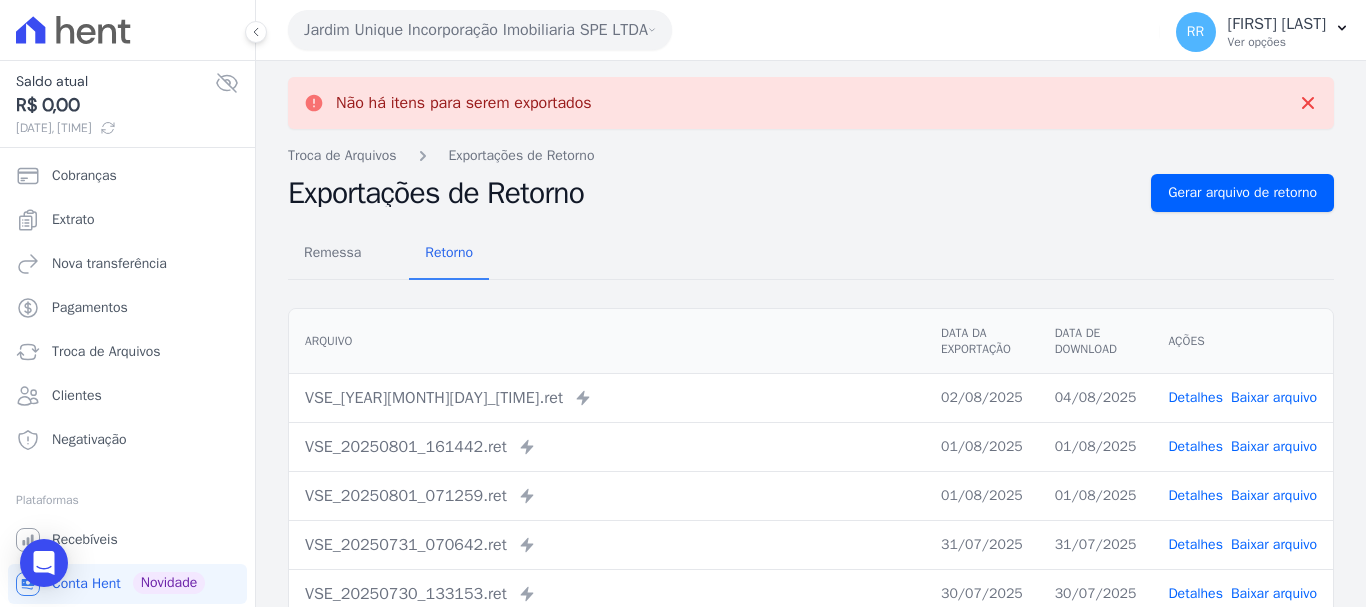 click on "Jardim Unique Incorporação Imobiliaria SPE LTDA" at bounding box center [480, 30] 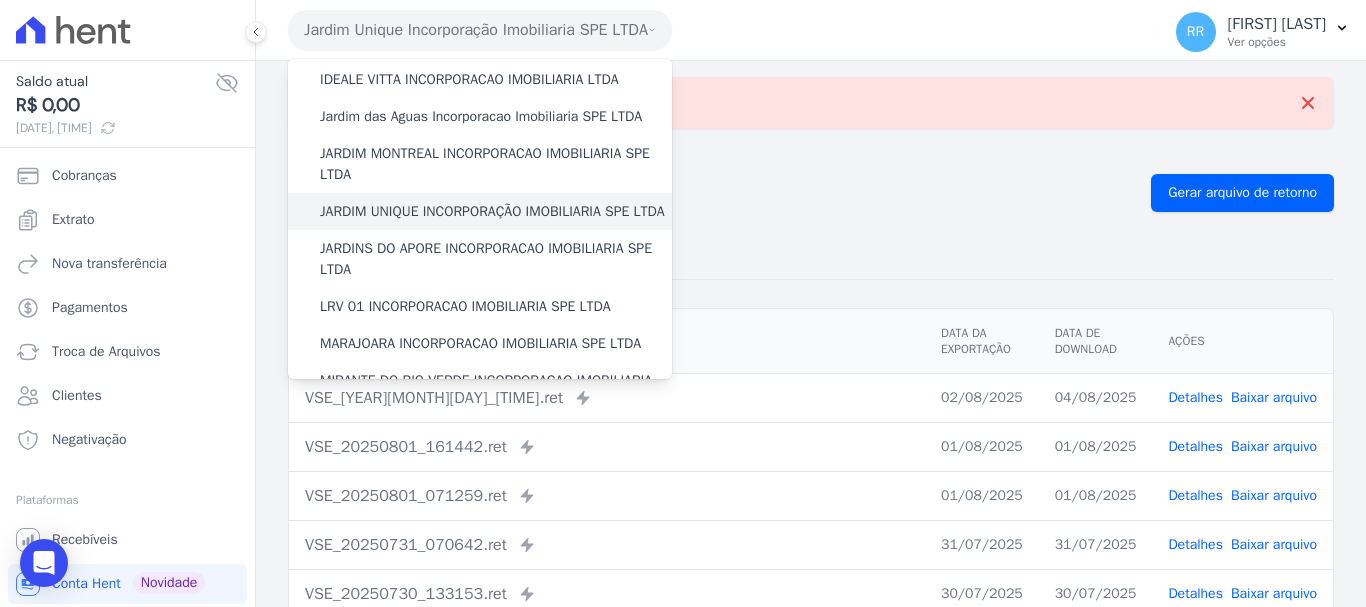 scroll, scrollTop: 300, scrollLeft: 0, axis: vertical 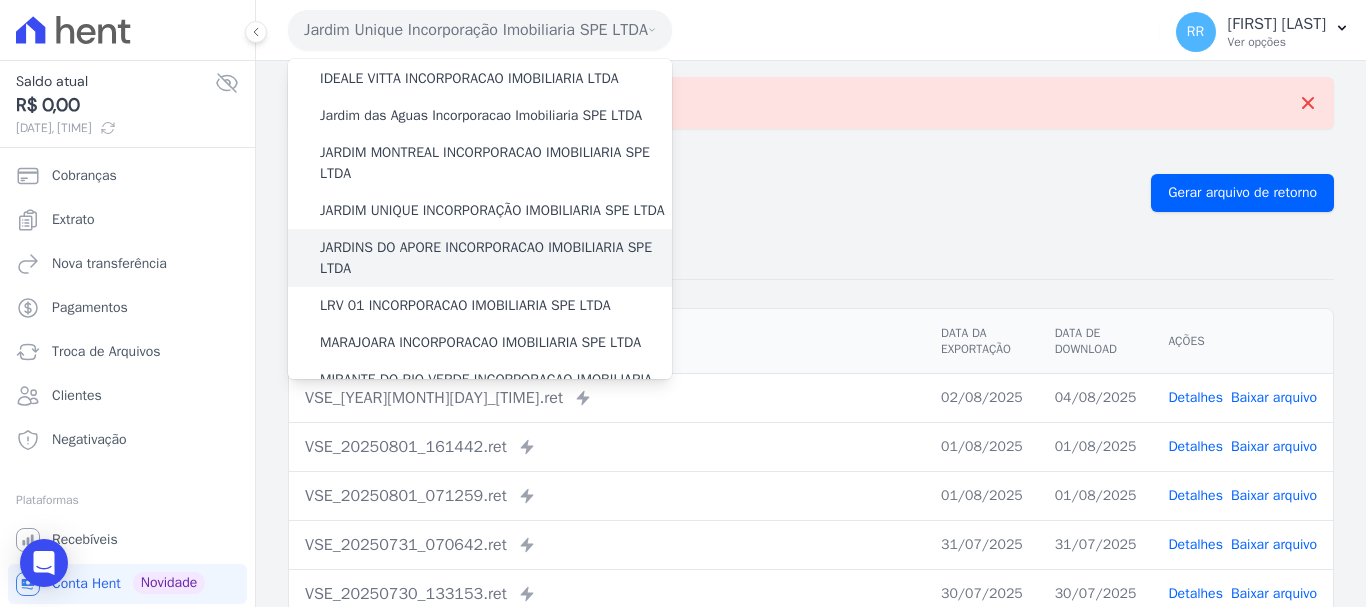 click on "JARDINS DO APORE INCORPORACAO IMOBILIARIA SPE LTDA" at bounding box center (496, 258) 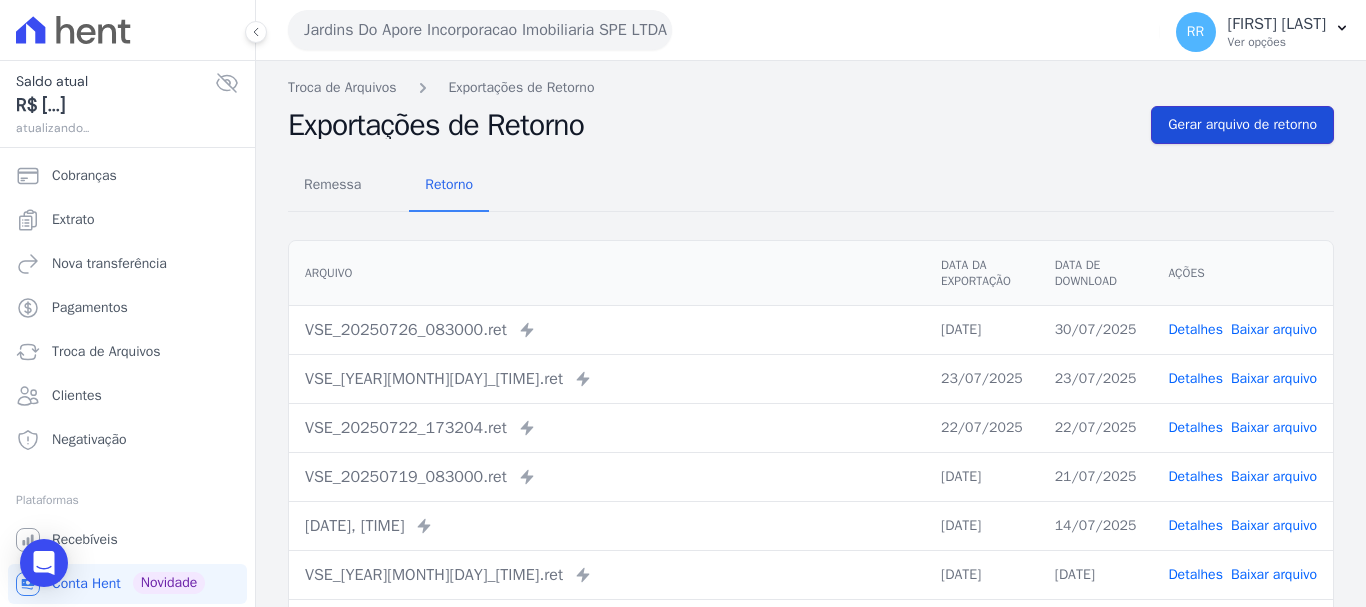 click on "Gerar arquivo de retorno" at bounding box center [1242, 125] 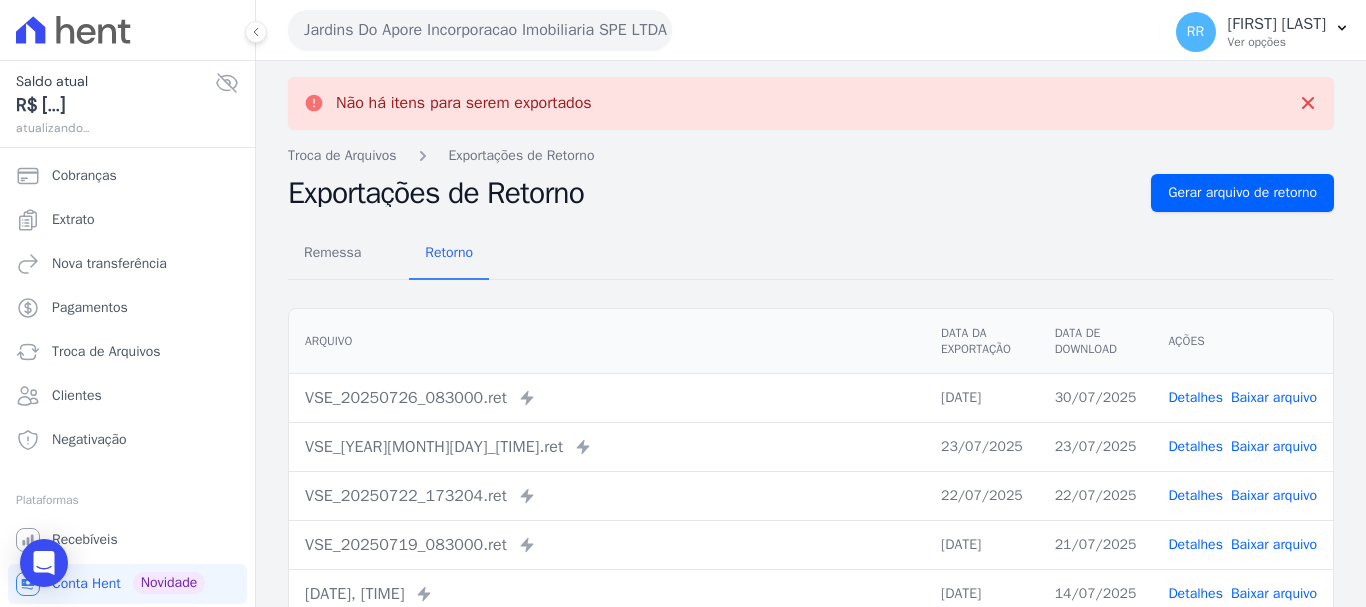click on "[FIRST] [LAST] [LAST]
Via Sul Engenharia
AGUAS DE GUANABARA INCORPORACAO IMOBILIARIA SPE LTDA
AGUAS DO ALVORADA INCORPORACAO IMOBILIARIA SPE LTDA
ANANINDEUA 01 INCORPORACAO IMOBILIARIA SPE LTDA
AQUARELA CITY INCORPORACAO IMOBILIARIA LTDA" at bounding box center [720, 30] 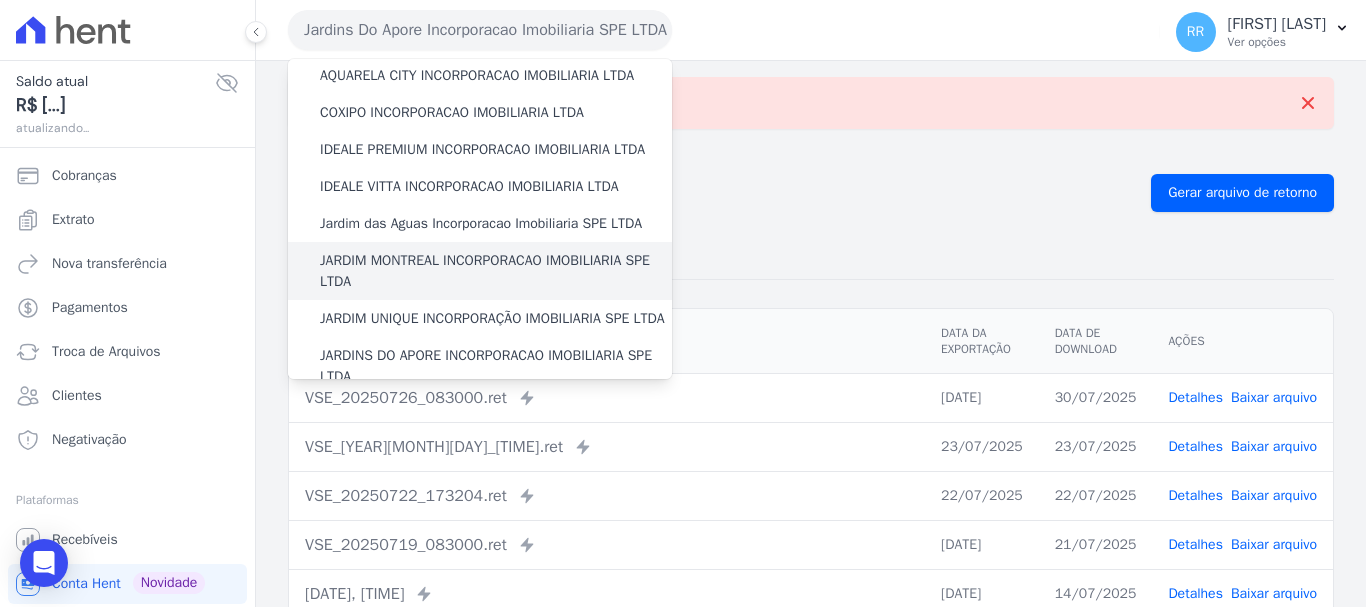 scroll, scrollTop: 300, scrollLeft: 0, axis: vertical 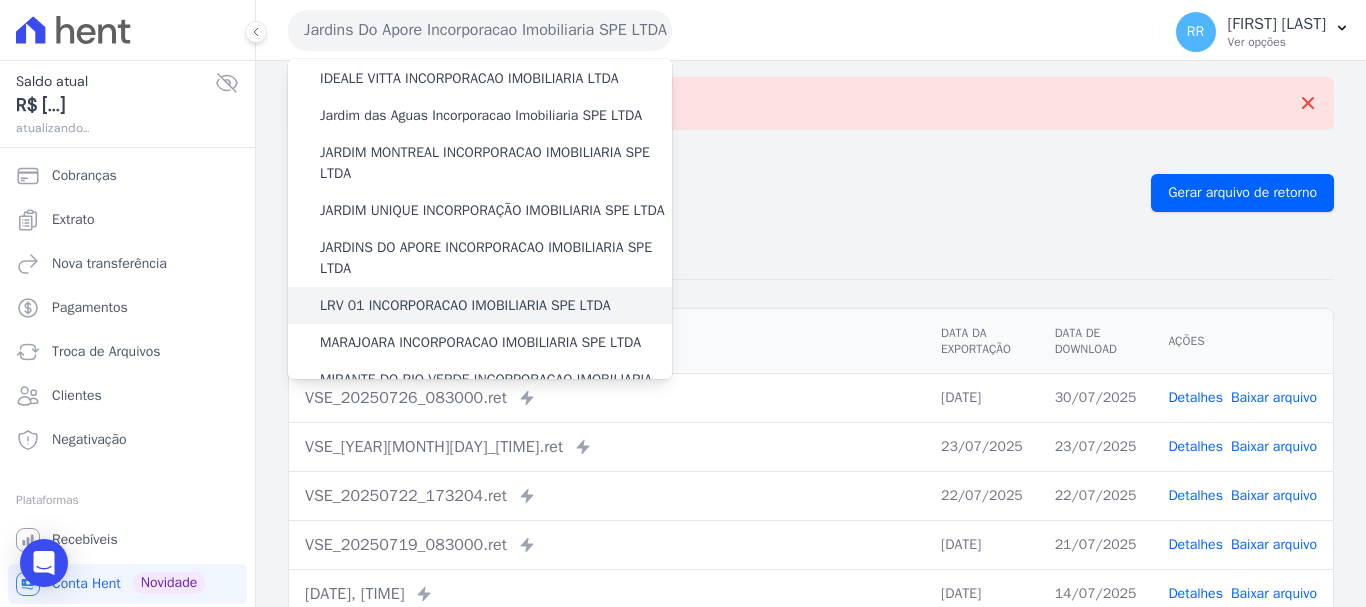 click on "LRV 01 INCORPORACAO IMOBILIARIA SPE LTDA" at bounding box center [465, 305] 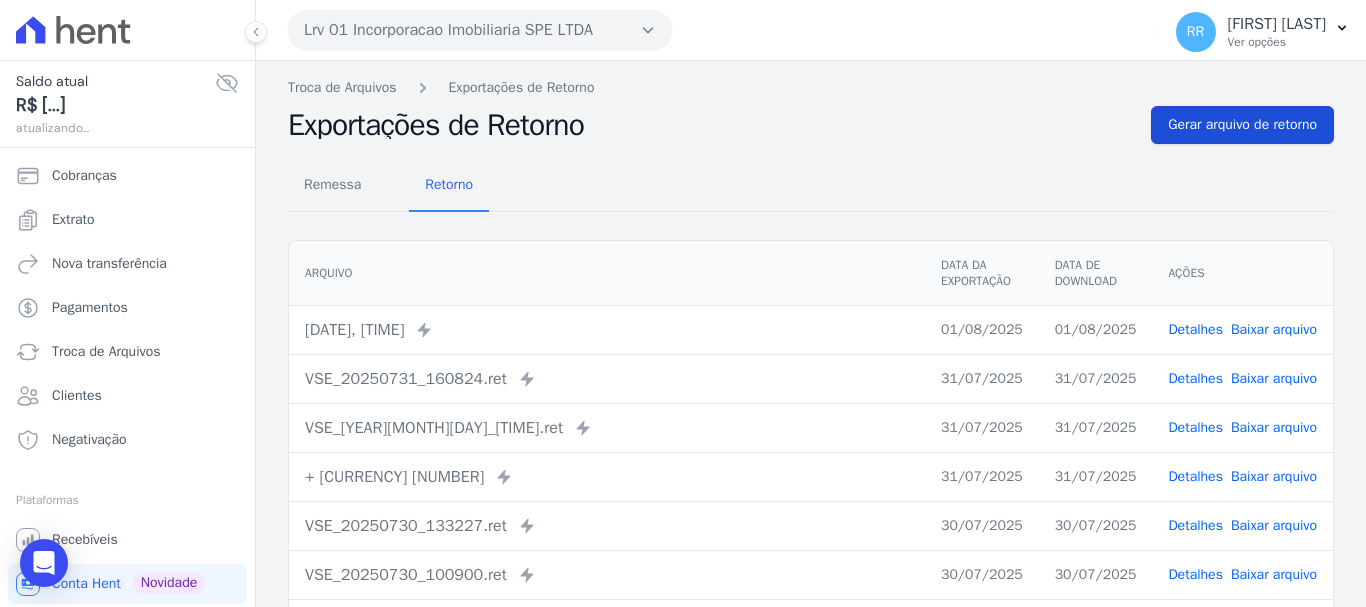 click on "Gerar arquivo de retorno" at bounding box center (1242, 125) 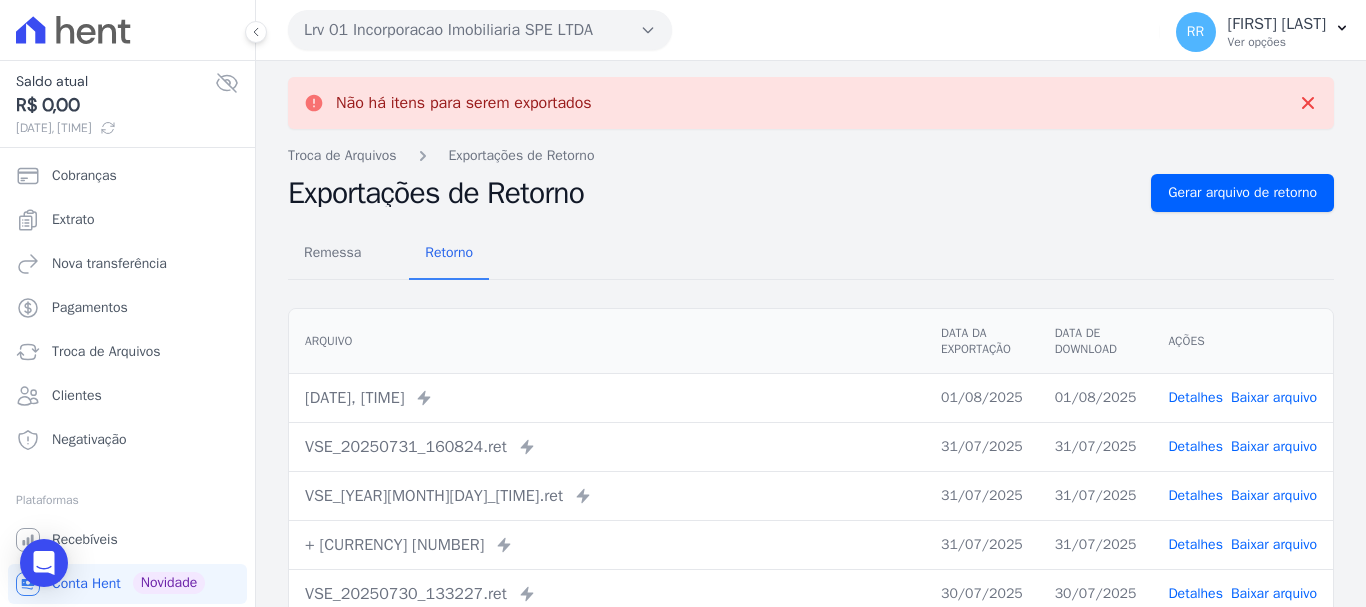click on "Lrv 01 Incorporacao Imobiliaria SPE LTDA" at bounding box center [480, 30] 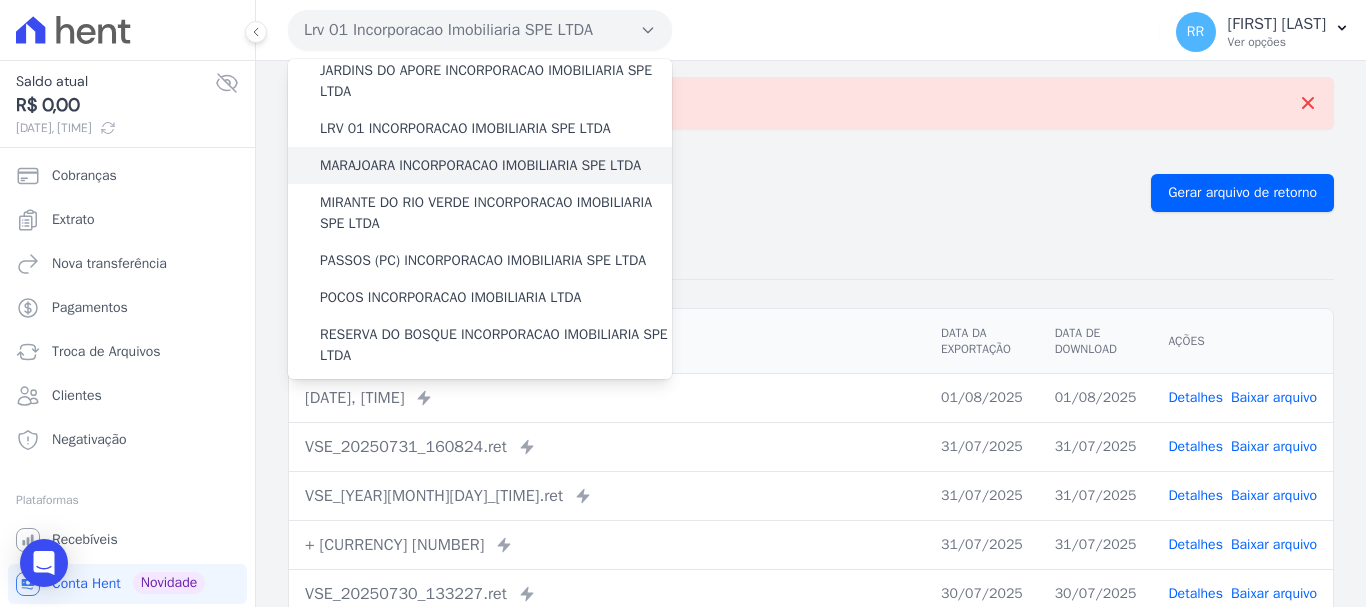 scroll, scrollTop: 500, scrollLeft: 0, axis: vertical 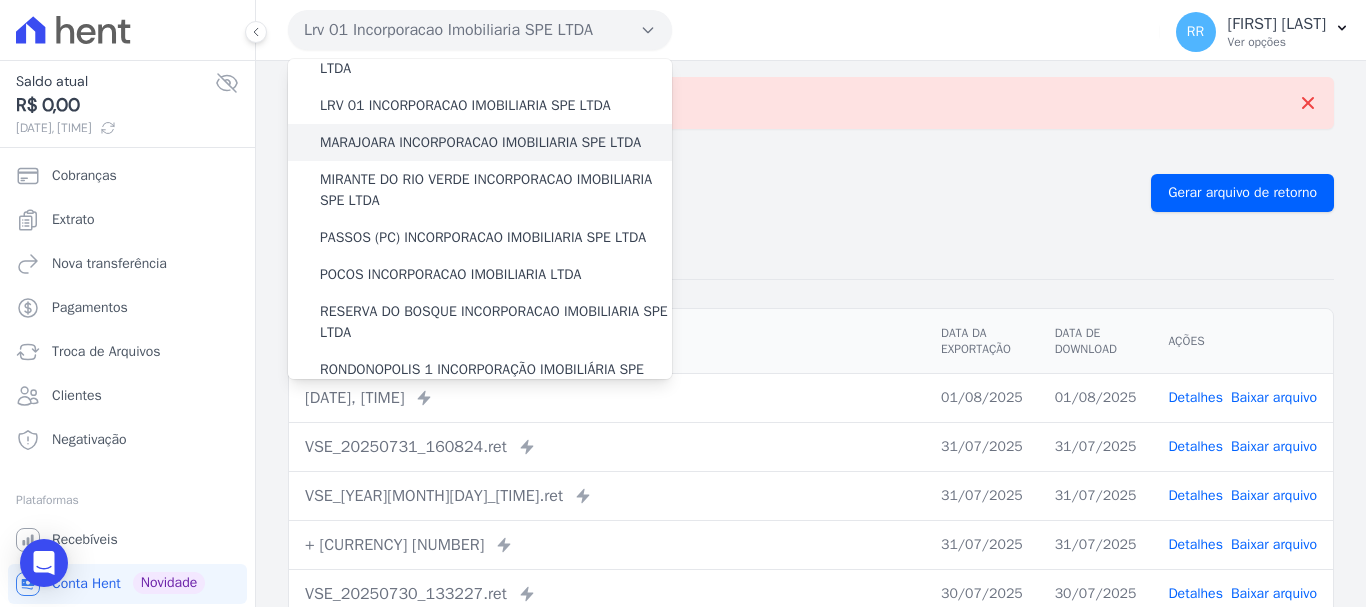 click on "MARAJOARA INCORPORACAO IMOBILIARIA SPE LTDA" at bounding box center [480, 142] 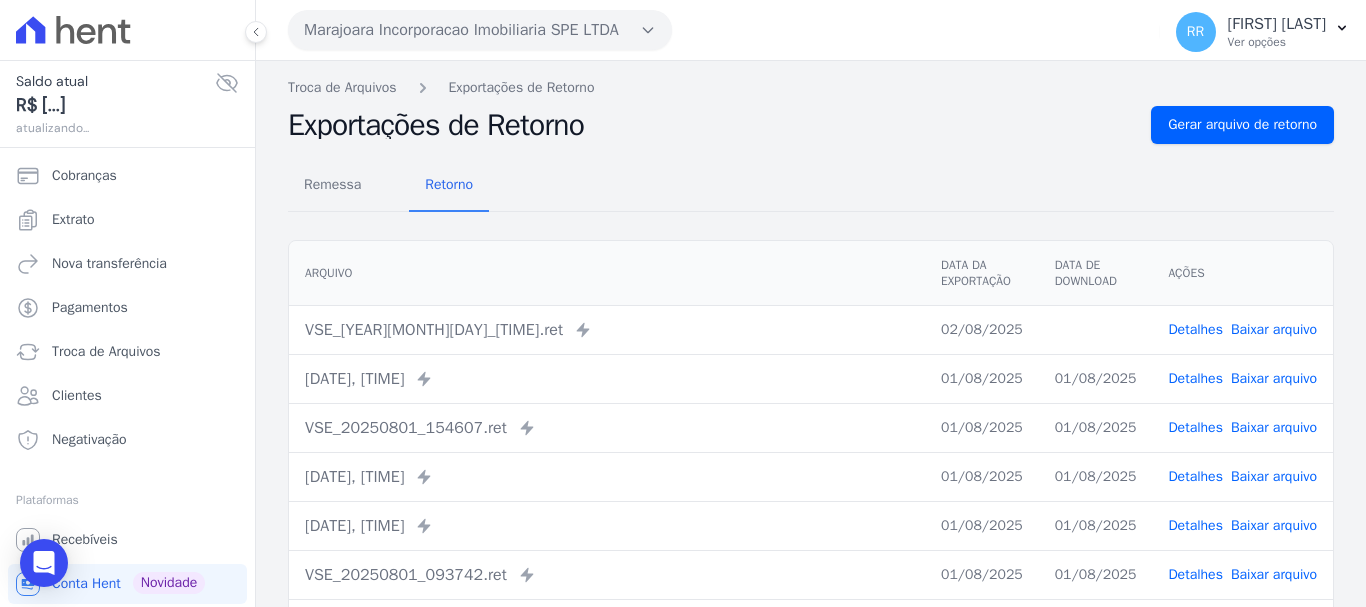 click on "Baixar arquivo" at bounding box center (1274, 329) 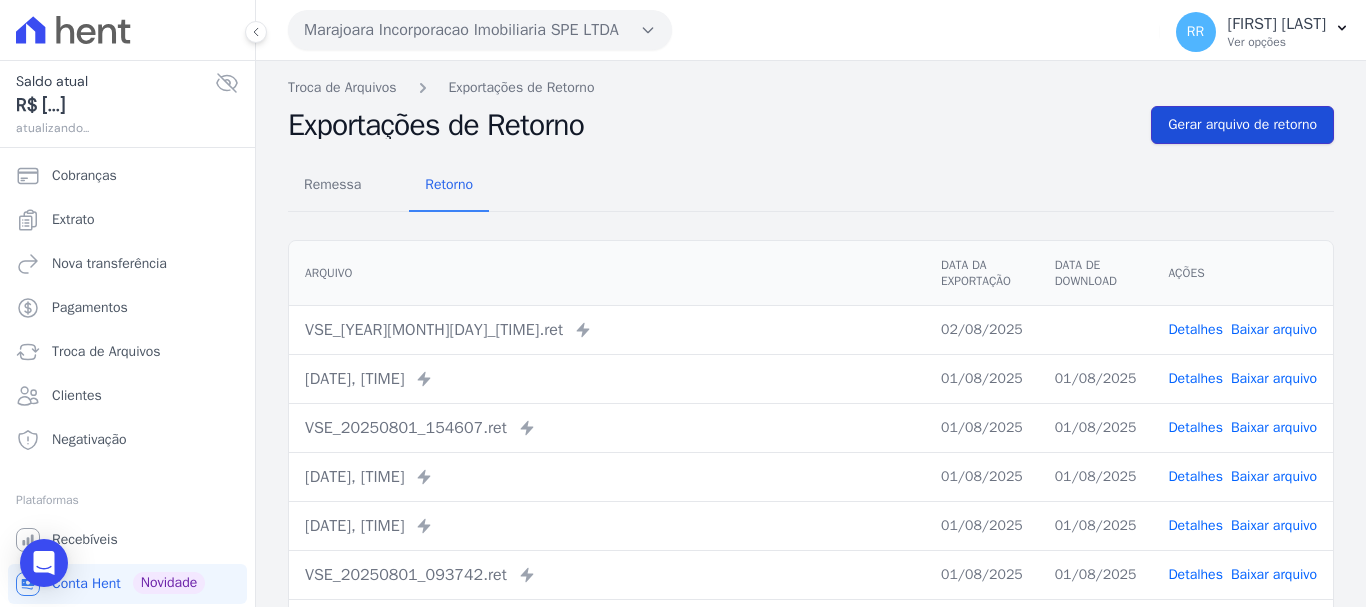 click on "Gerar arquivo de retorno" at bounding box center (1242, 125) 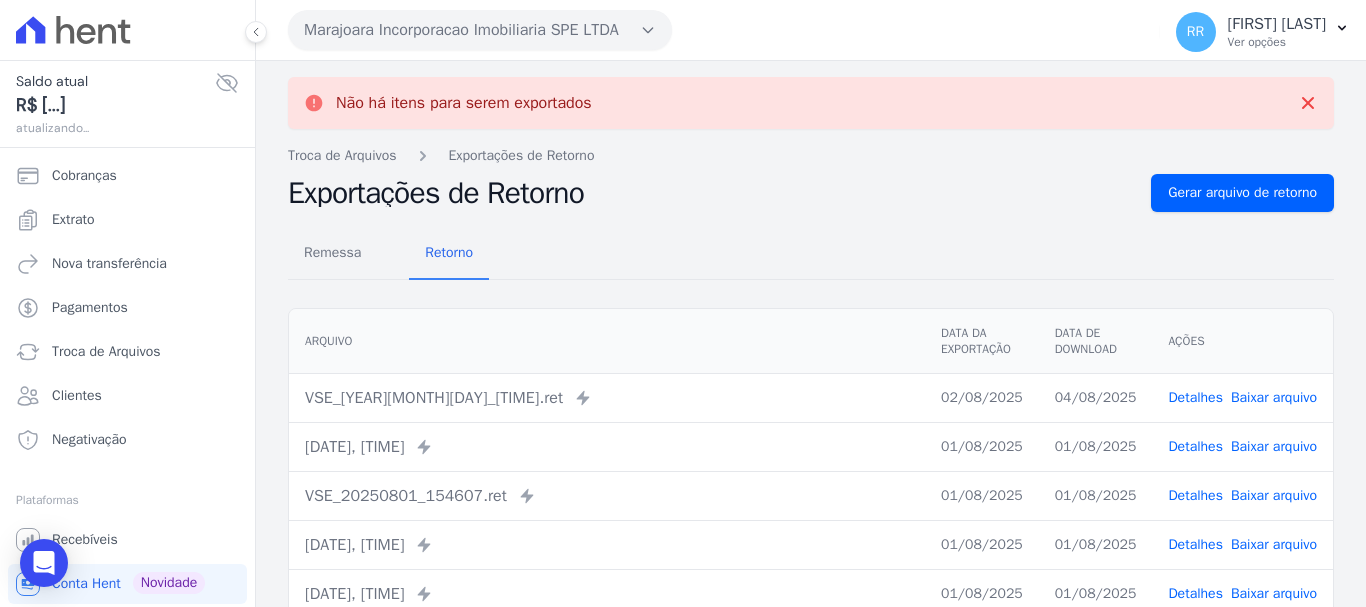 click on "Marajoara Incorporacao Imobiliaria SPE LTDA" at bounding box center [480, 30] 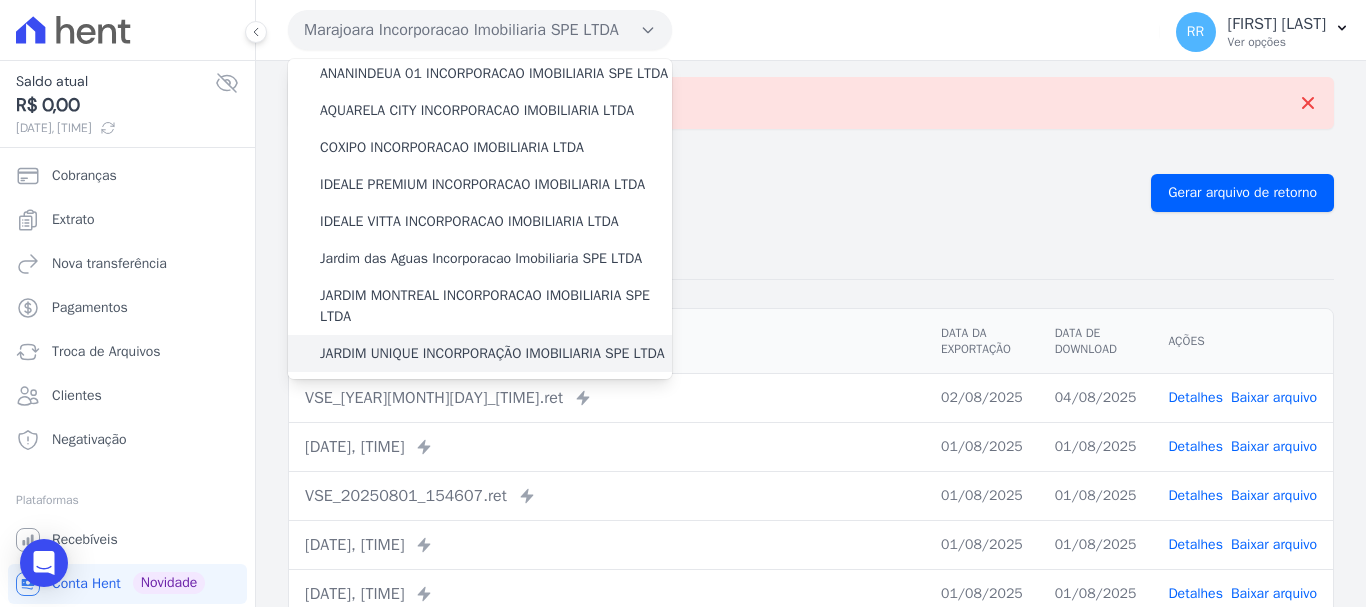 scroll, scrollTop: 500, scrollLeft: 0, axis: vertical 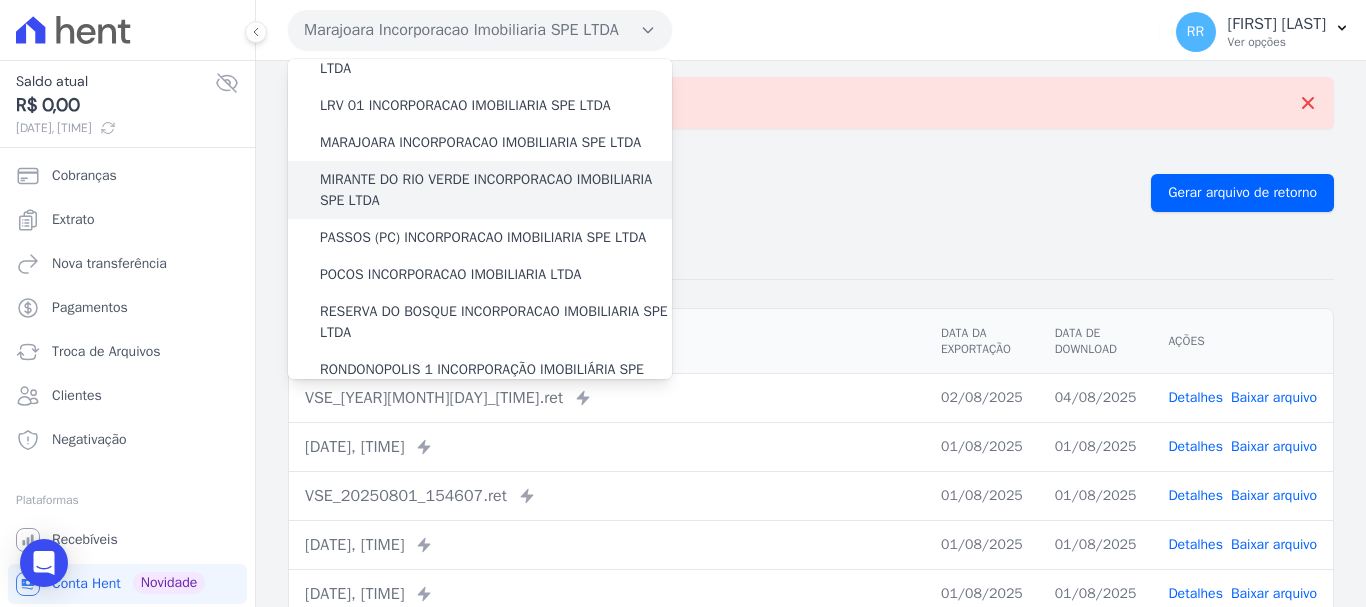 click on "MIRANTE DO RIO VERDE INCORPORACAO IMOBILIARIA SPE LTDA" at bounding box center (496, 190) 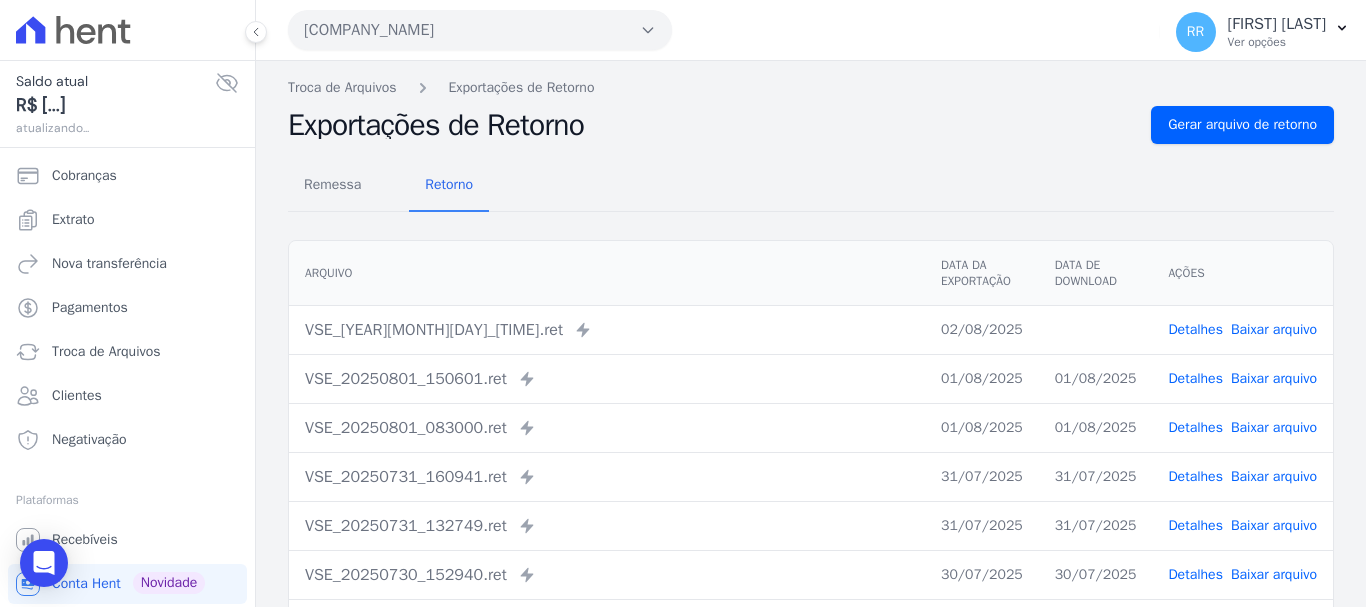 click on "Baixar arquivo" at bounding box center (1274, 329) 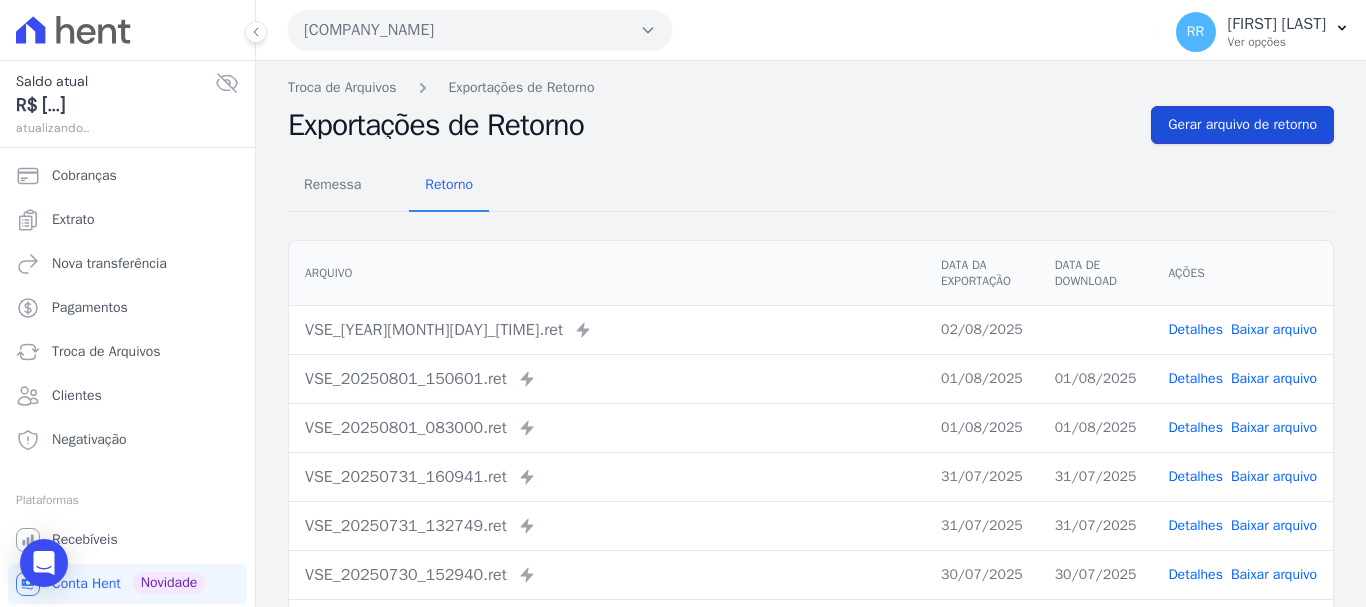 click on "Gerar arquivo de retorno" at bounding box center [1242, 125] 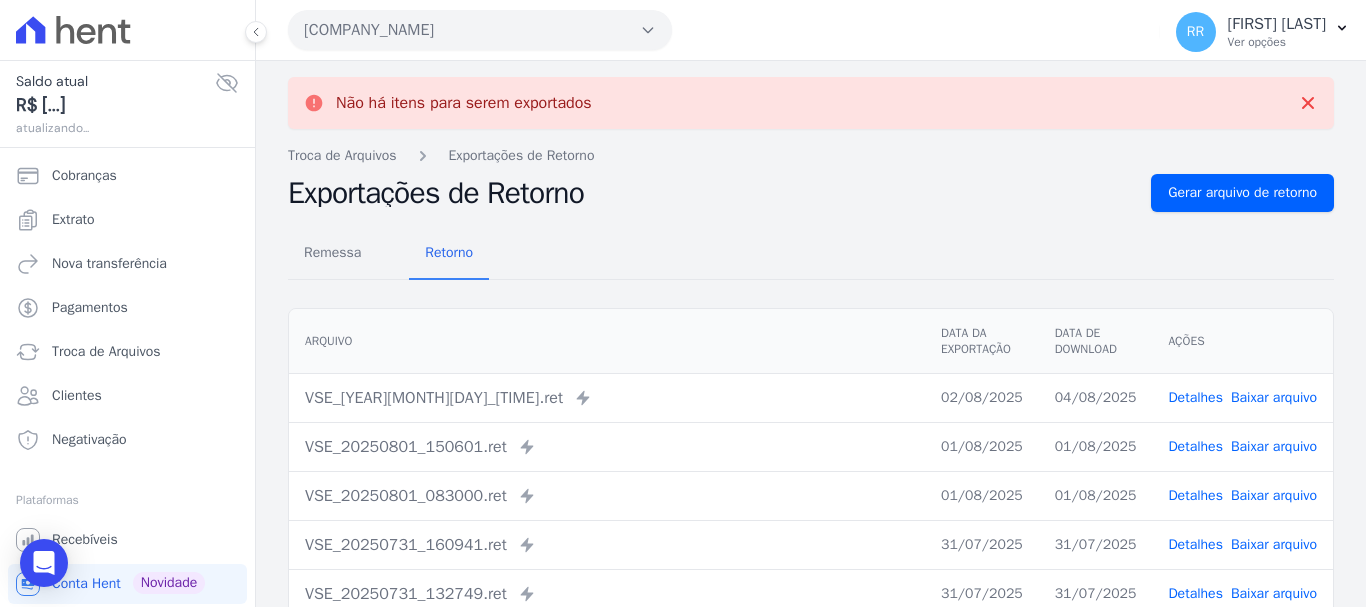 click on "[COMPANY_NAME]" at bounding box center [480, 30] 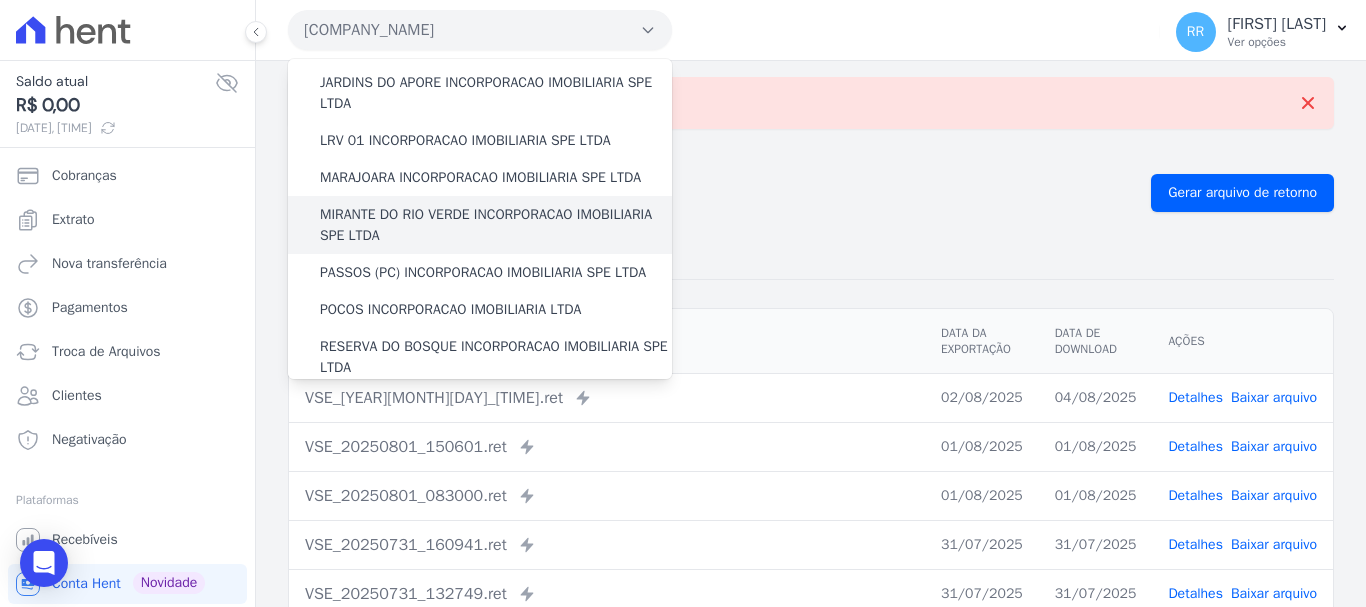 scroll, scrollTop: 500, scrollLeft: 0, axis: vertical 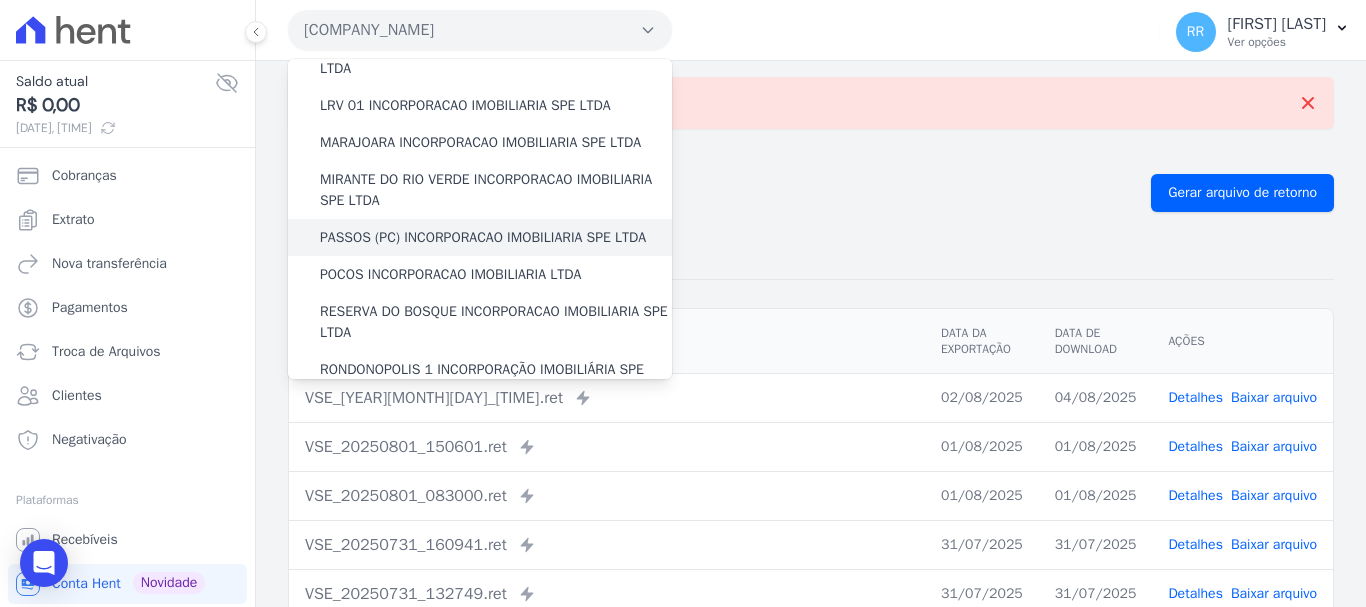 click on "PASSOS (PC) INCORPORACAO IMOBILIARIA SPE LTDA" at bounding box center [483, 237] 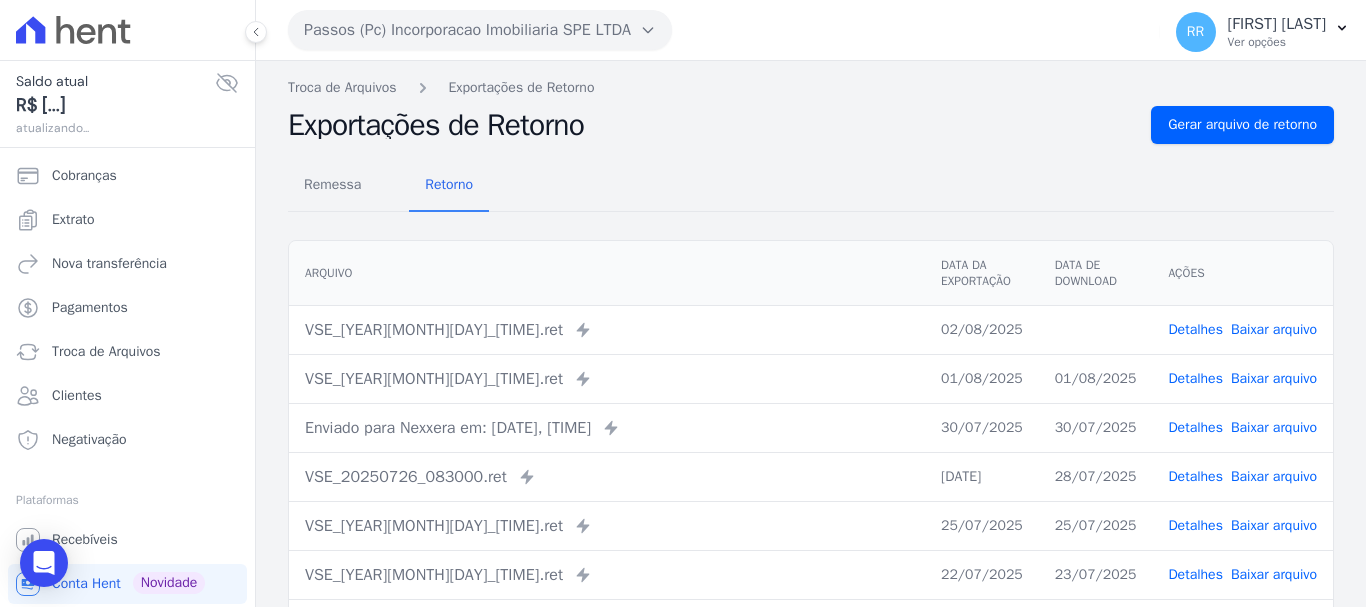 click on "Baixar arquivo" at bounding box center (1274, 329) 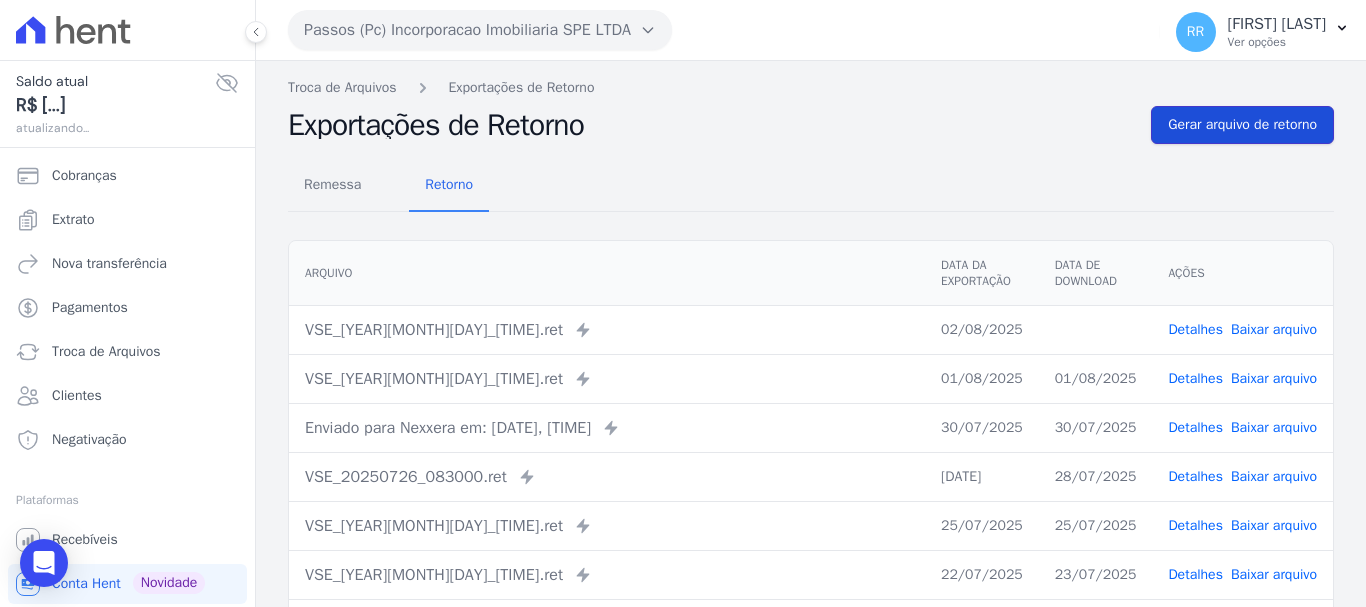 click on "Gerar arquivo de retorno" at bounding box center [1242, 125] 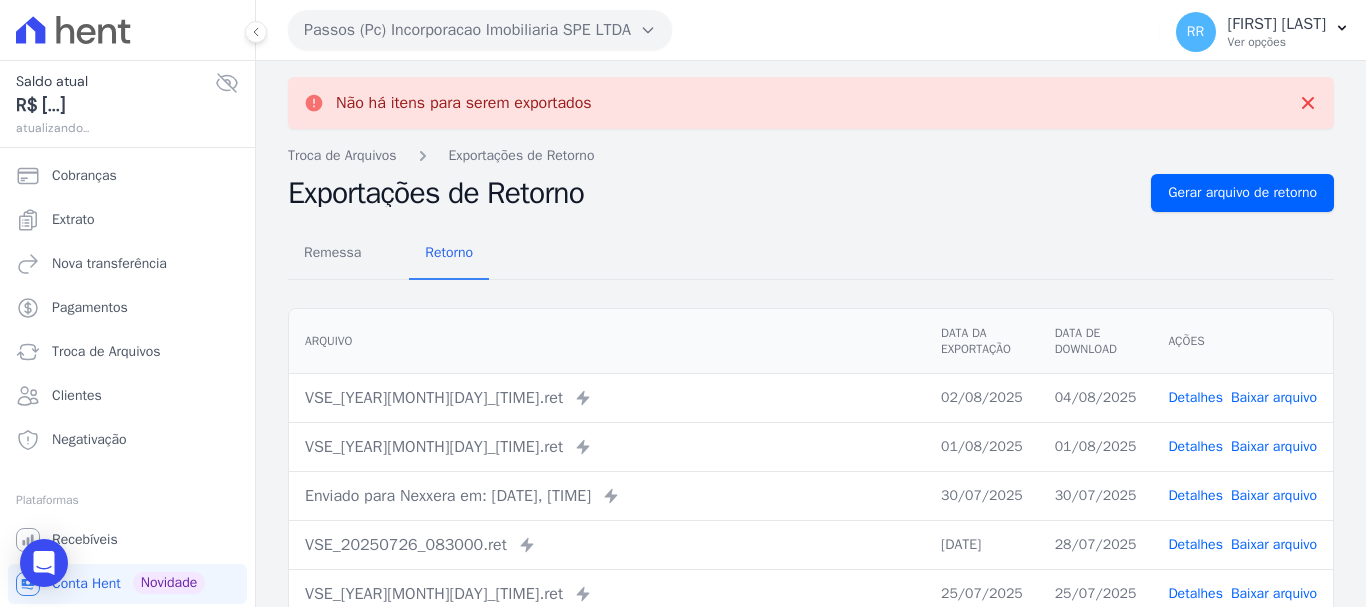 click on "Passos (Pc) Incorporacao Imobiliaria SPE LTDA" at bounding box center [480, 30] 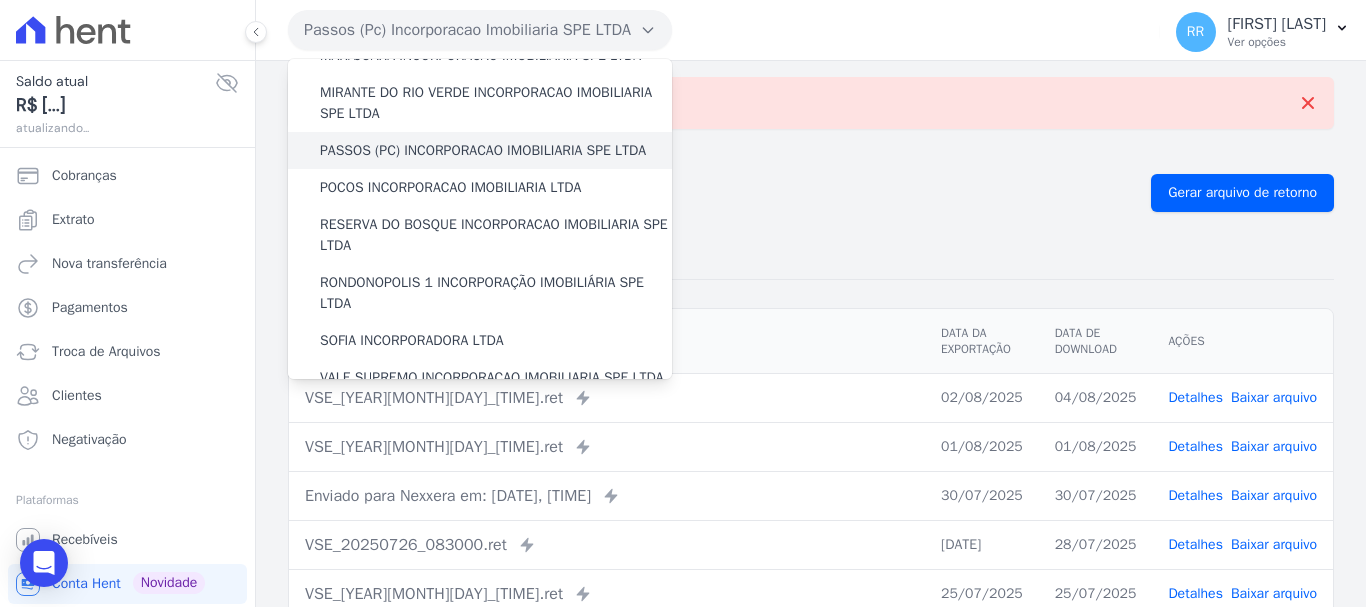 scroll, scrollTop: 600, scrollLeft: 0, axis: vertical 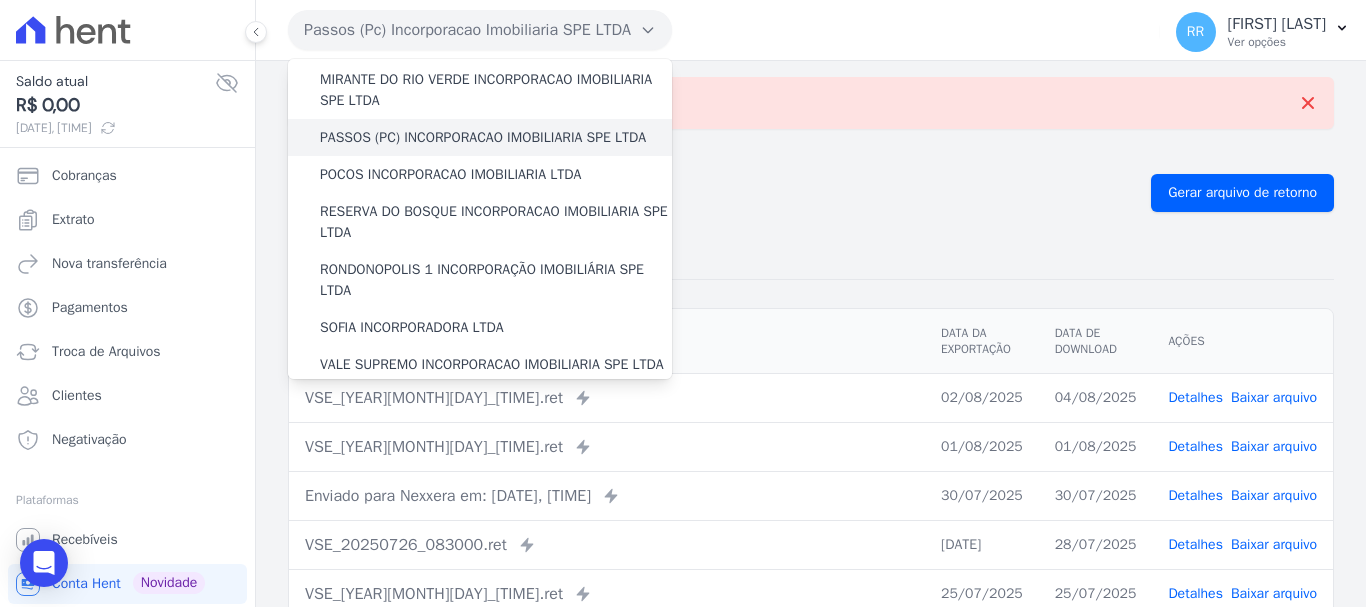 click on "PASSOS (PC) INCORPORACAO IMOBILIARIA SPE LTDA" at bounding box center [483, 137] 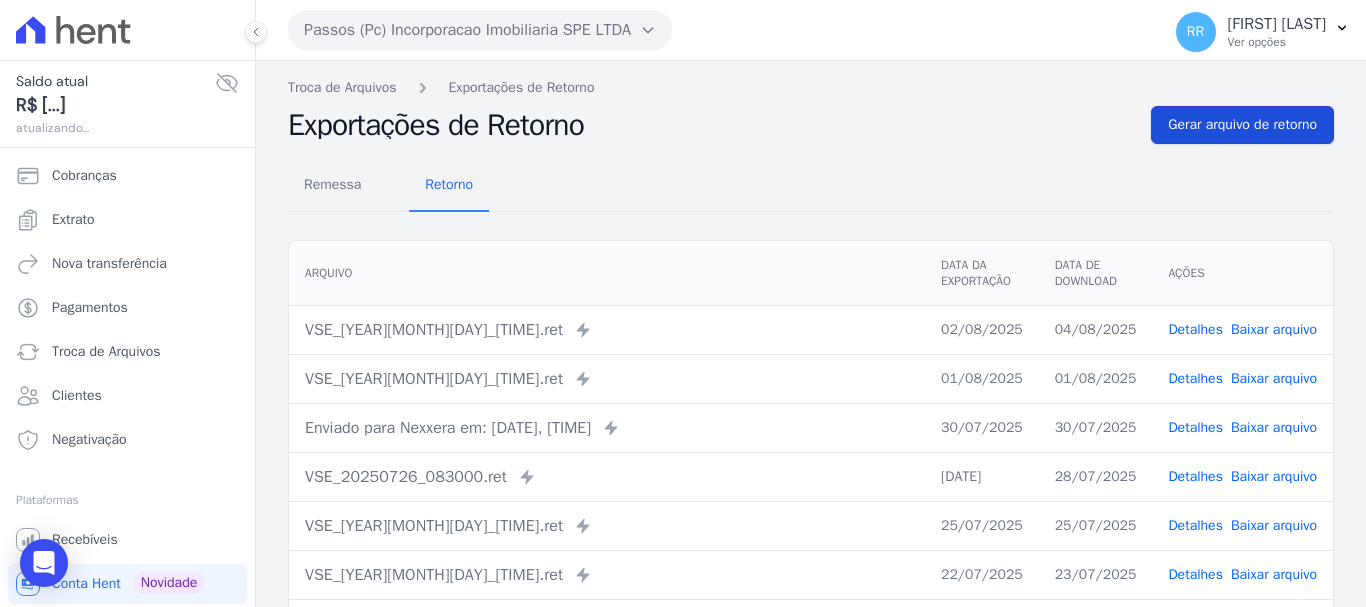 click on "Gerar arquivo de retorno" at bounding box center [1242, 125] 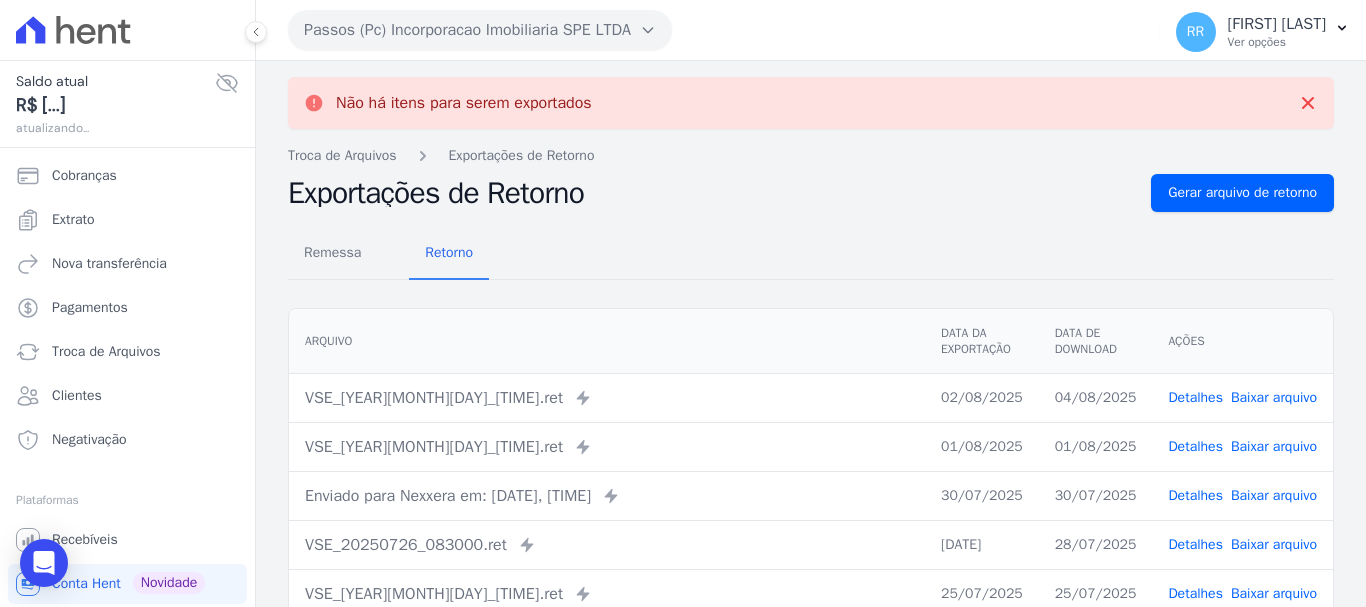 click on "Passos (Pc) Incorporacao Imobiliaria SPE LTDA" at bounding box center (480, 30) 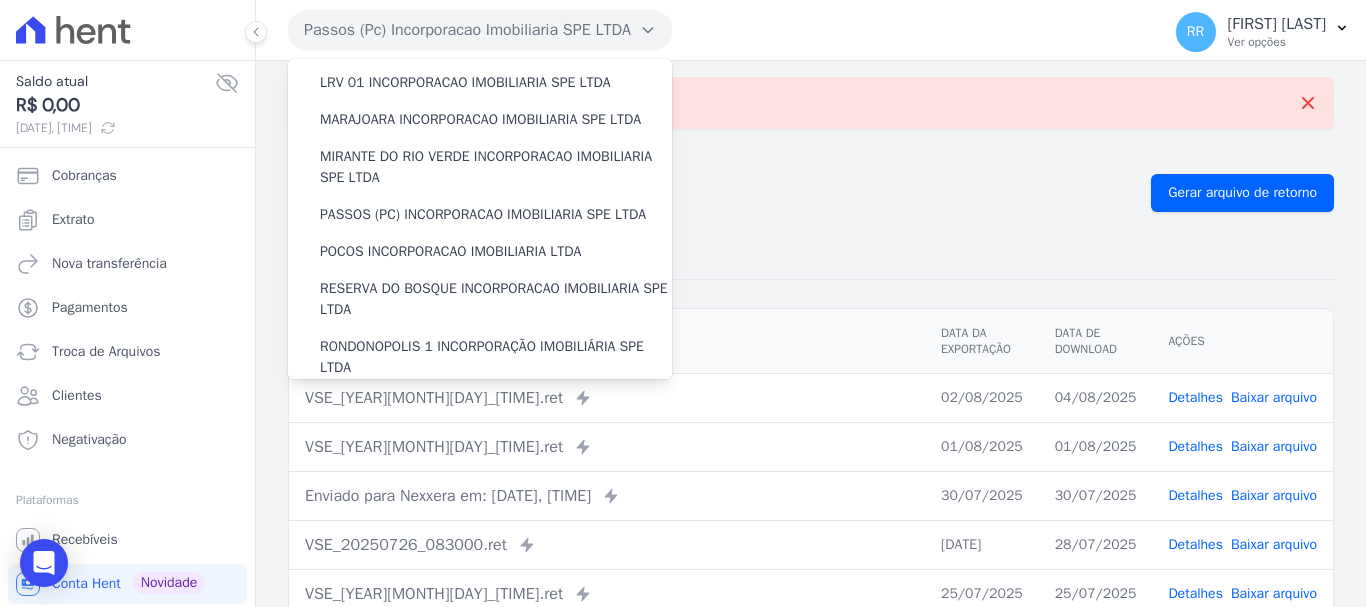 scroll, scrollTop: 600, scrollLeft: 0, axis: vertical 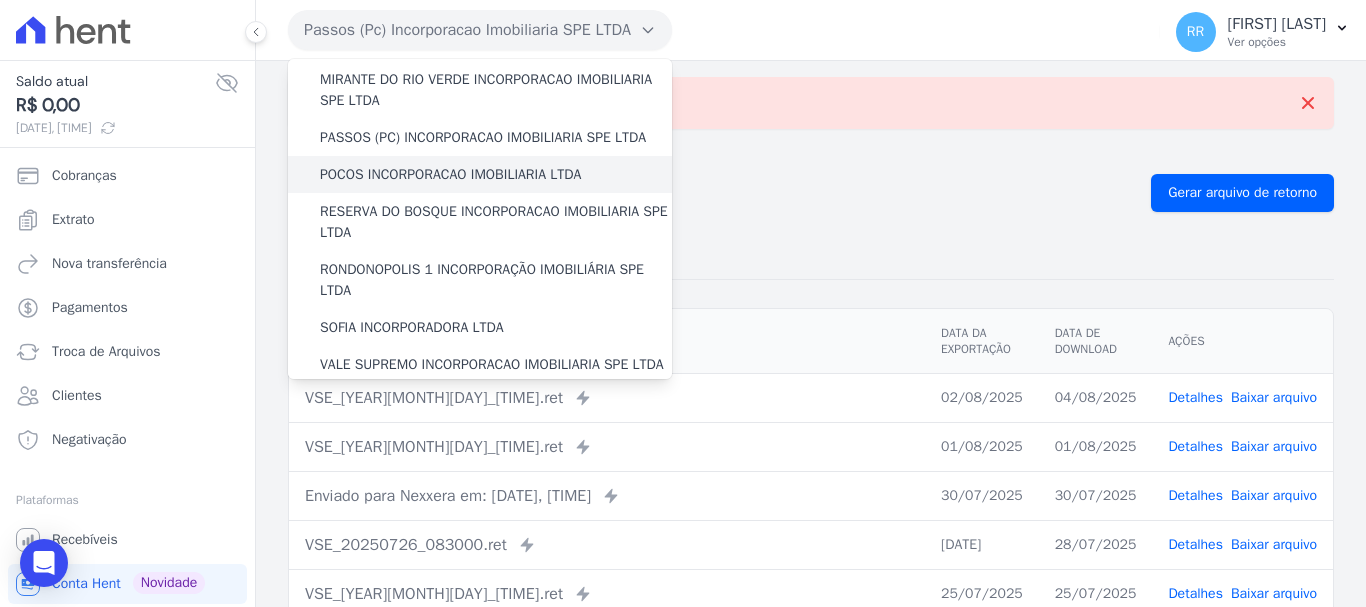 click on "POCOS INCORPORACAO IMOBILIARIA LTDA" at bounding box center (450, 174) 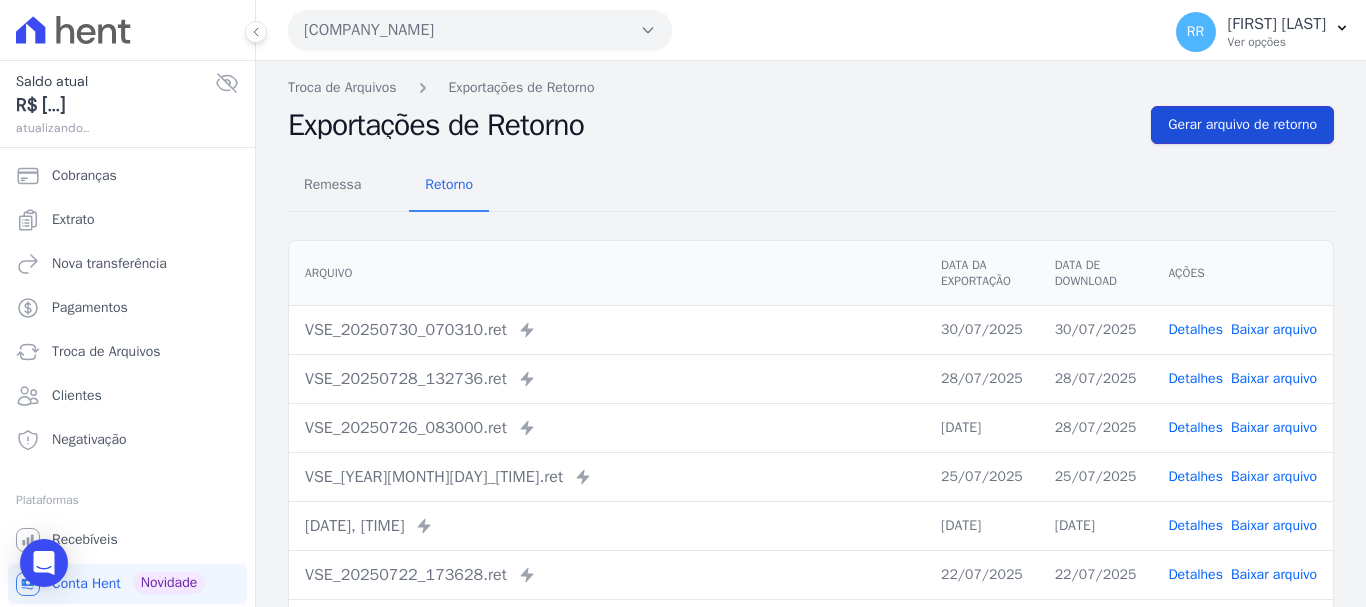 click on "Gerar arquivo de retorno" at bounding box center [1242, 125] 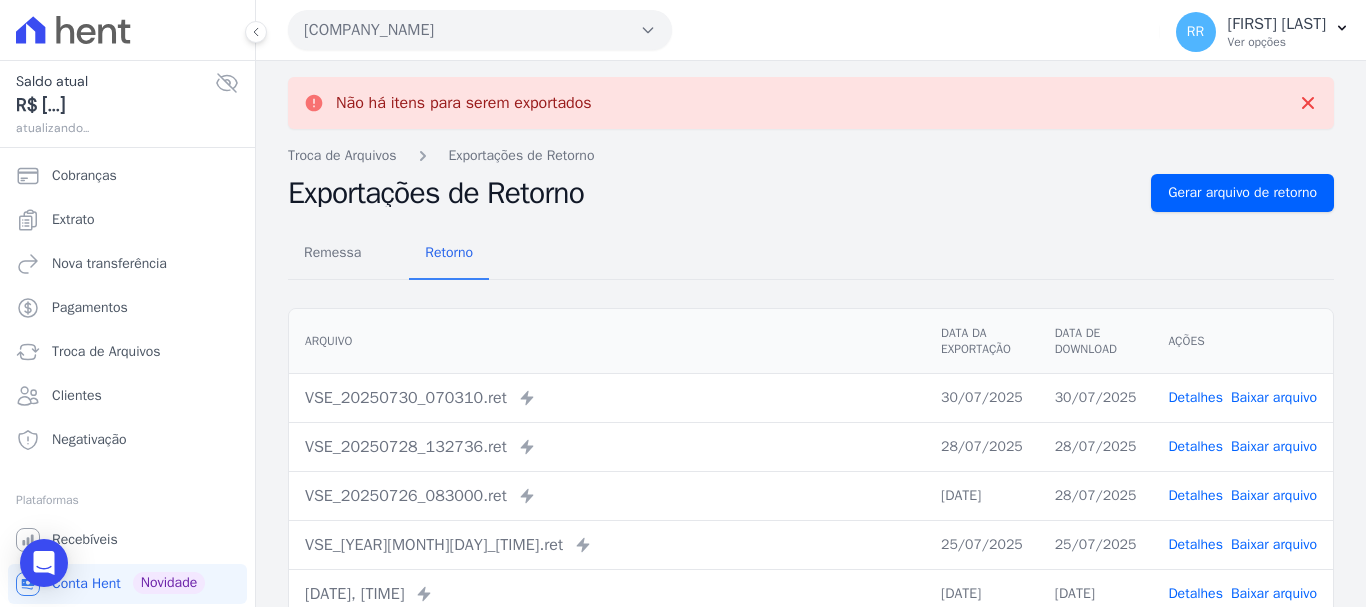 click on "[COMPANY_NAME]" at bounding box center [480, 30] 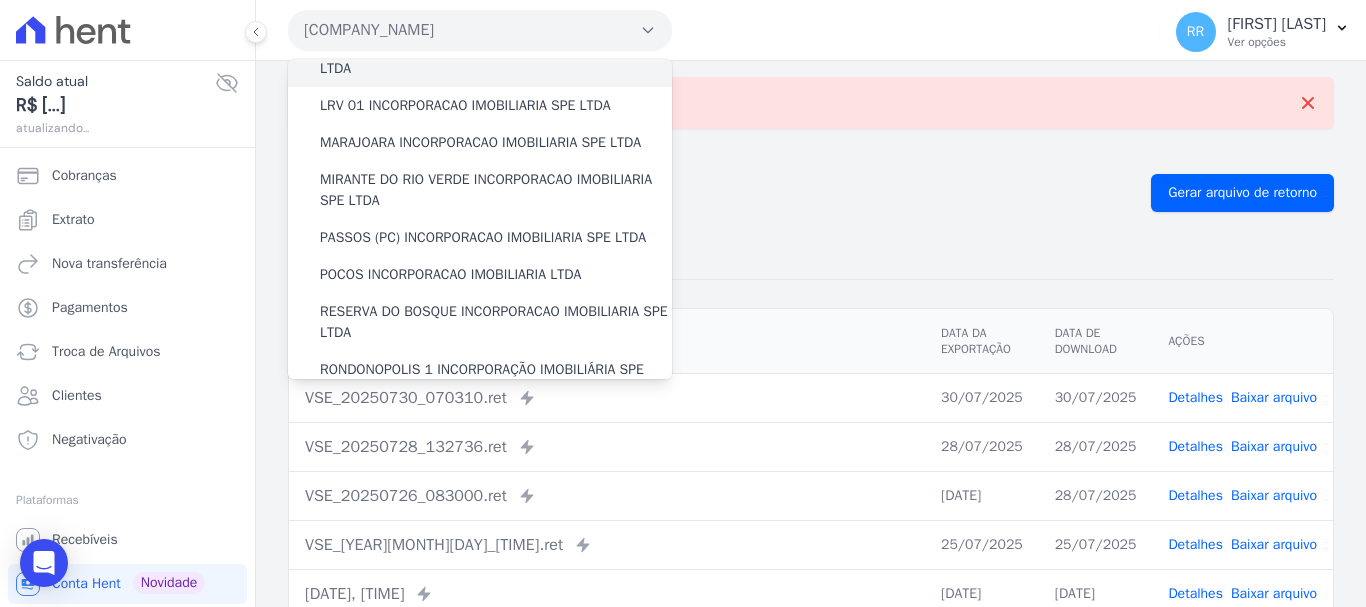 scroll, scrollTop: 600, scrollLeft: 0, axis: vertical 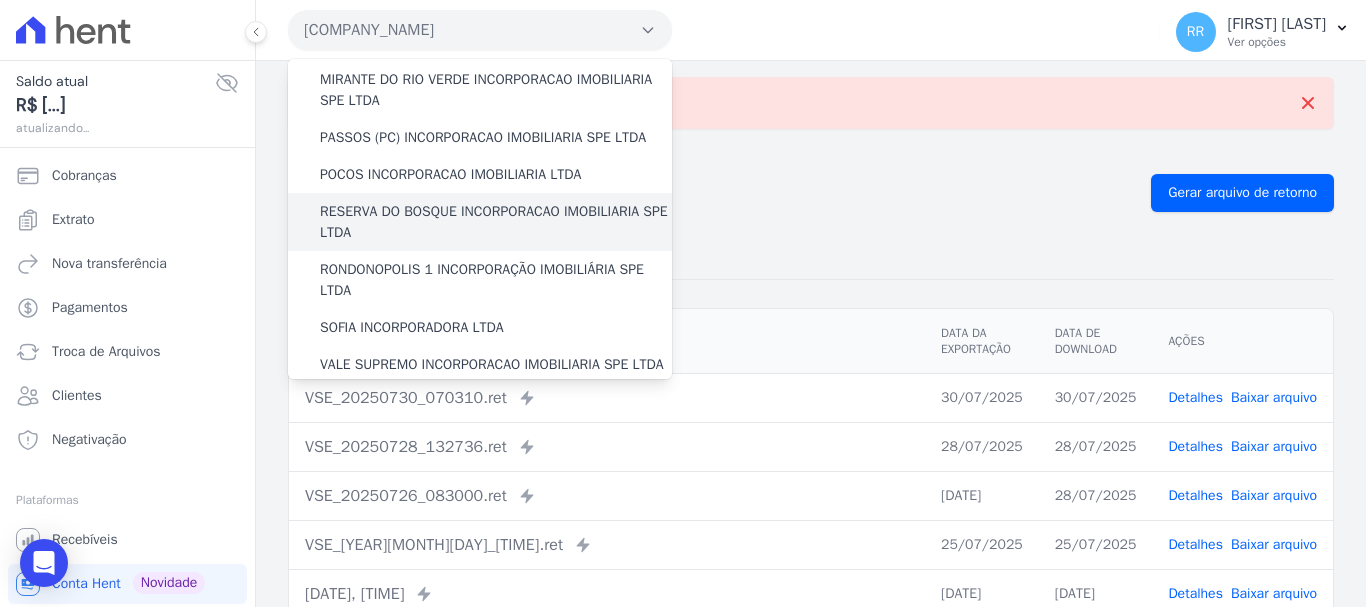 click on "RESERVA DO BOSQUE INCORPORACAO IMOBILIARIA SPE LTDA" at bounding box center [496, 222] 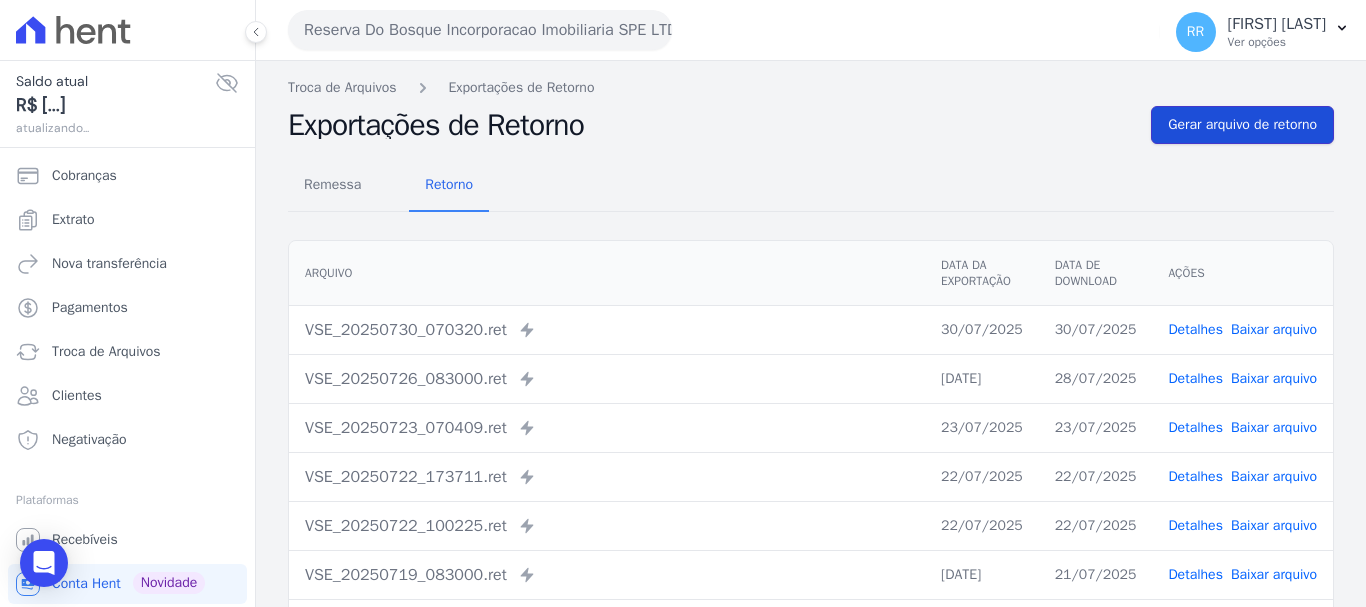 click on "Gerar arquivo de retorno" at bounding box center [1242, 125] 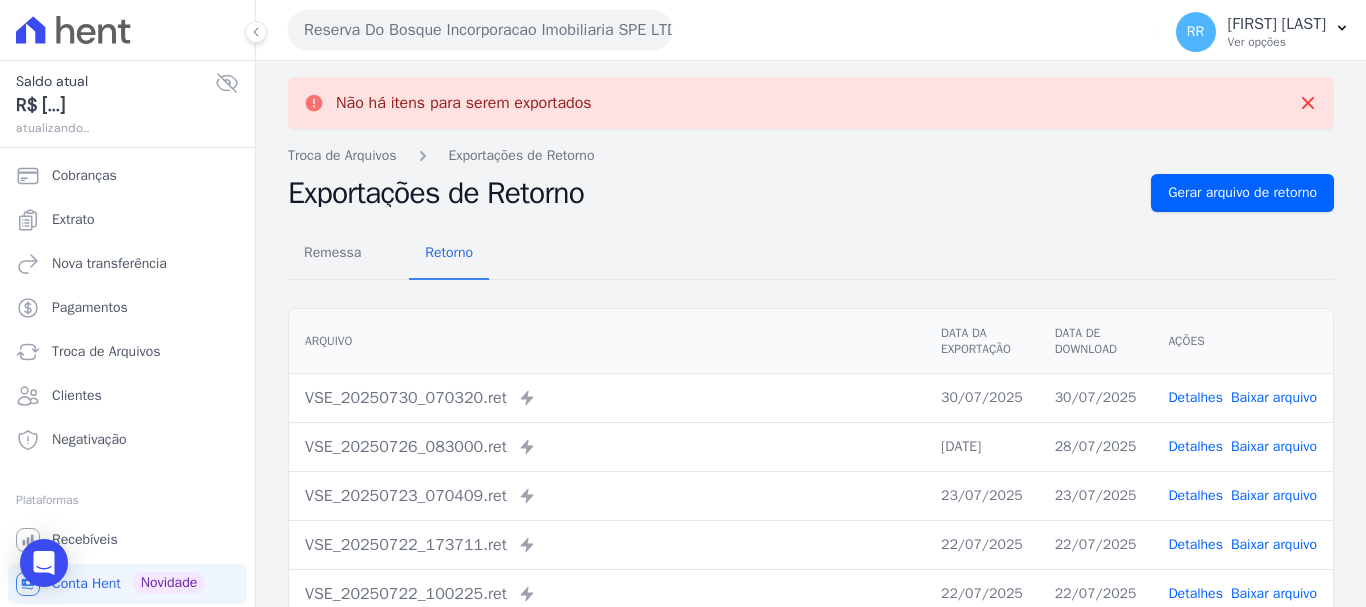 click on "Reserva Do Bosque Incorporacao Imobiliaria SPE LTDA" at bounding box center [480, 30] 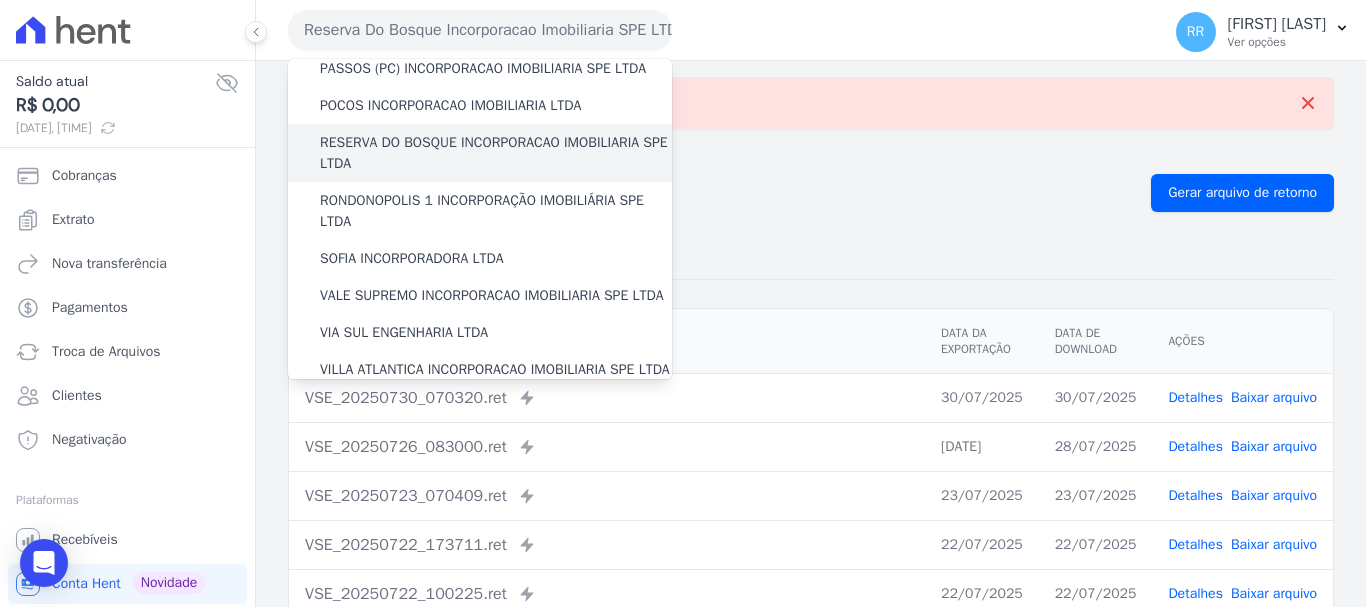 scroll, scrollTop: 700, scrollLeft: 0, axis: vertical 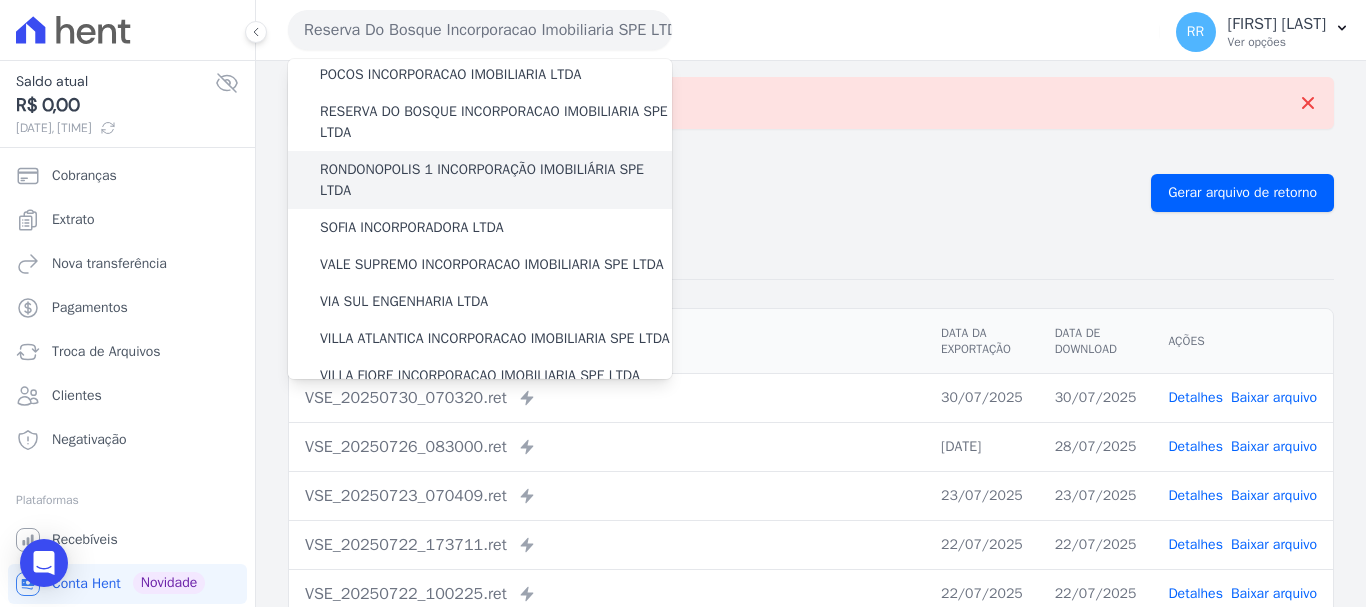 click on "RONDONOPOLIS 1 INCORPORAÇÃO IMOBILIÁRIA SPE LTDA" at bounding box center [496, 180] 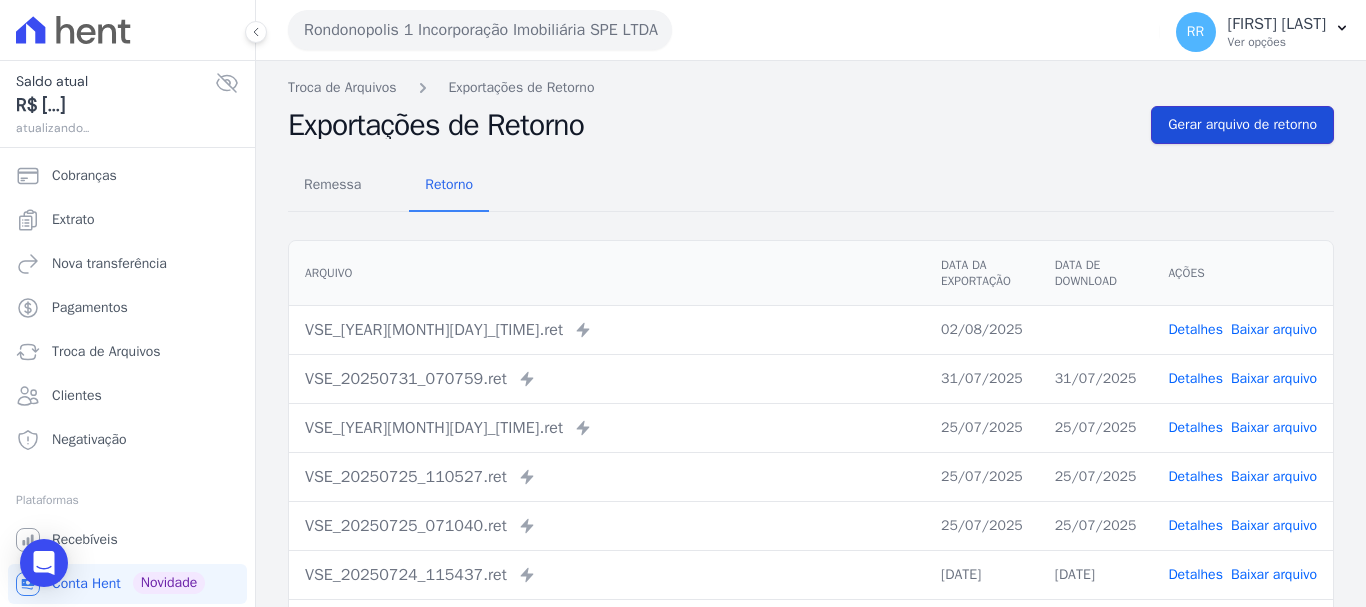 click on "Gerar arquivo de retorno" at bounding box center [1242, 125] 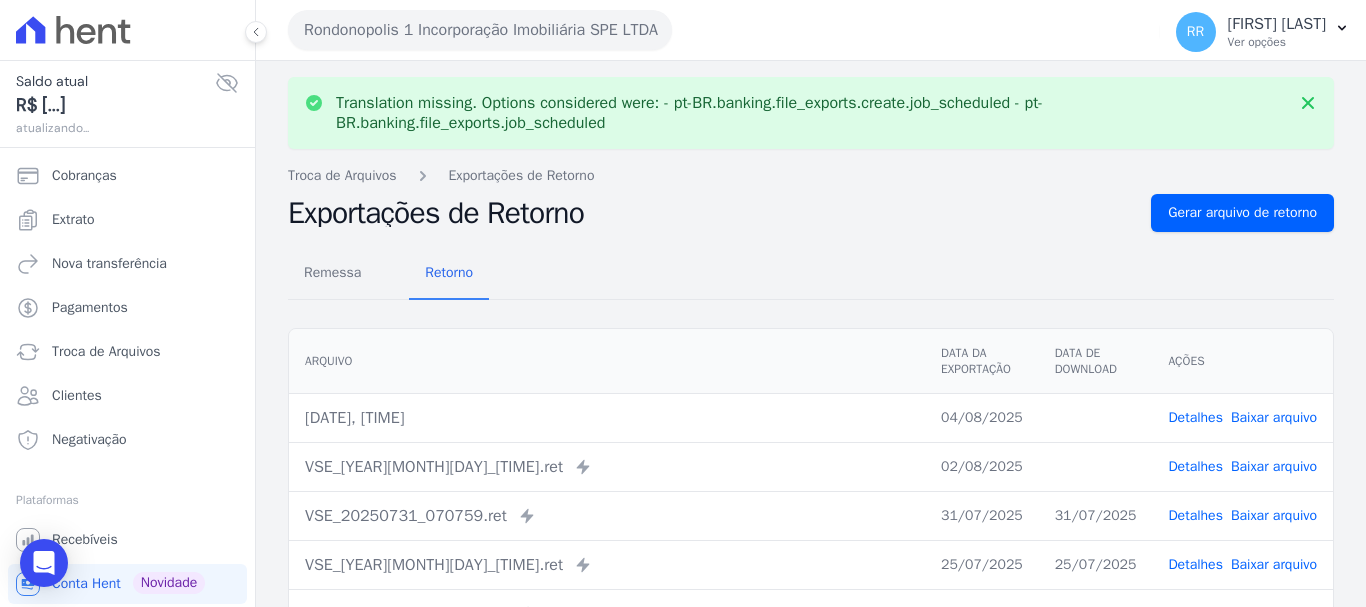 click on "Baixar arquivo" at bounding box center (1274, 466) 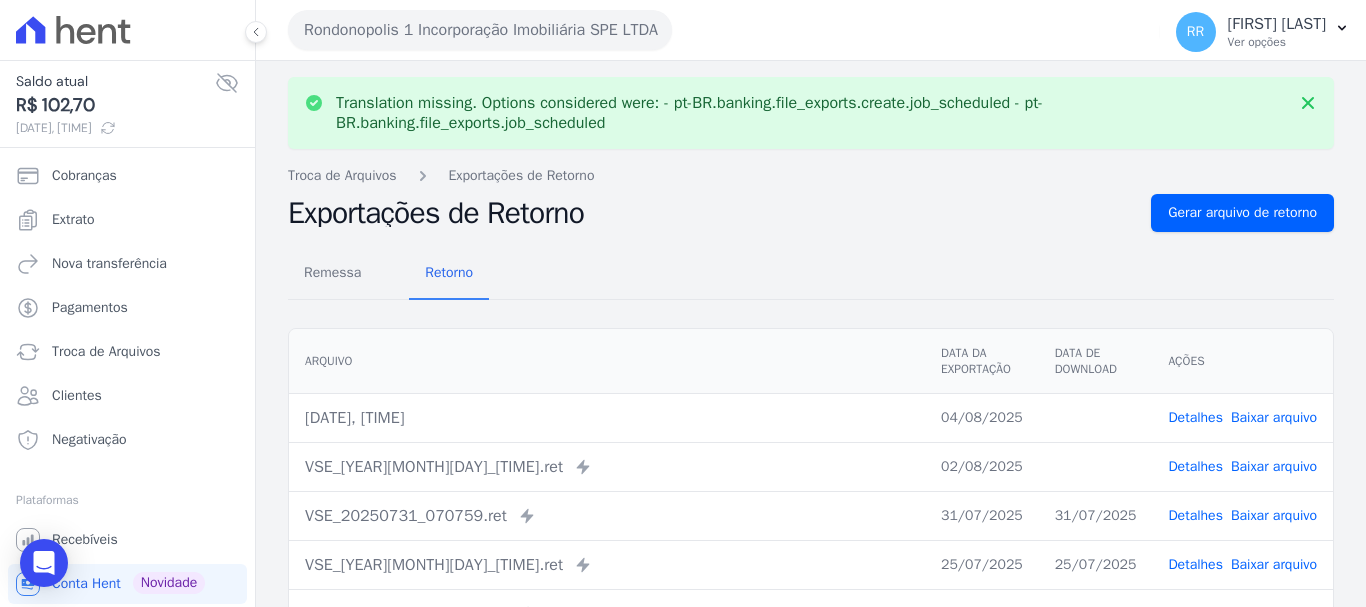 click on "Detalhes
Baixar arquivo" at bounding box center (1242, 417) 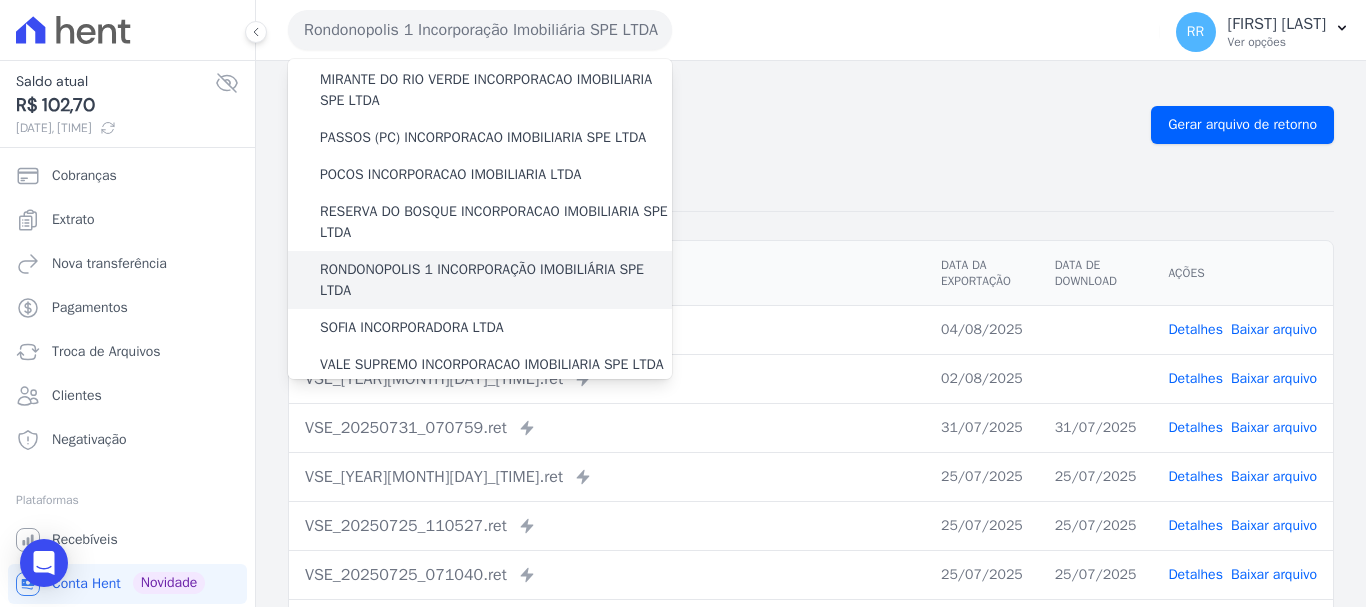 scroll, scrollTop: 700, scrollLeft: 0, axis: vertical 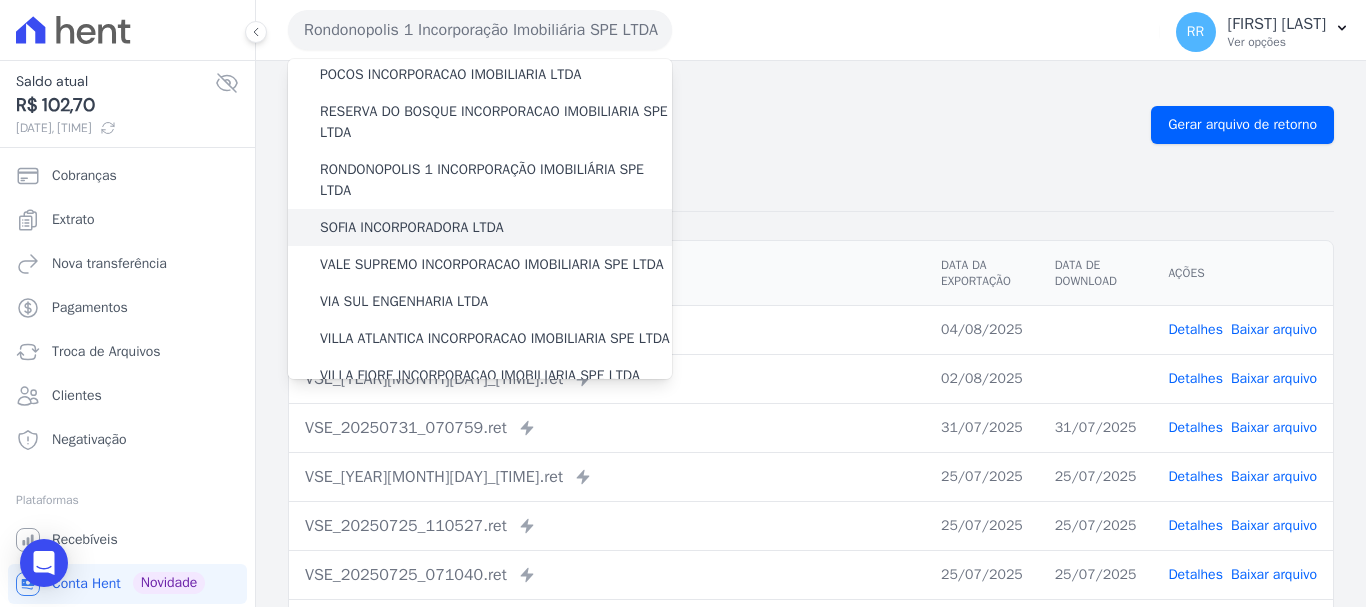 click on "SOFIA INCORPORADORA LTDA" at bounding box center [412, 227] 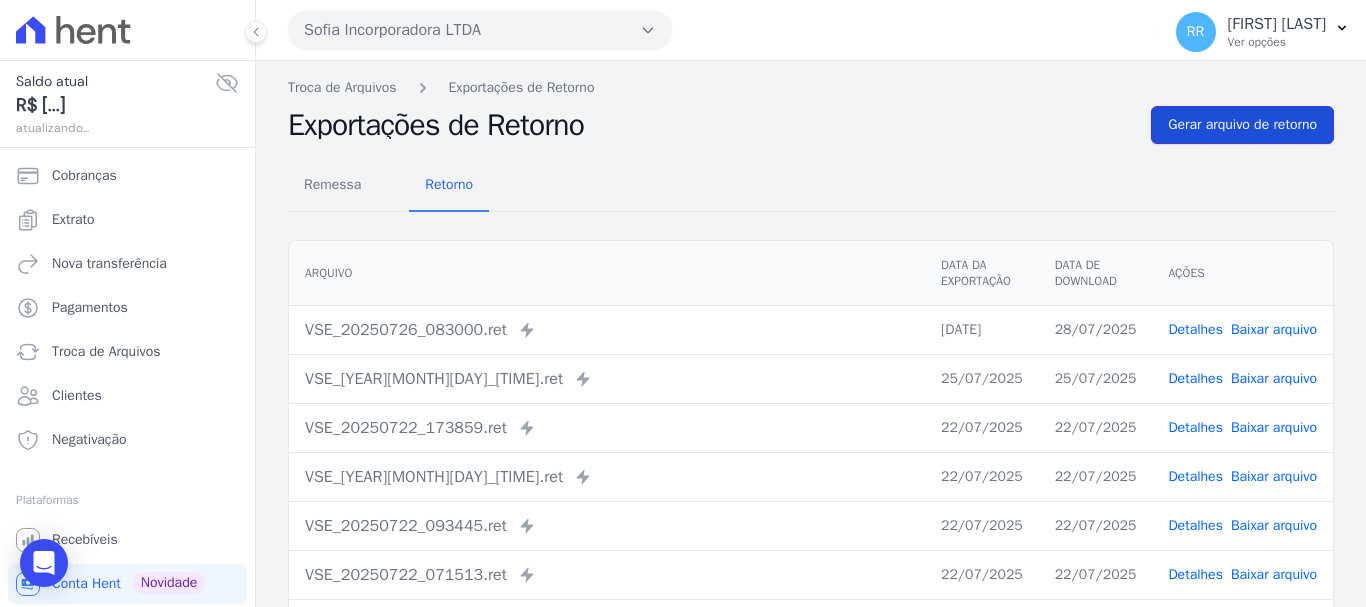 click on "Gerar arquivo de retorno" at bounding box center (1242, 125) 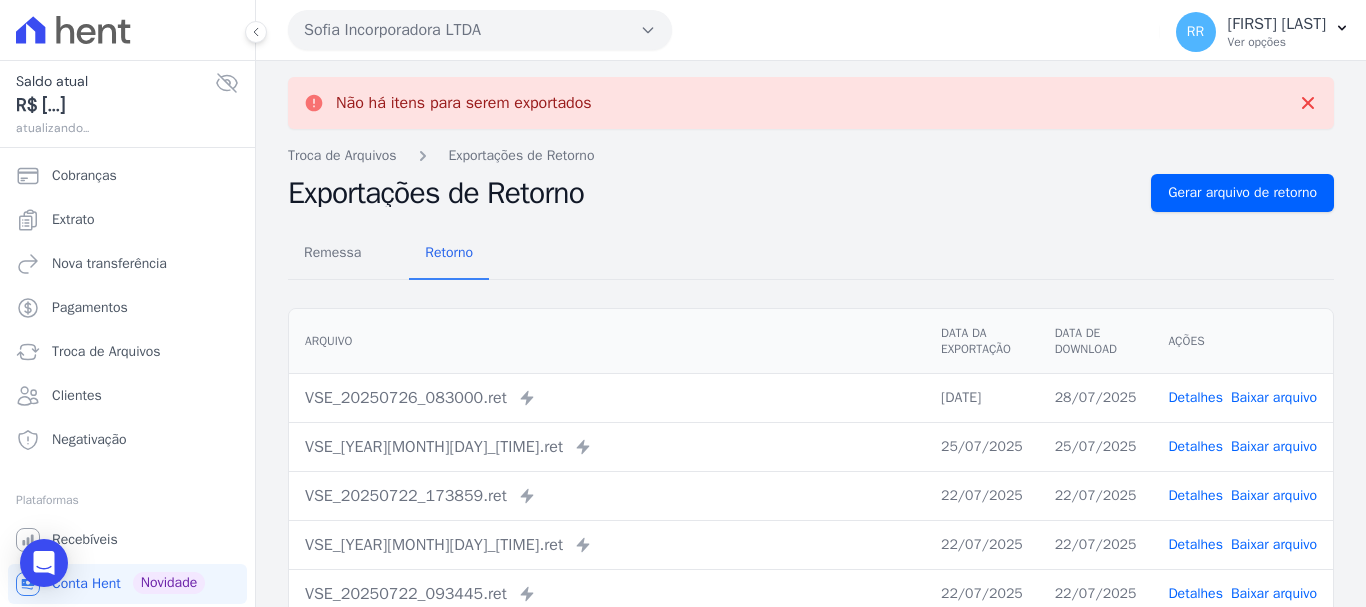 click on "Sofia Incorporadora LTDA" at bounding box center [480, 30] 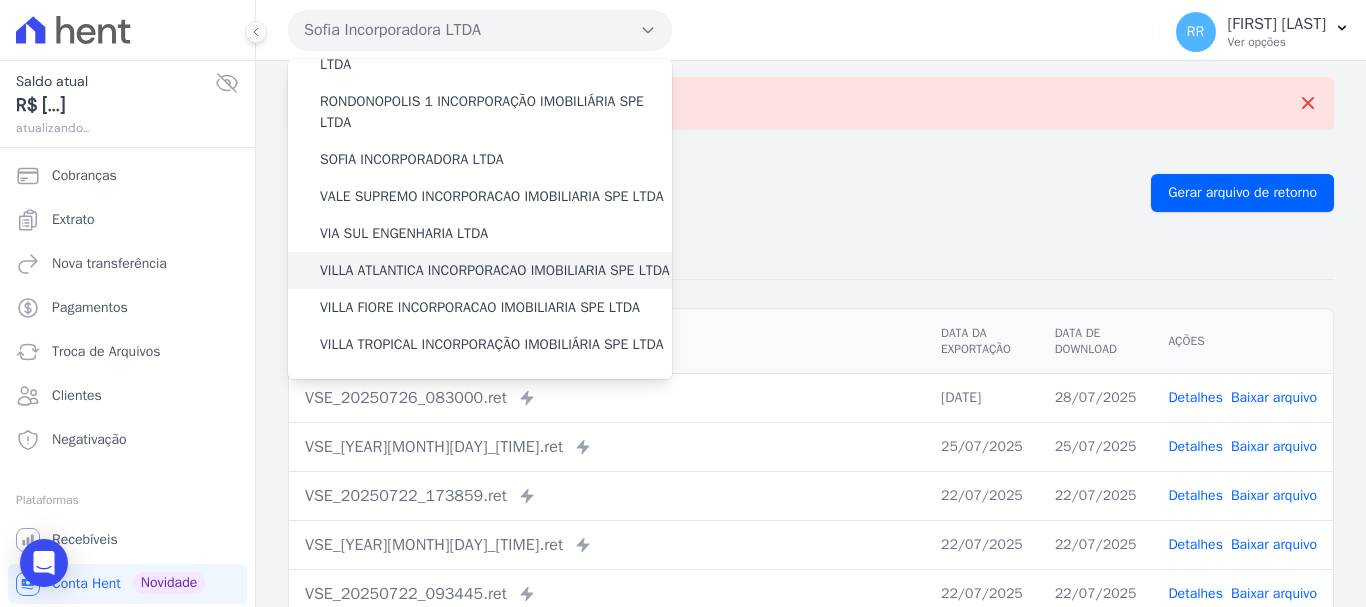 scroll, scrollTop: 800, scrollLeft: 0, axis: vertical 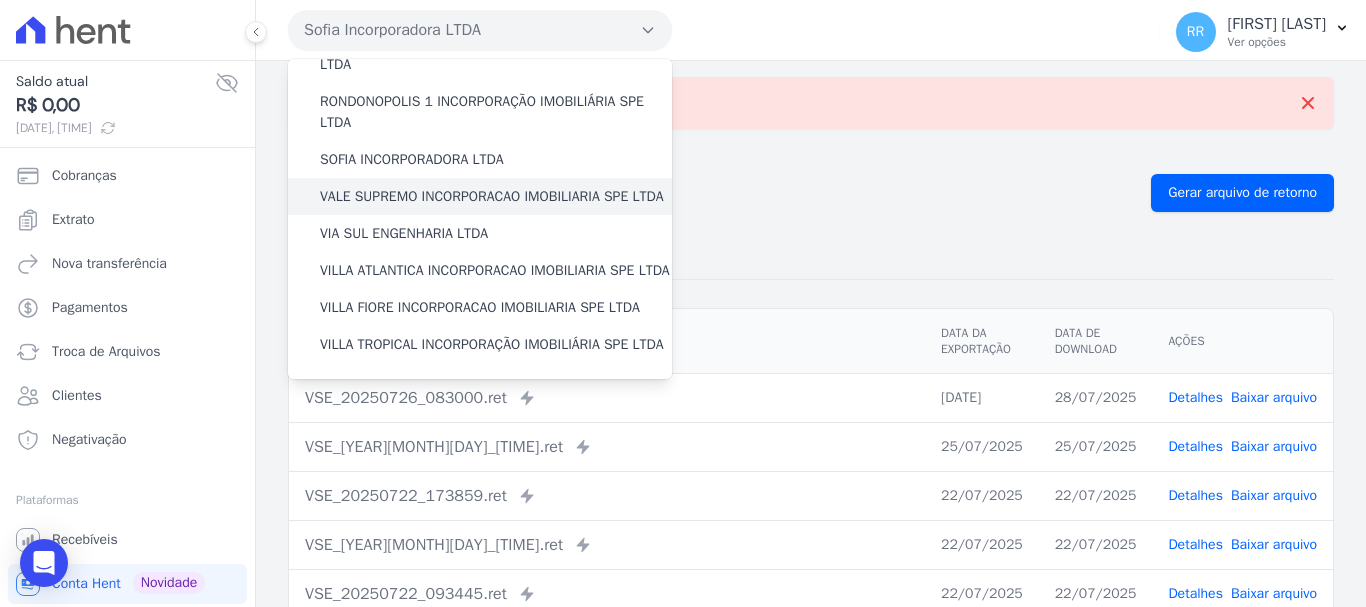 click on "VALE SUPREMO INCORPORACAO IMOBILIARIA SPE LTDA" at bounding box center [492, 196] 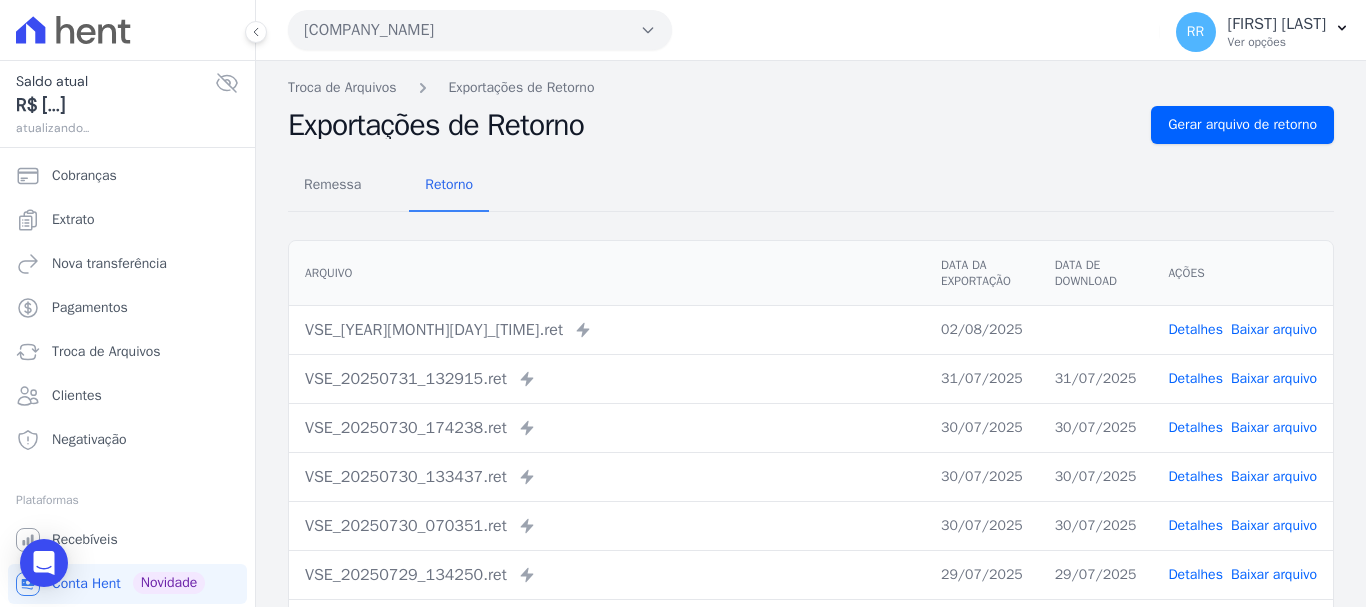 click on "Baixar arquivo" at bounding box center [1274, 329] 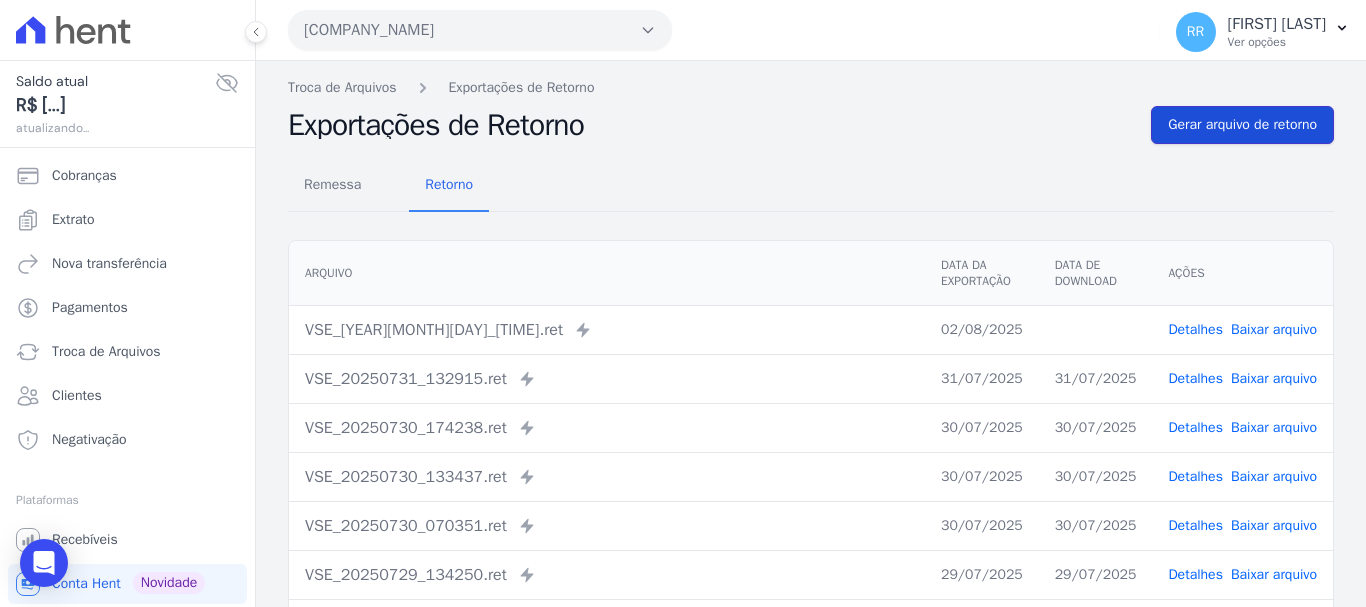 click on "Gerar arquivo de retorno" at bounding box center (1242, 125) 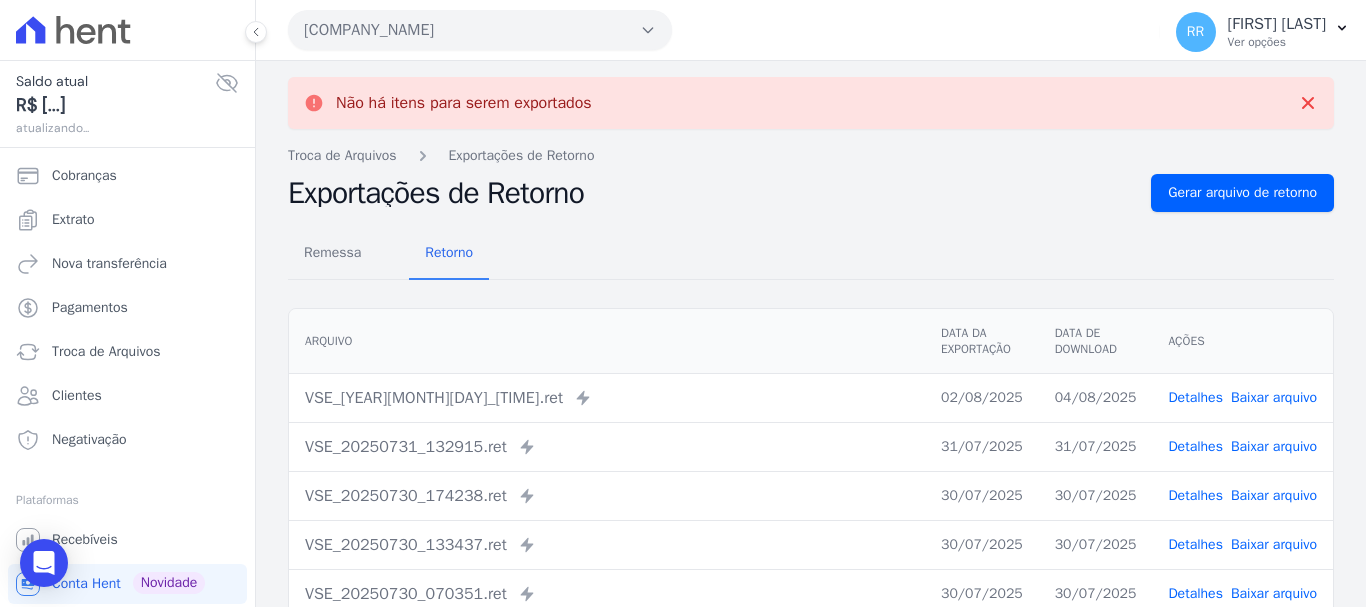click on "[COMPANY_NAME]" at bounding box center [480, 30] 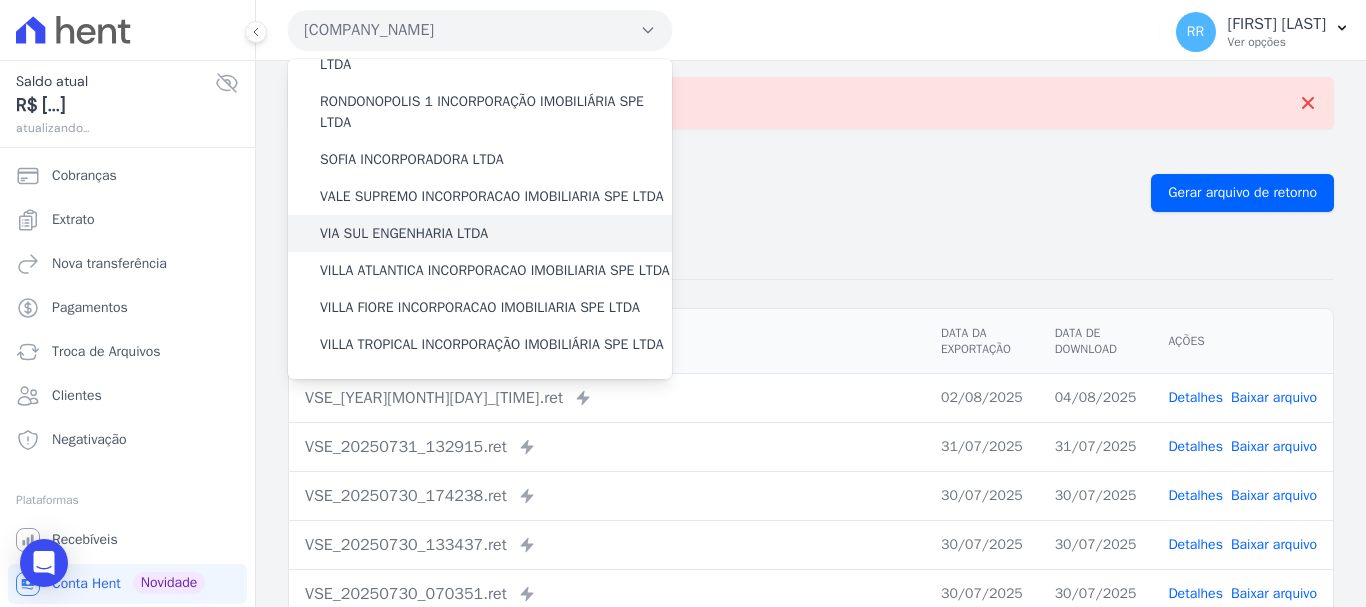 scroll, scrollTop: 873, scrollLeft: 0, axis: vertical 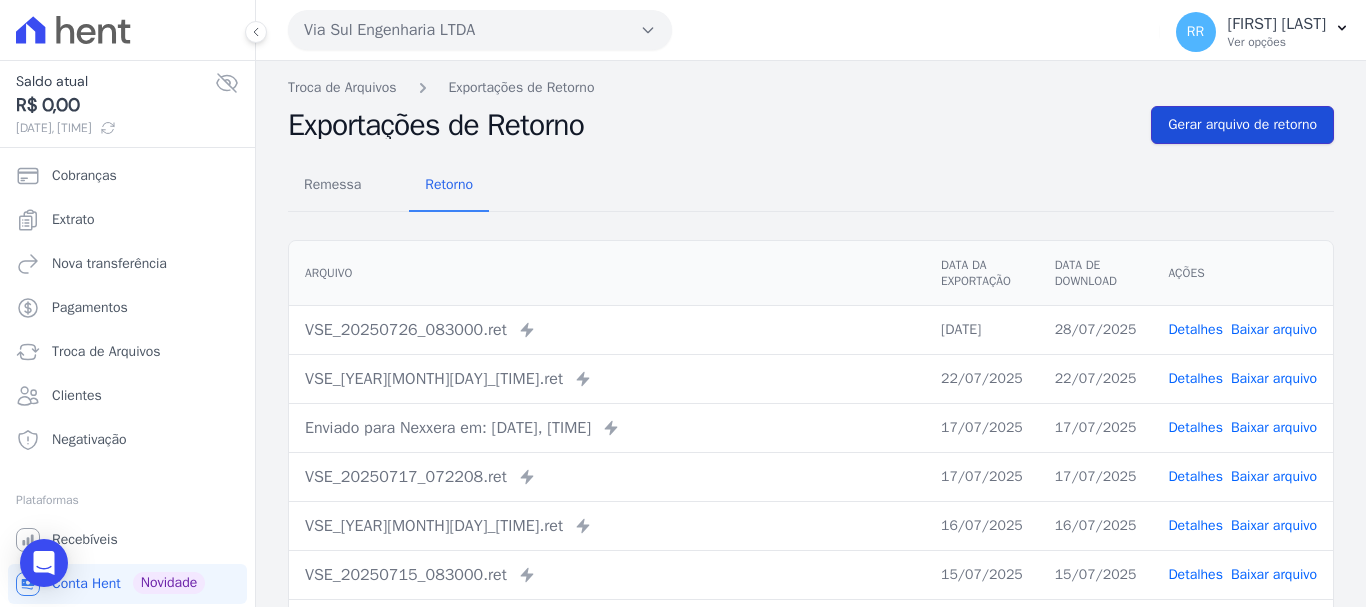 click on "Gerar arquivo de retorno" at bounding box center (1242, 125) 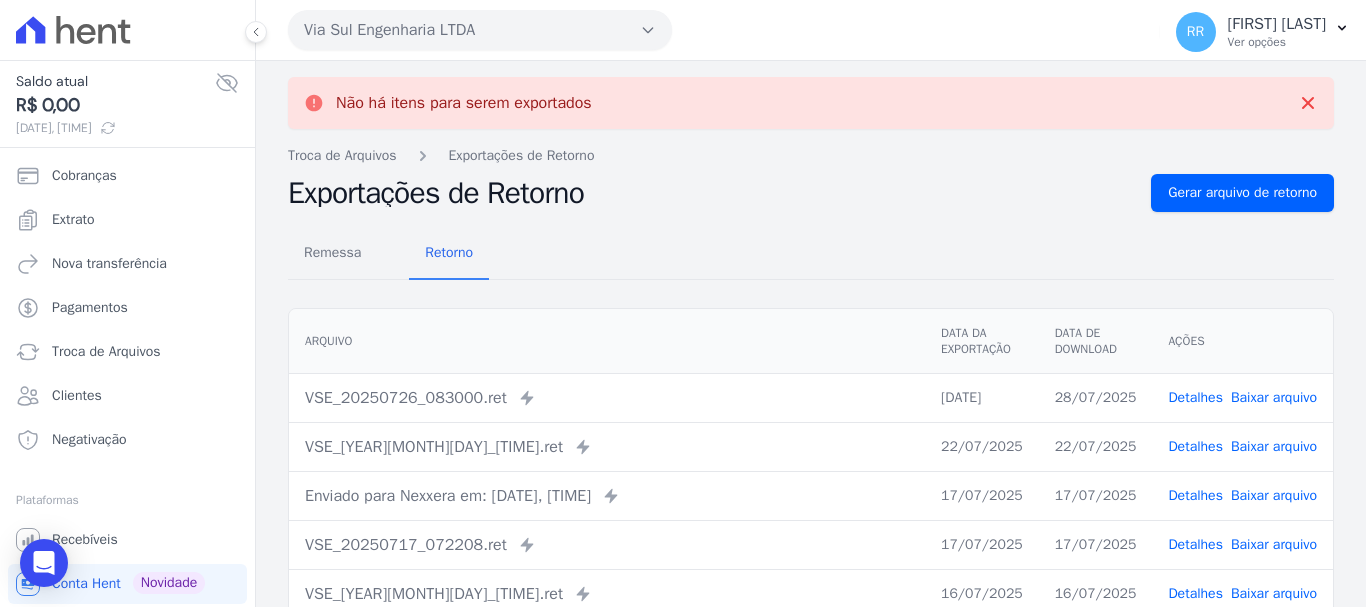 click on "Via Sul Engenharia LTDA" at bounding box center [480, 30] 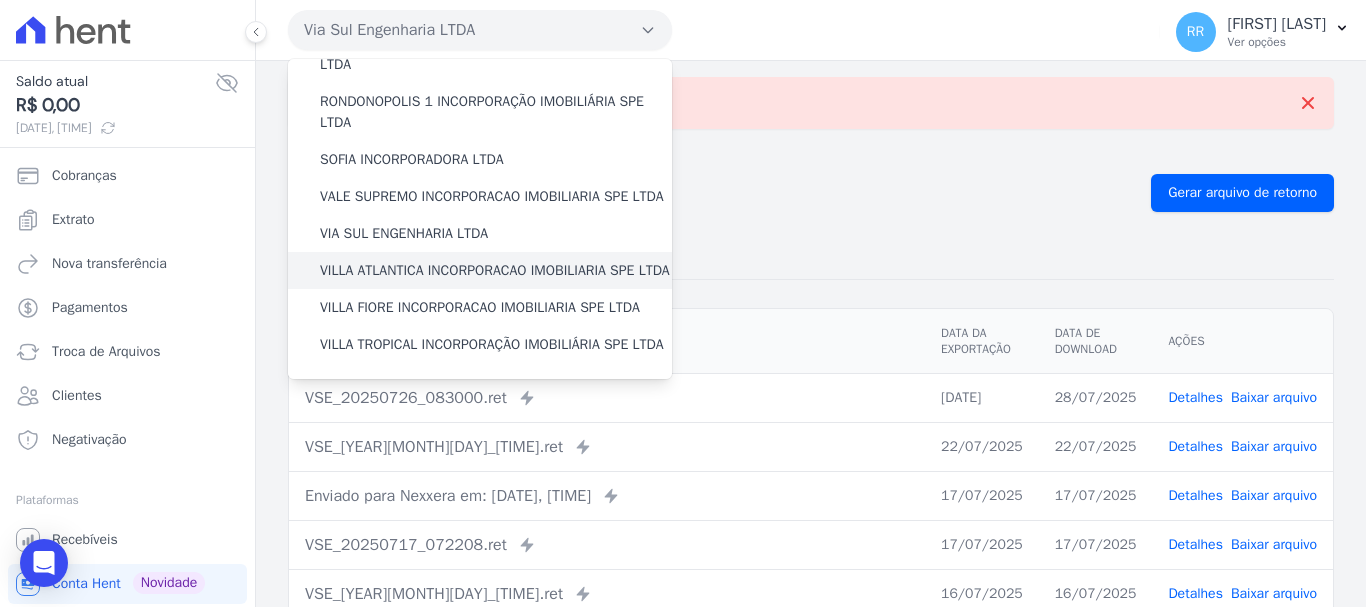 scroll, scrollTop: 873, scrollLeft: 0, axis: vertical 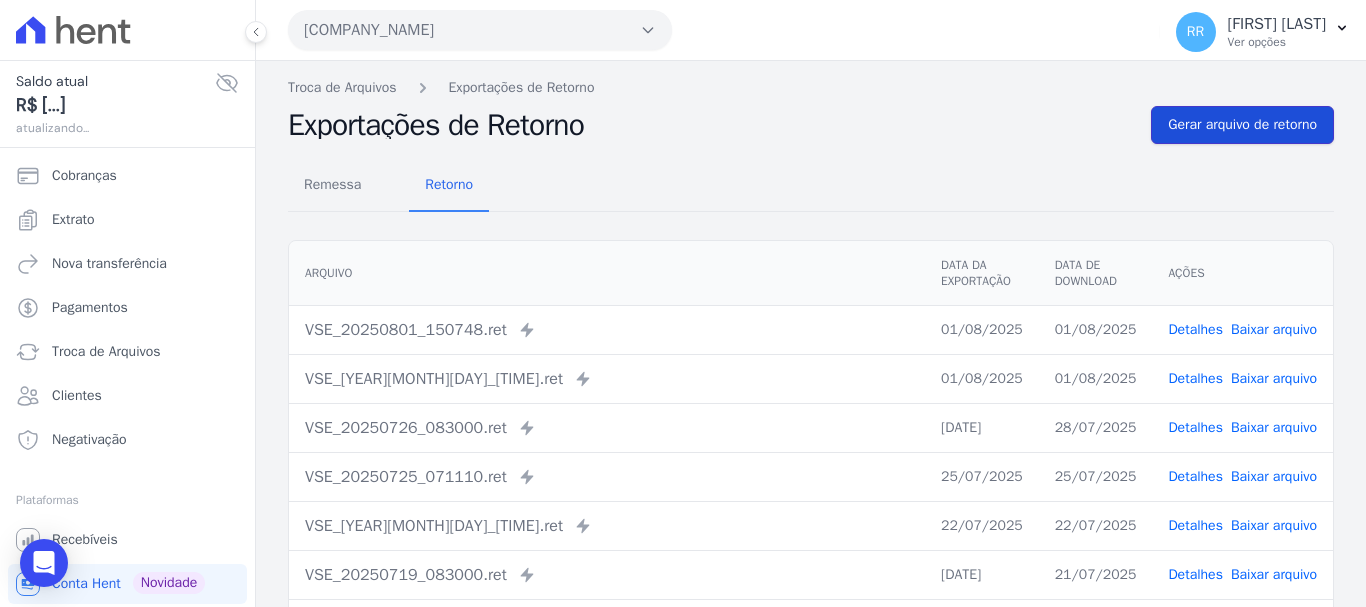 click on "Gerar arquivo de retorno" at bounding box center (1242, 125) 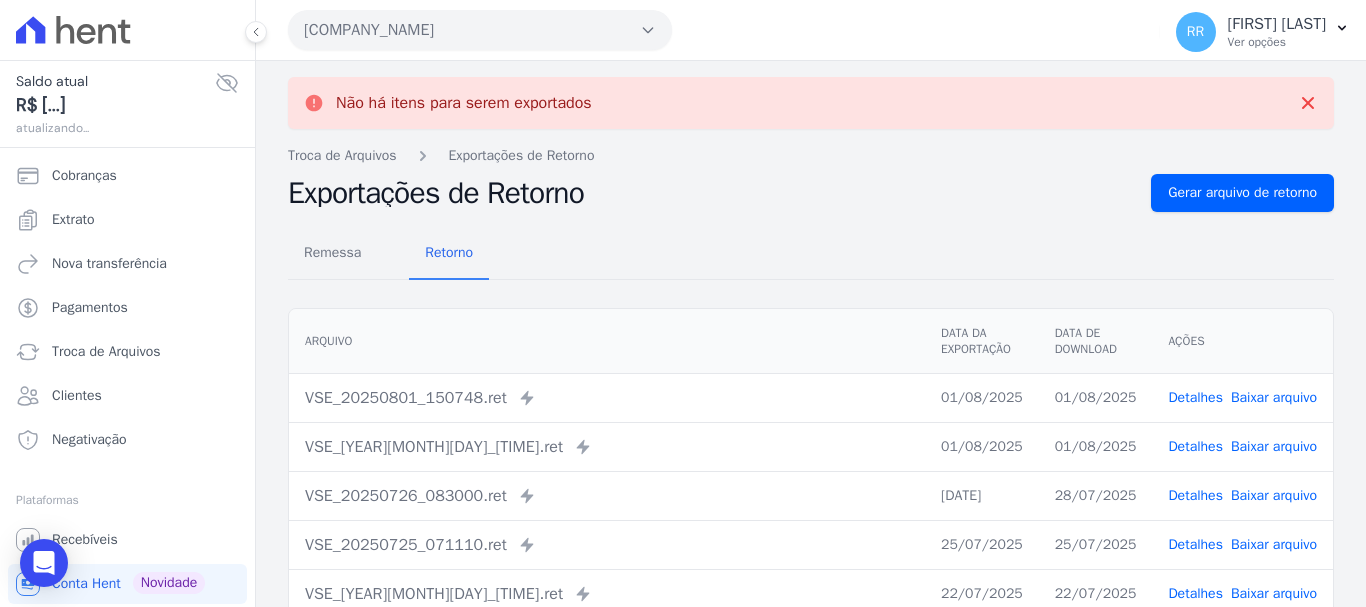 click on "[COMPANY_NAME]" at bounding box center (480, 30) 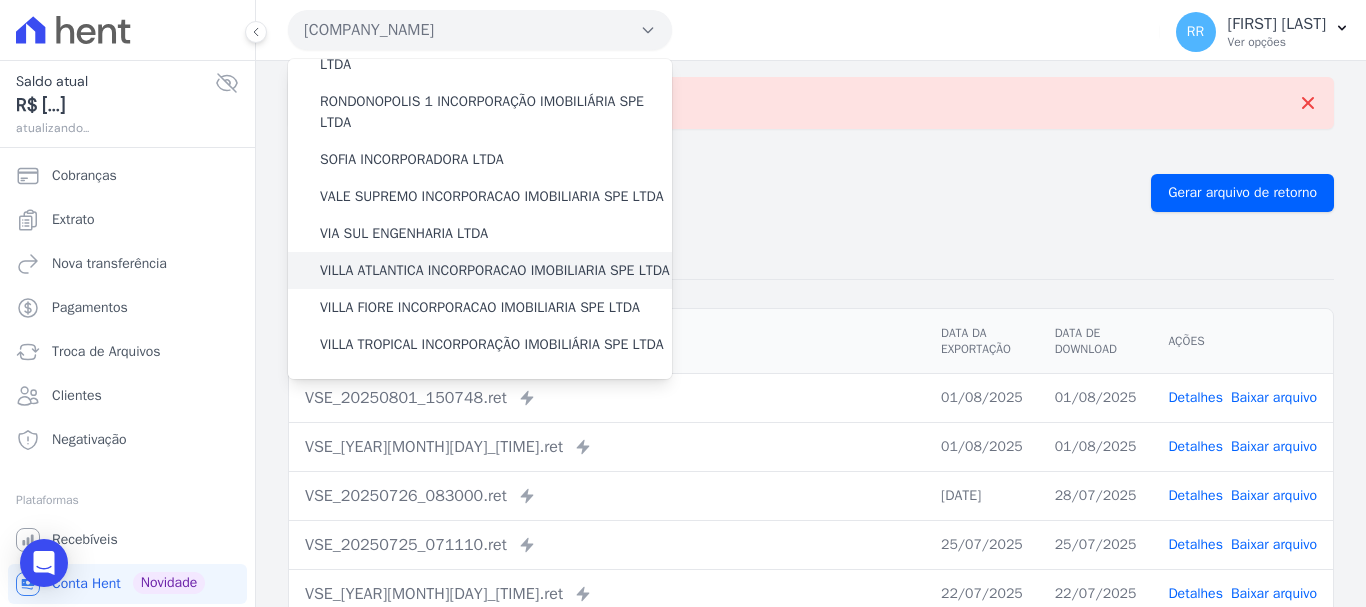 scroll, scrollTop: 873, scrollLeft: 0, axis: vertical 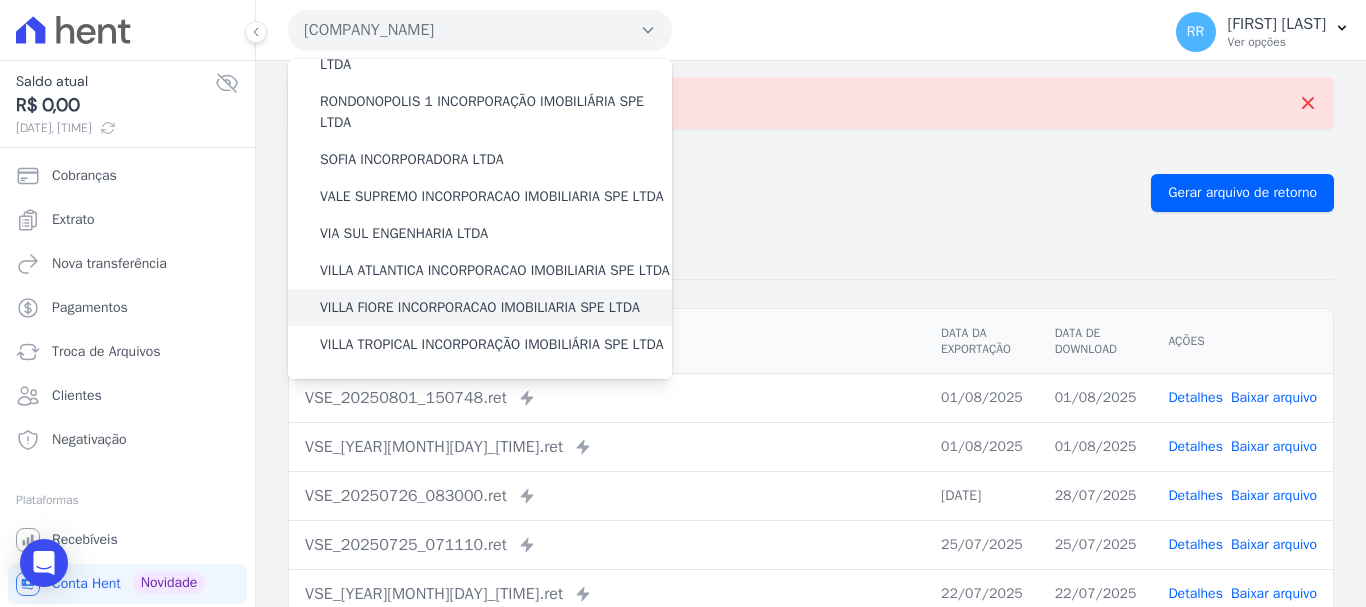 click on "VILLA FIORE INCORPORACAO IMOBILIARIA SPE LTDA" at bounding box center [480, 307] 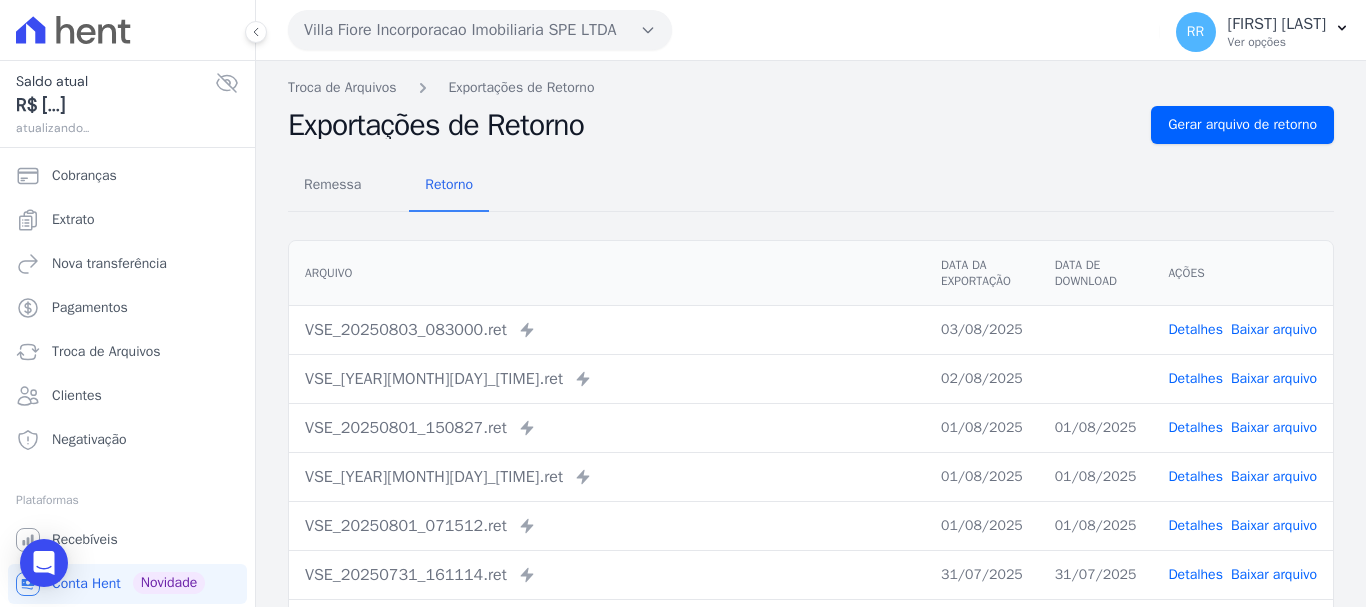 click on "Baixar arquivo" at bounding box center [1274, 378] 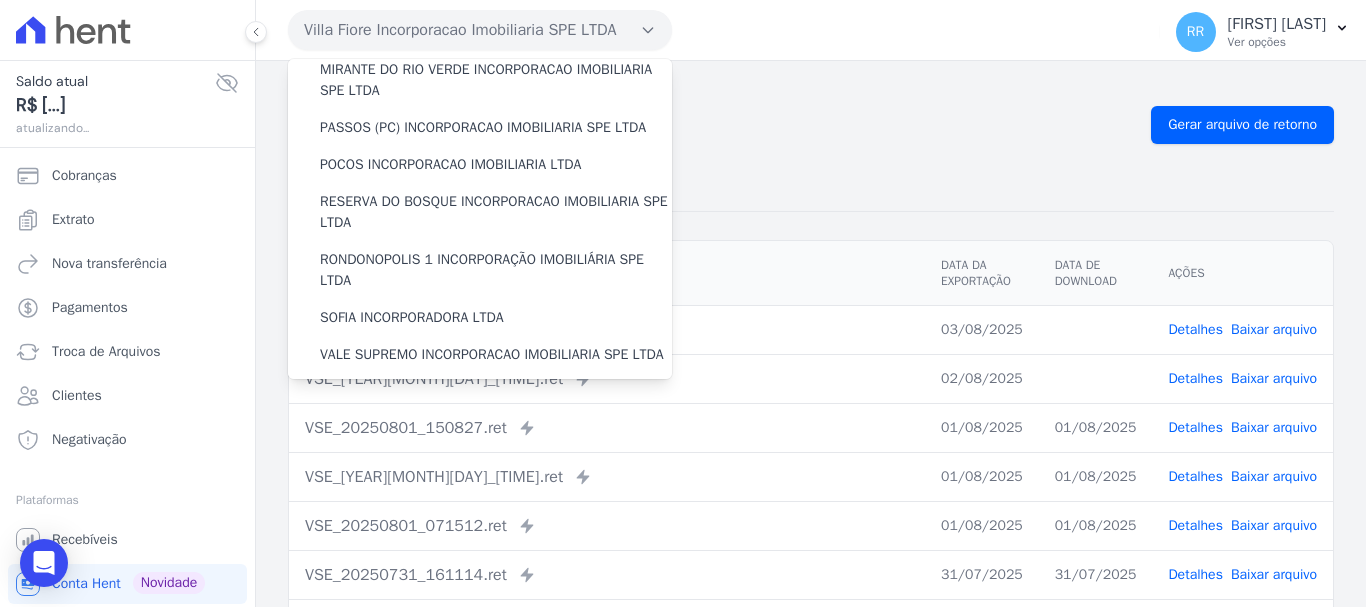 scroll, scrollTop: 873, scrollLeft: 0, axis: vertical 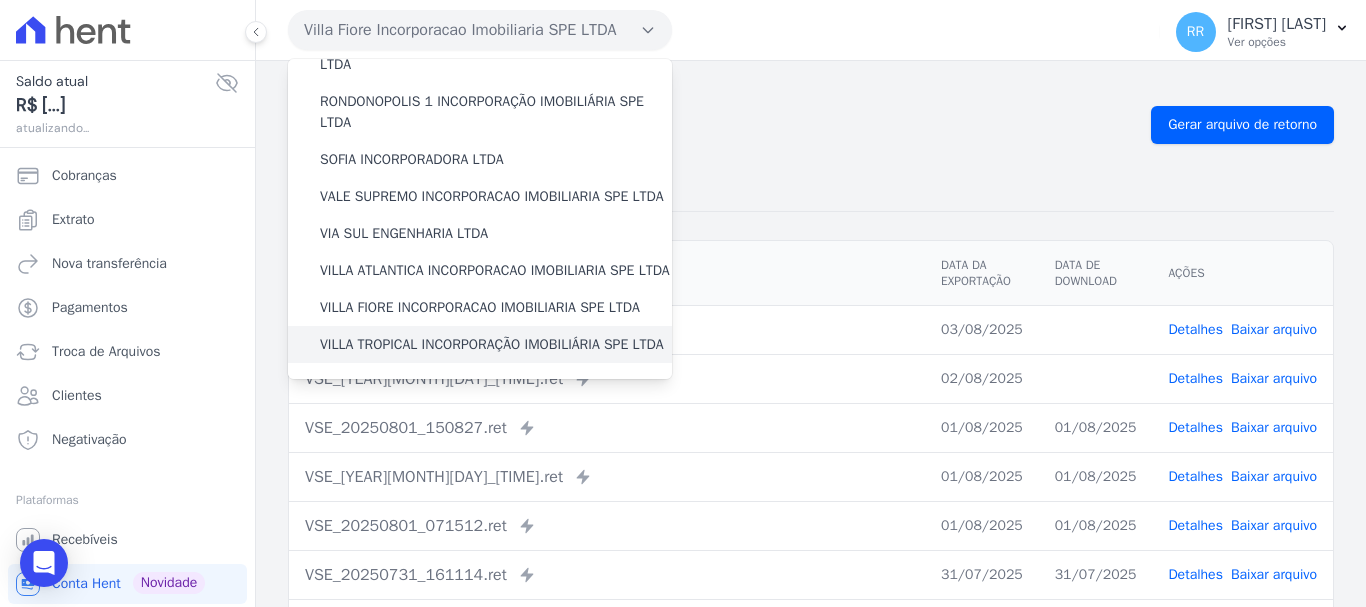 click on "VILLA TROPICAL INCORPORAÇÃO IMOBILIÁRIA SPE LTDA" at bounding box center (492, 344) 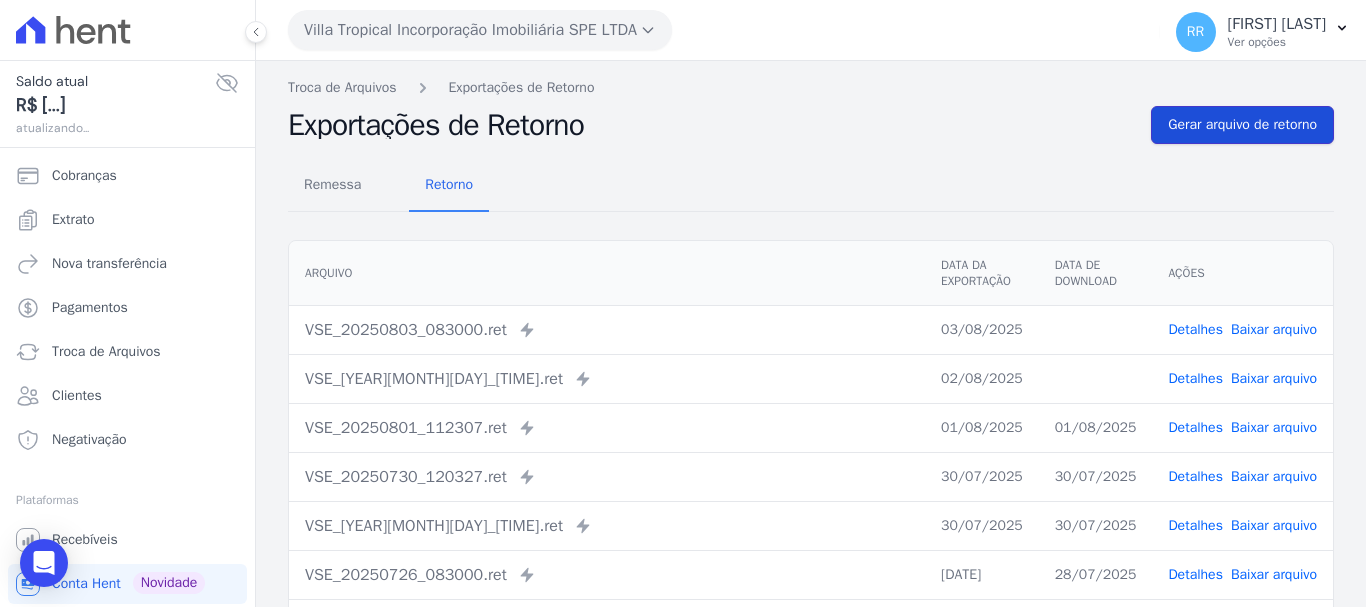 click on "Gerar arquivo de retorno" at bounding box center [1242, 125] 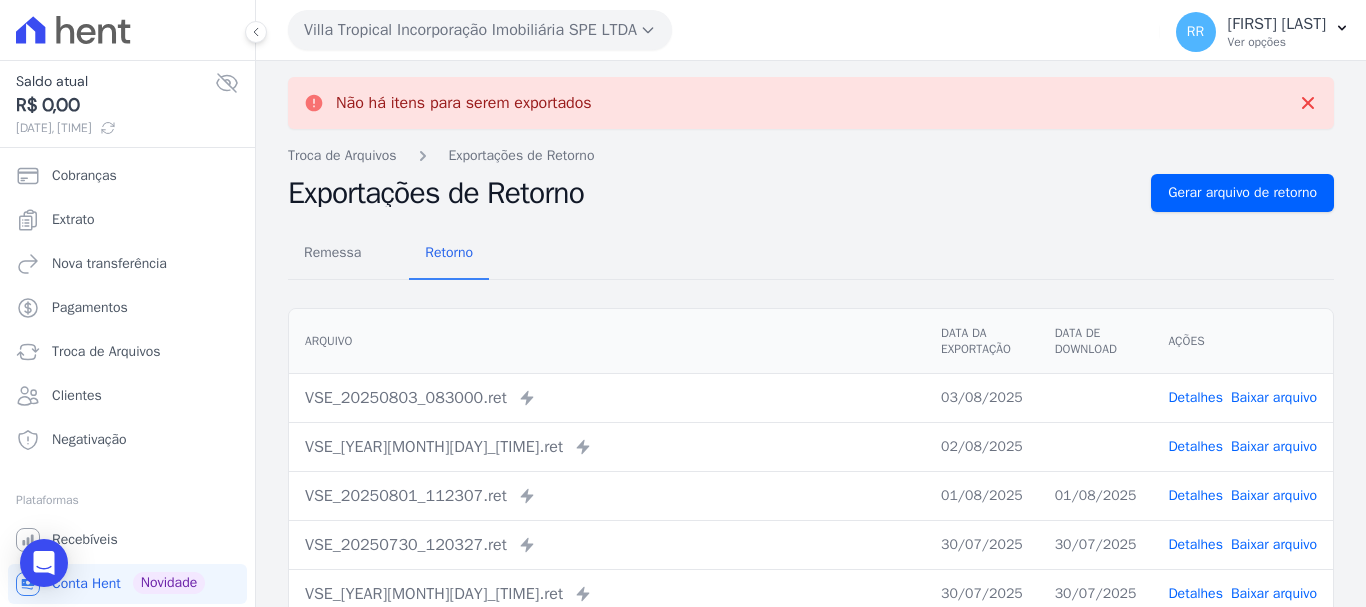 click on "Baixar arquivo" at bounding box center (1274, 446) 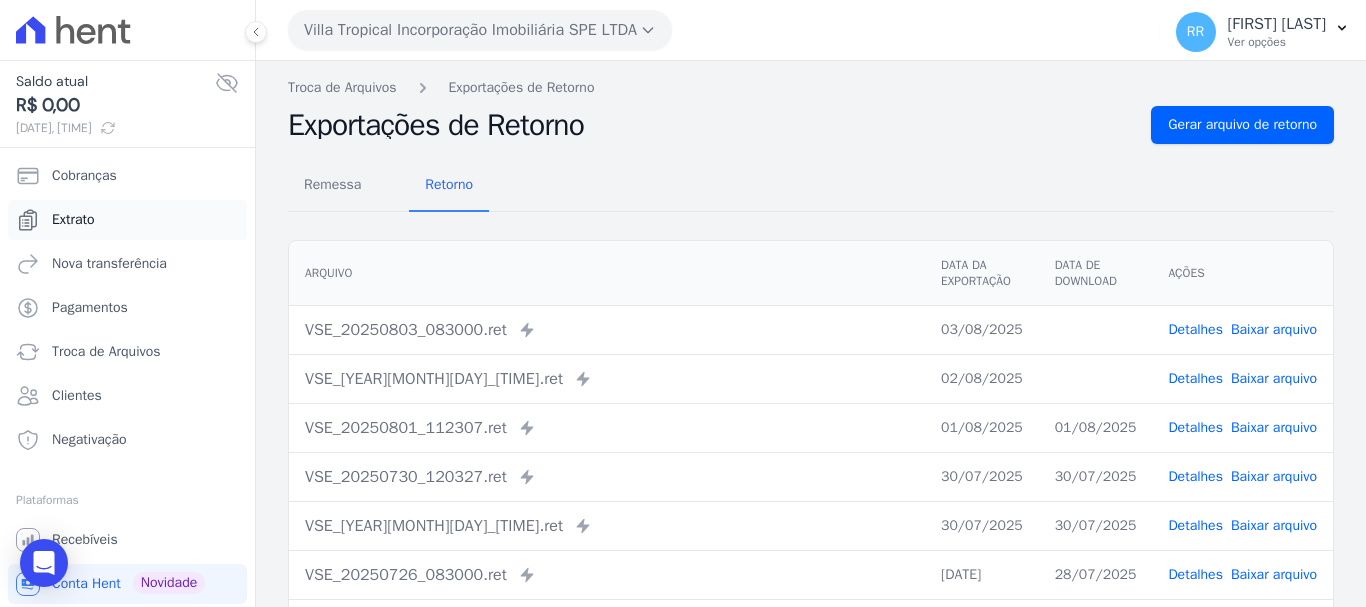 click on "Extrato" at bounding box center (73, 220) 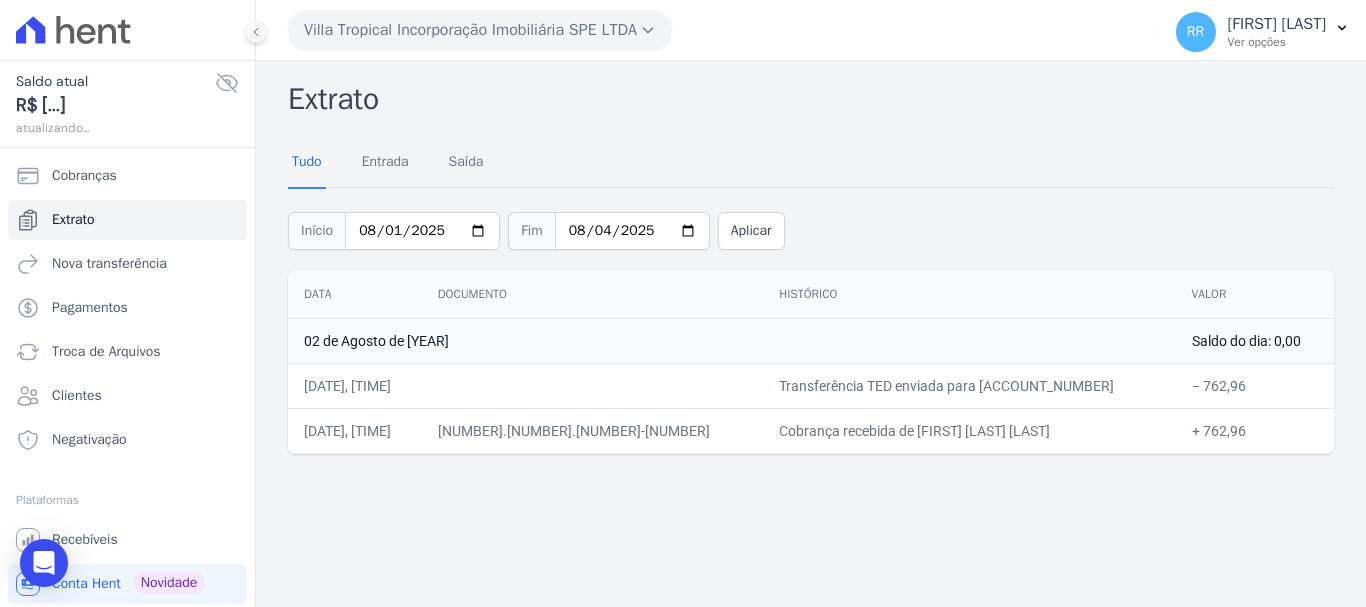 click on "Villa Tropical Incorporação Imobiliária SPE LTDA" at bounding box center (480, 30) 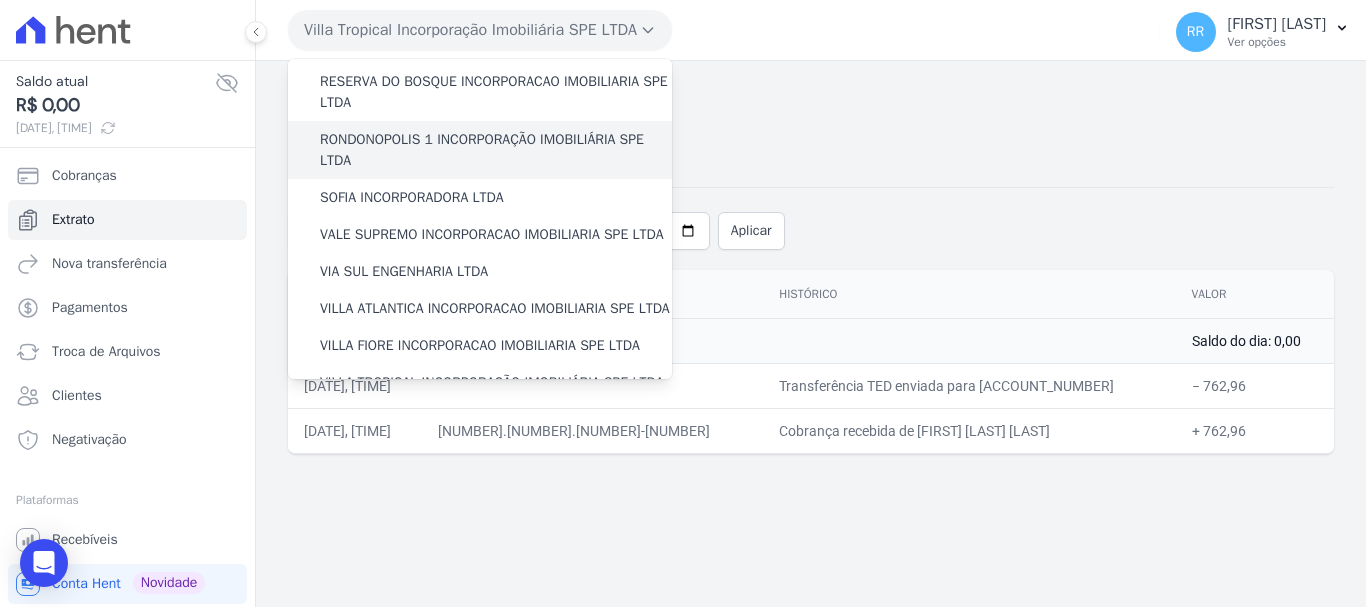 scroll, scrollTop: 873, scrollLeft: 0, axis: vertical 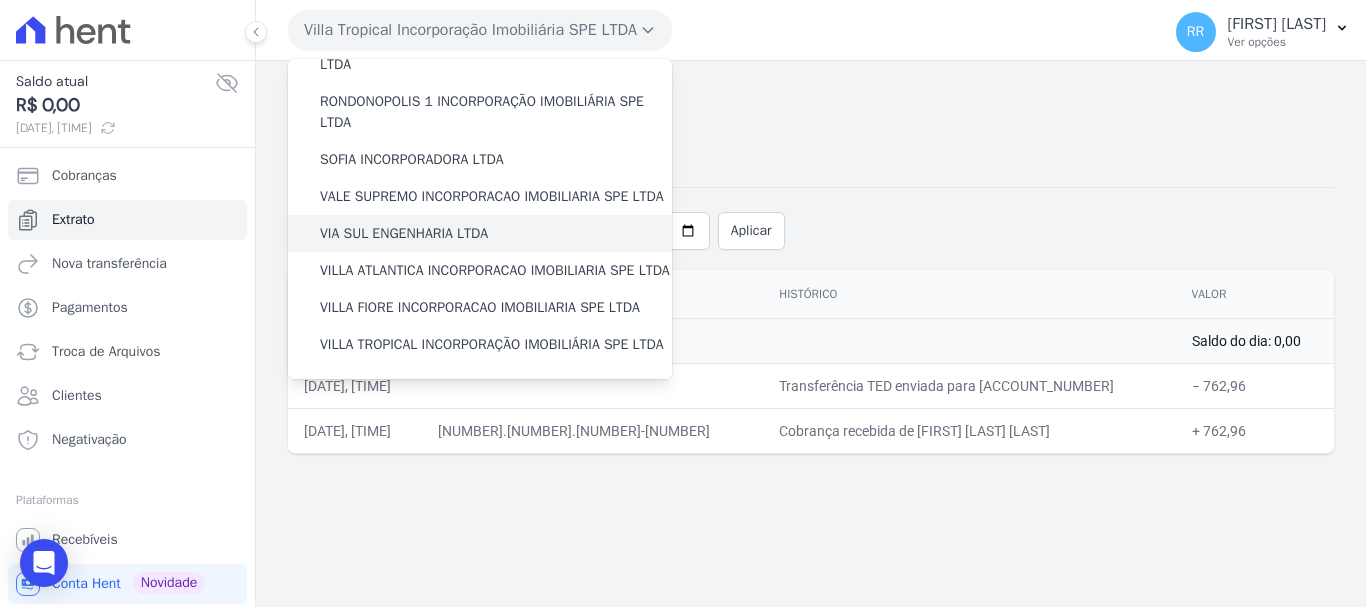 click on "VIA SUL ENGENHARIA LTDA" at bounding box center (404, 233) 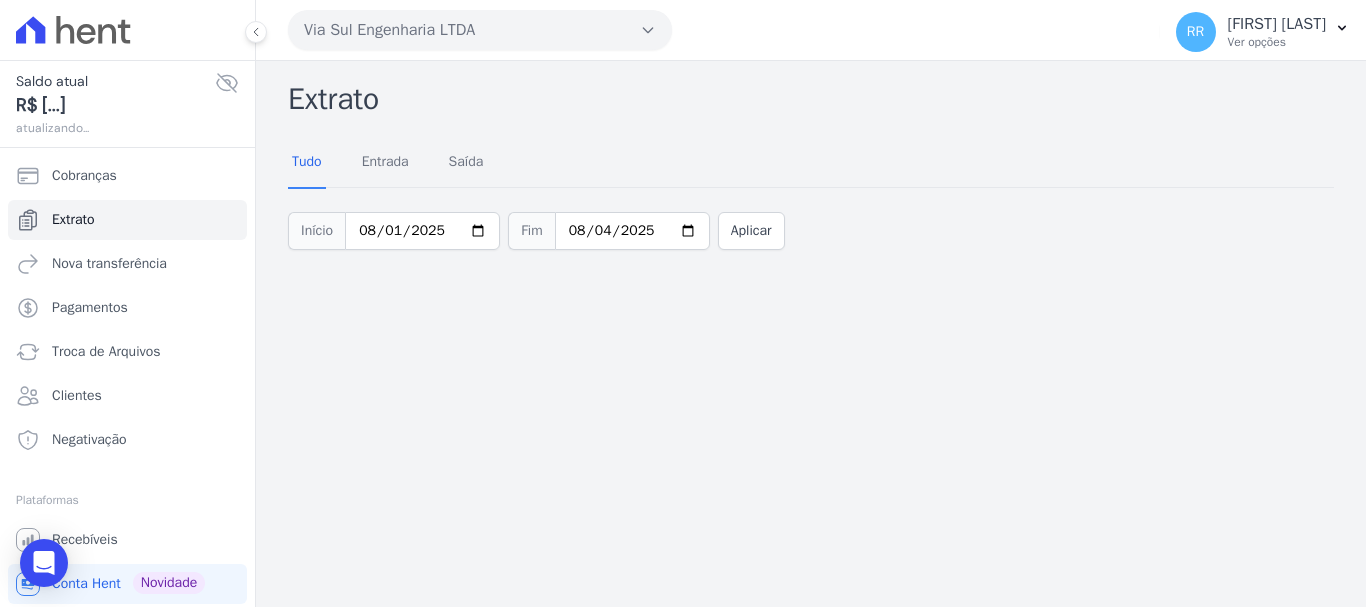 click on "Via Sul Engenharia LTDA" at bounding box center (480, 30) 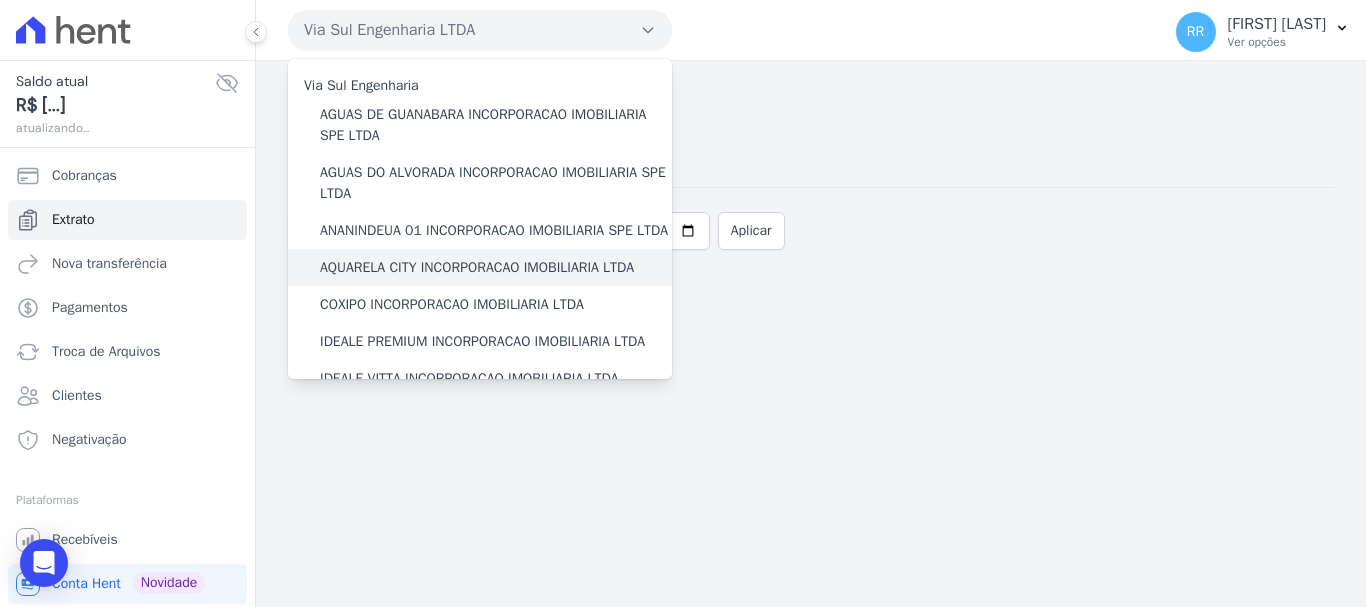 click on "AQUARELA CITY INCORPORACAO IMOBILIARIA LTDA" at bounding box center (477, 267) 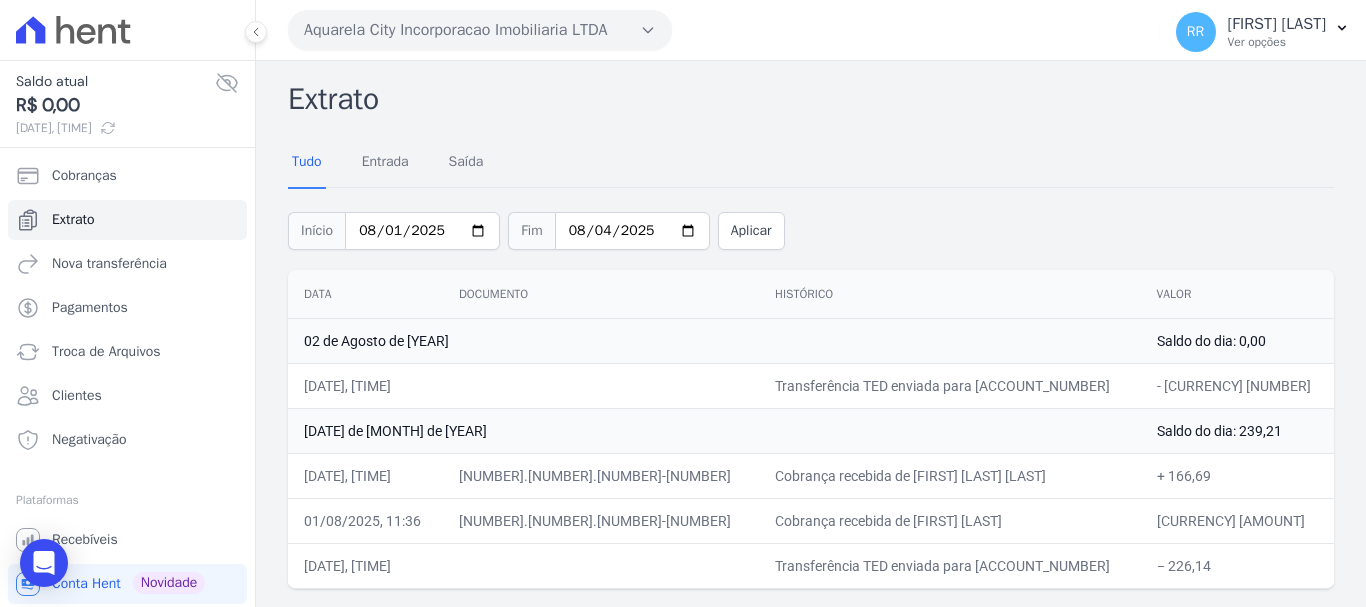 click on "Cobrança recebida de [FIRST] [LAST]" at bounding box center (950, 520) 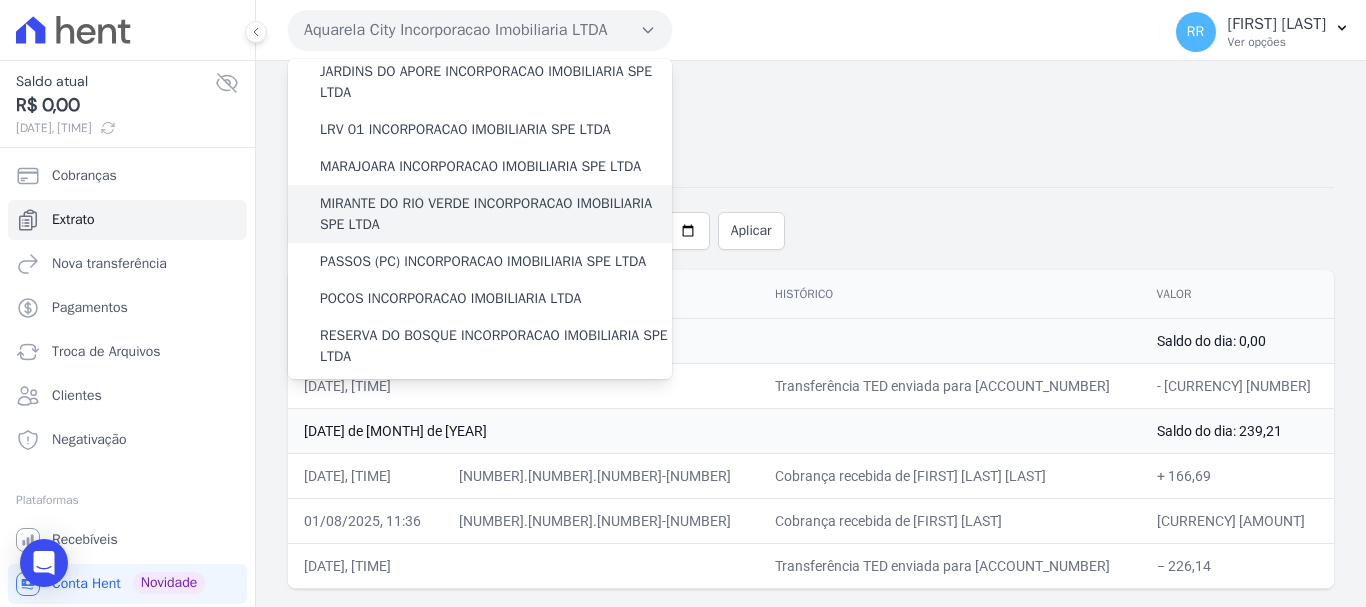 scroll, scrollTop: 600, scrollLeft: 0, axis: vertical 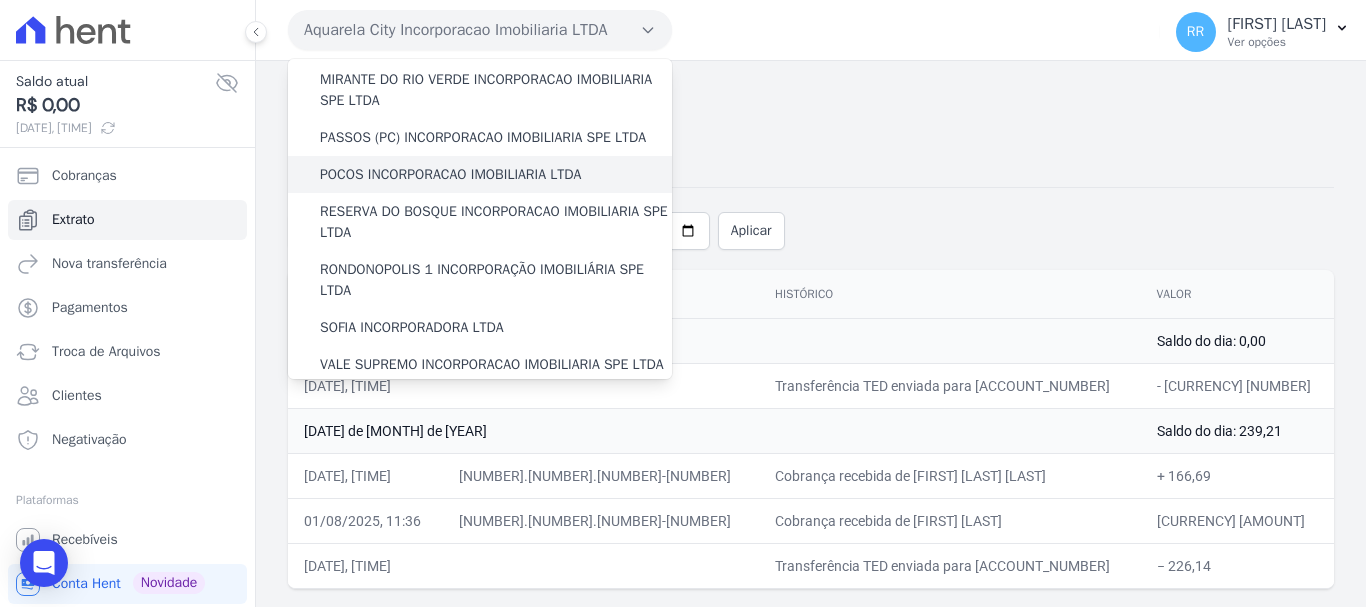 click on "POCOS INCORPORACAO IMOBILIARIA LTDA" at bounding box center (450, 174) 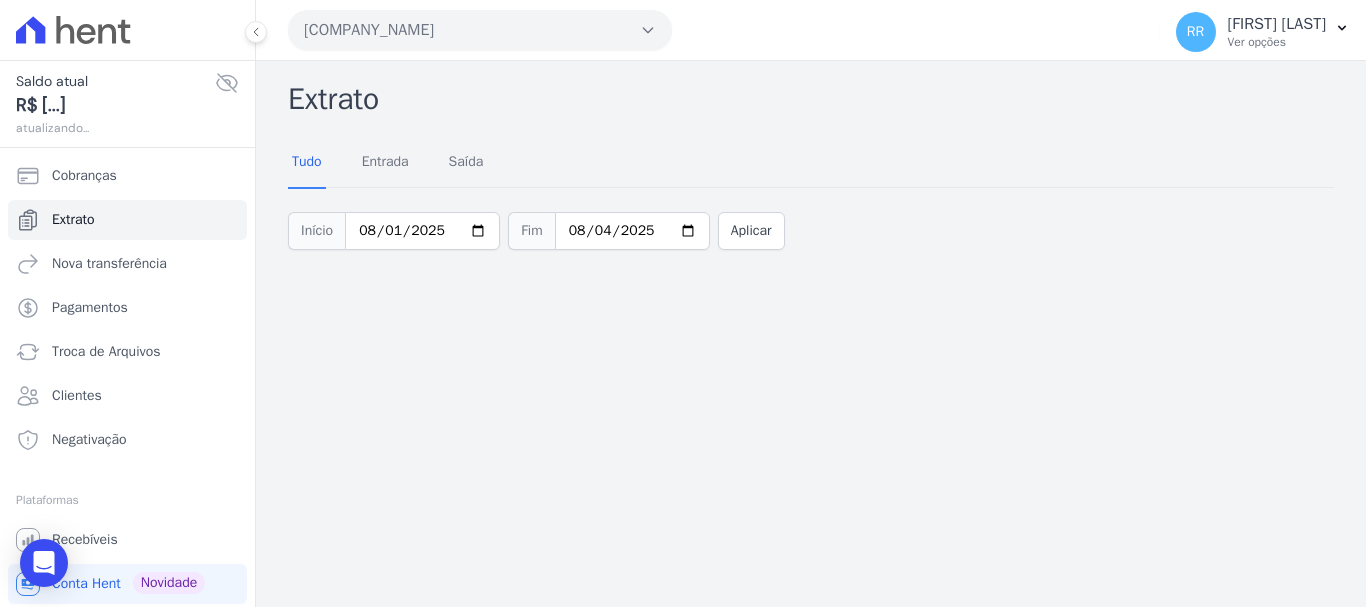click on "[COMPANY_NAME]" at bounding box center [480, 30] 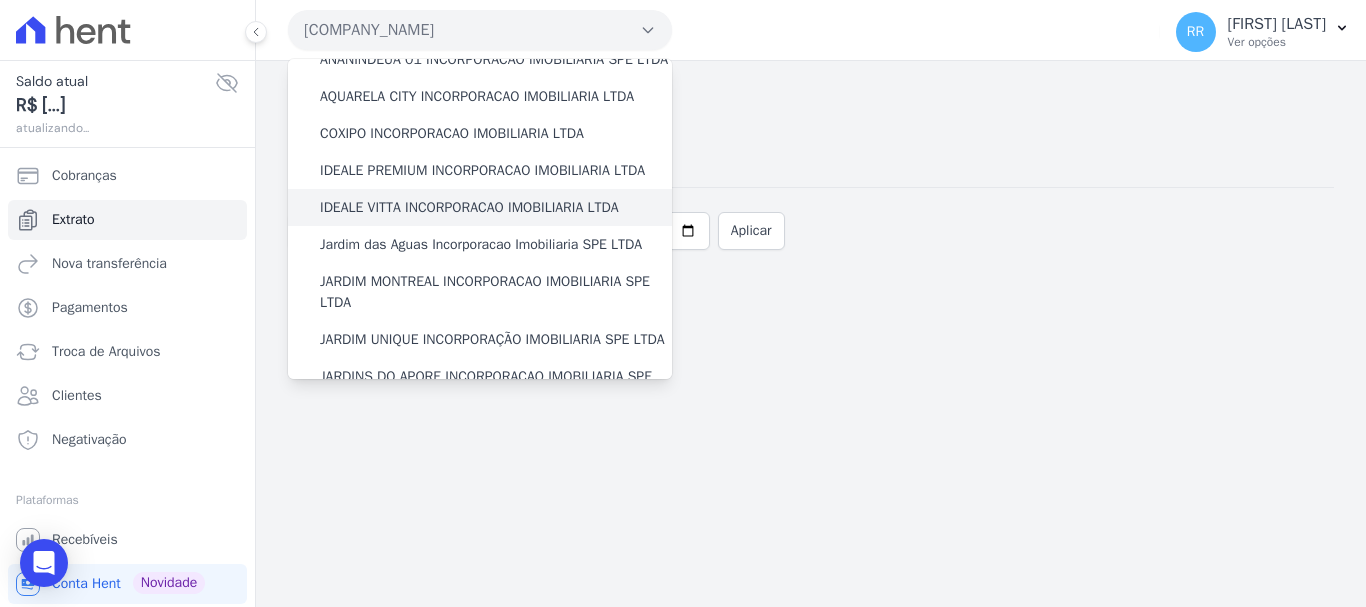 scroll, scrollTop: 200, scrollLeft: 0, axis: vertical 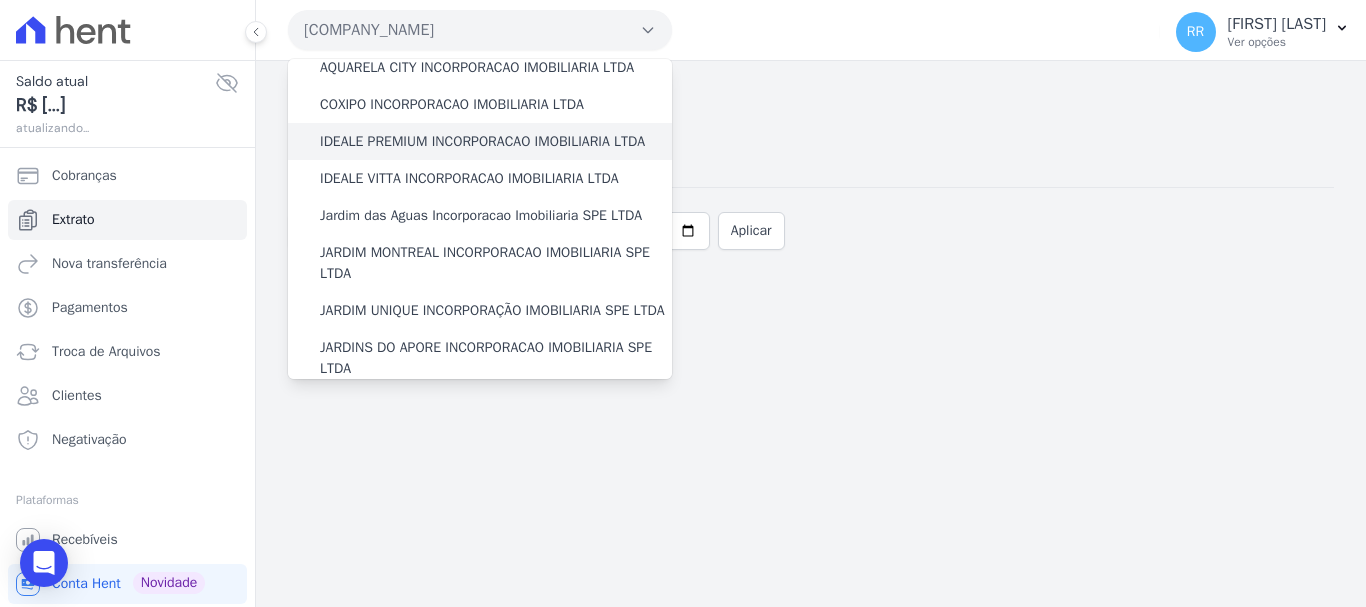 click on "IDEALE PREMIUM INCORPORACAO IMOBILIARIA LTDA" at bounding box center [482, 141] 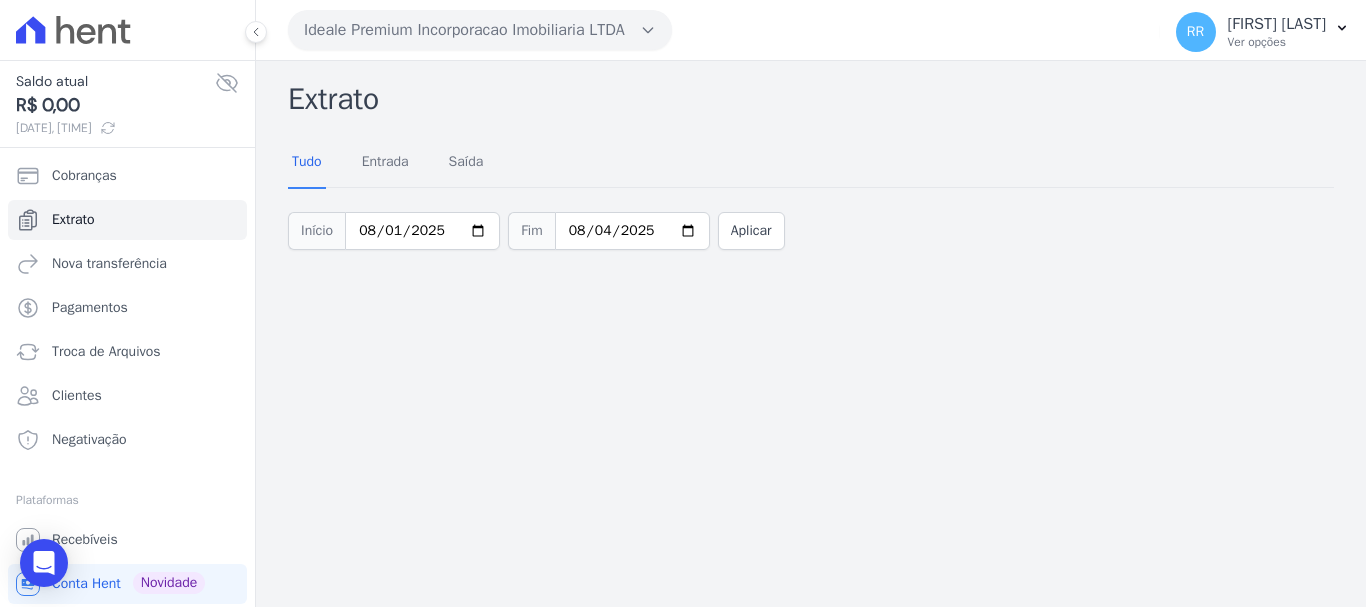 click on "Ideale Premium Incorporacao Imobiliaria LTDA" at bounding box center [480, 30] 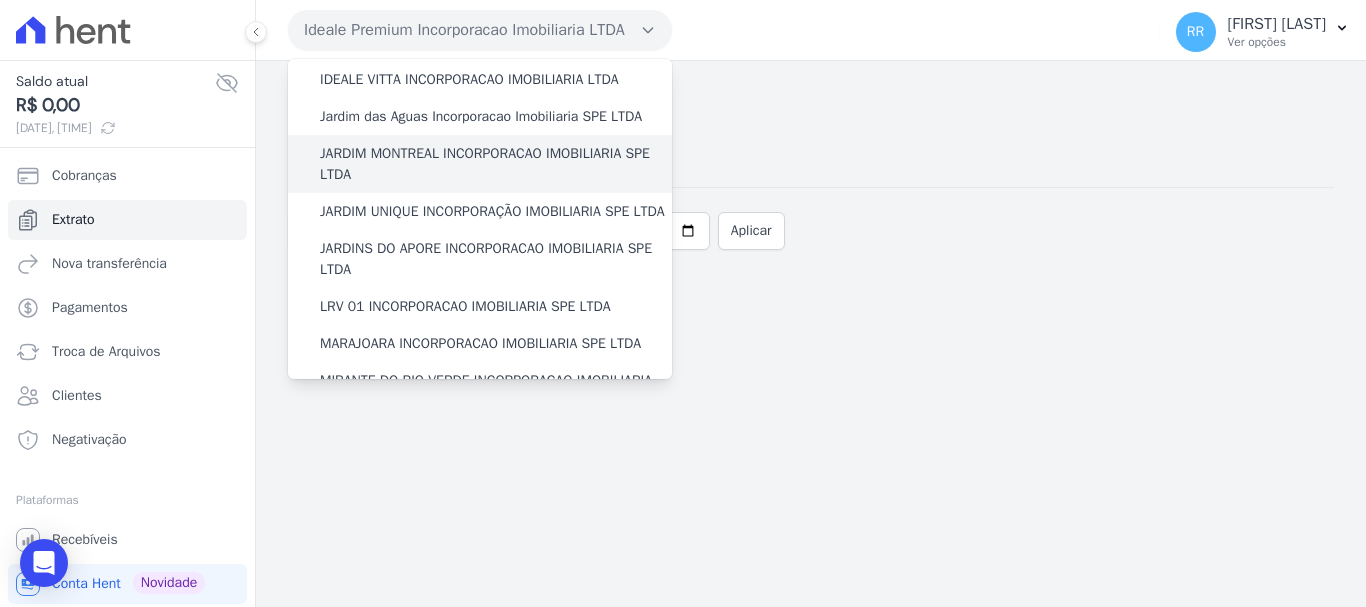 scroll, scrollTop: 500, scrollLeft: 0, axis: vertical 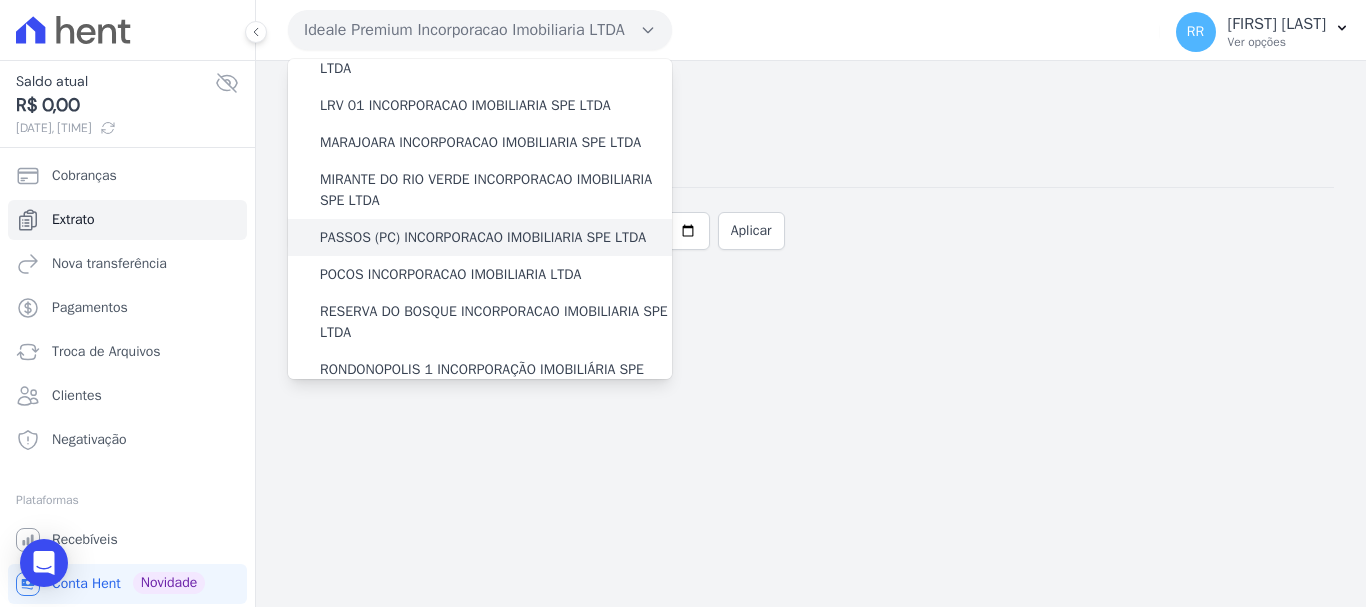 click on "PASSOS (PC) INCORPORACAO IMOBILIARIA SPE LTDA" at bounding box center [480, 237] 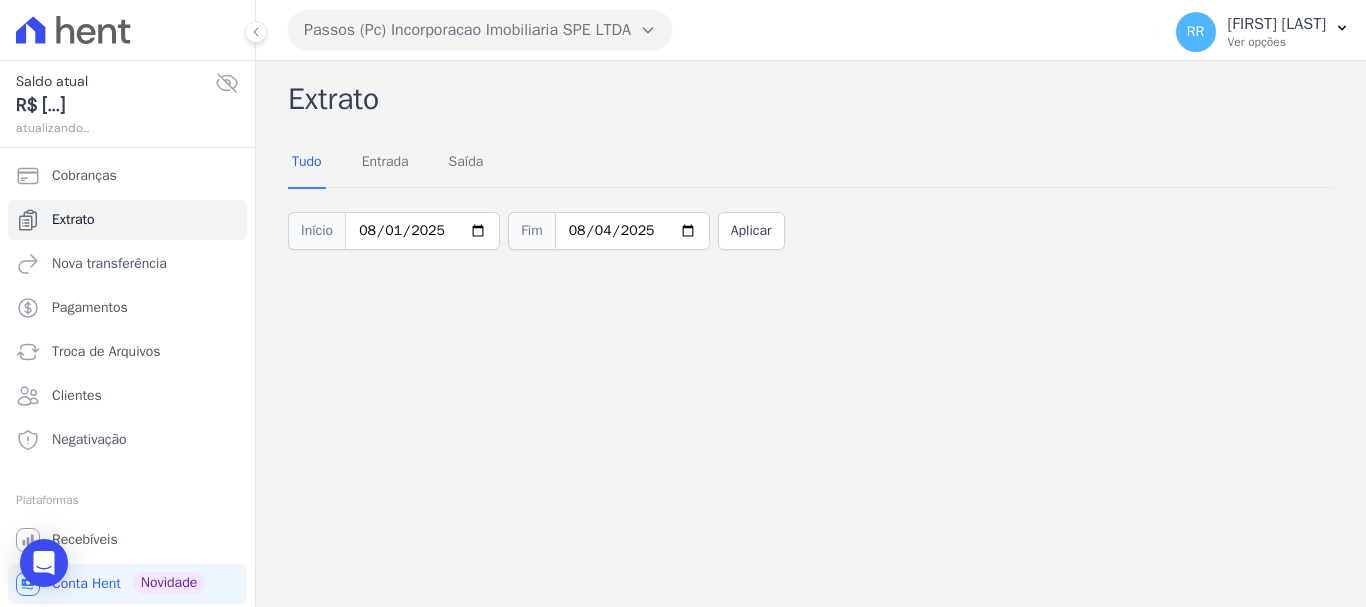 click on "Passos (Pc) Incorporacao Imobiliaria SPE LTDA" at bounding box center [480, 30] 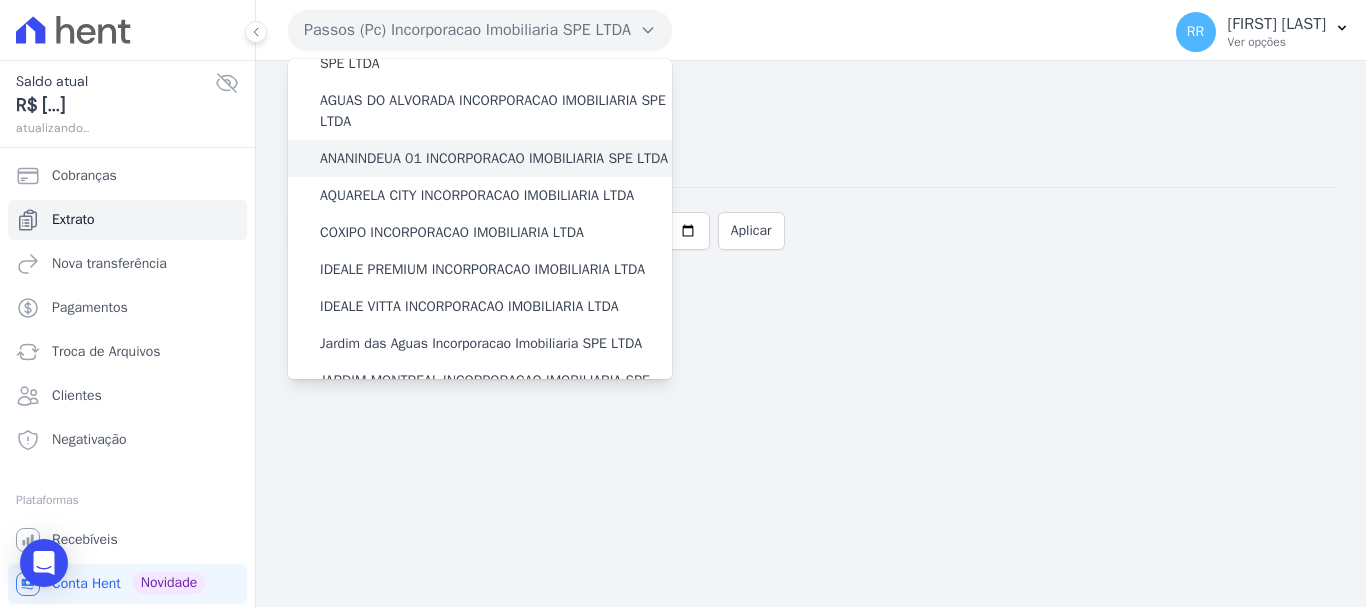 scroll, scrollTop: 100, scrollLeft: 0, axis: vertical 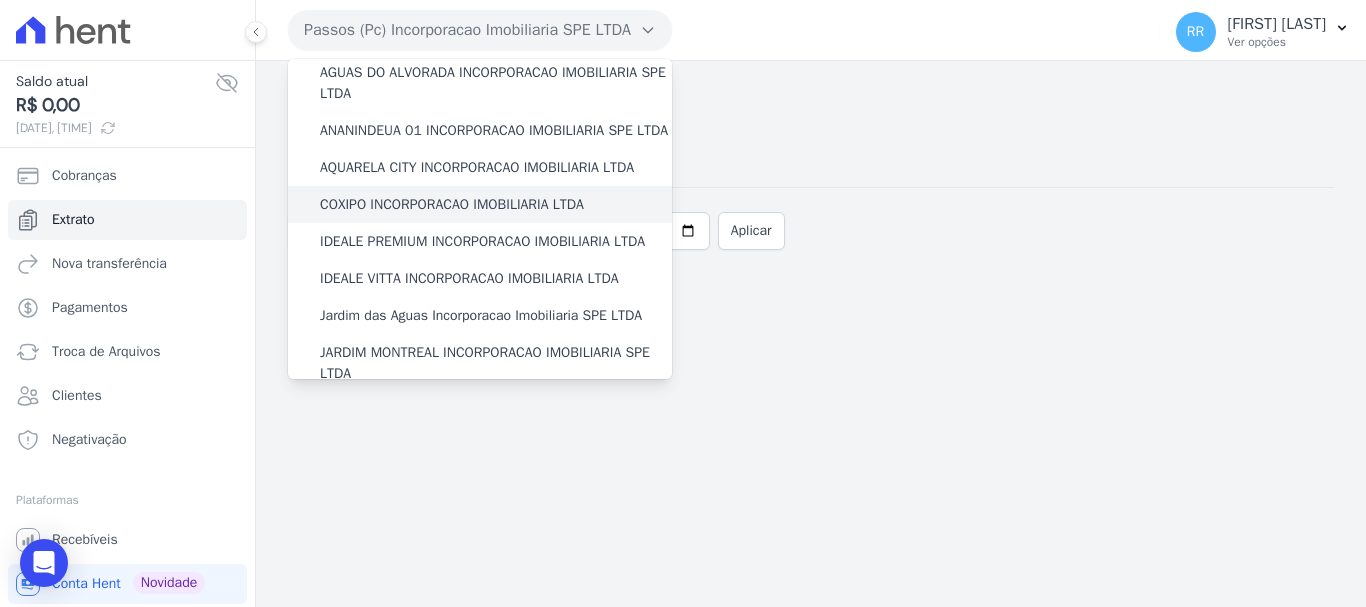 click on "COXIPO INCORPORACAO IMOBILIARIA LTDA" at bounding box center (452, 204) 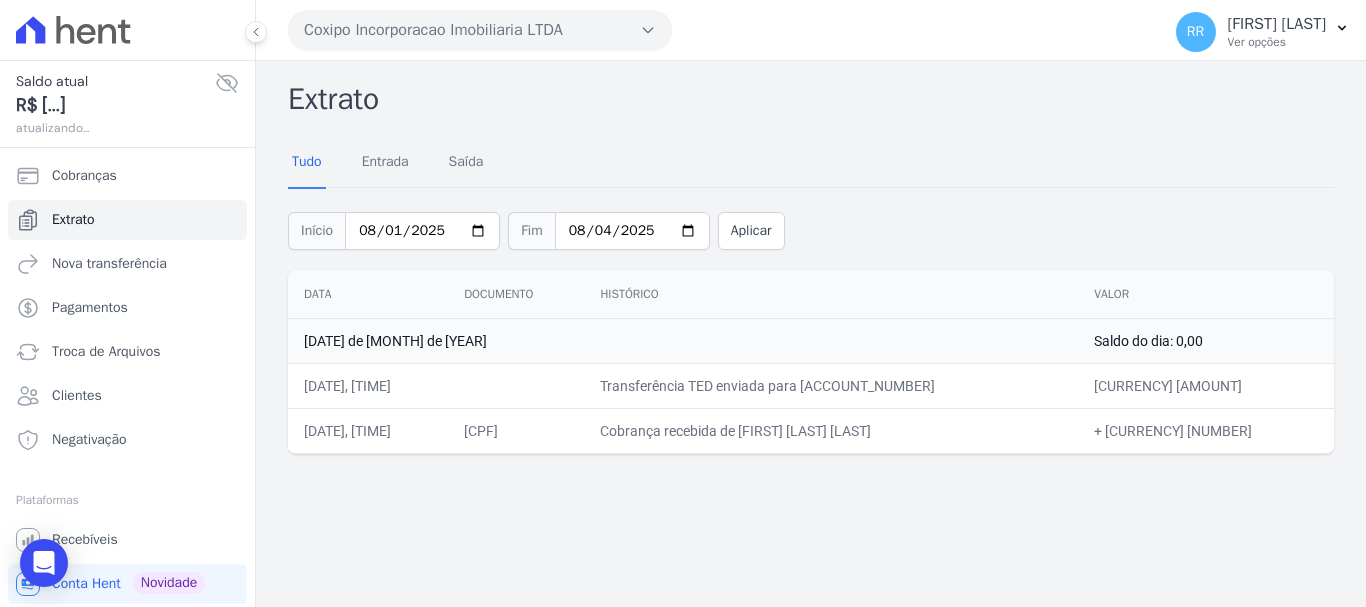click on "Coxipo Incorporacao Imobiliaria LTDA" at bounding box center (480, 30) 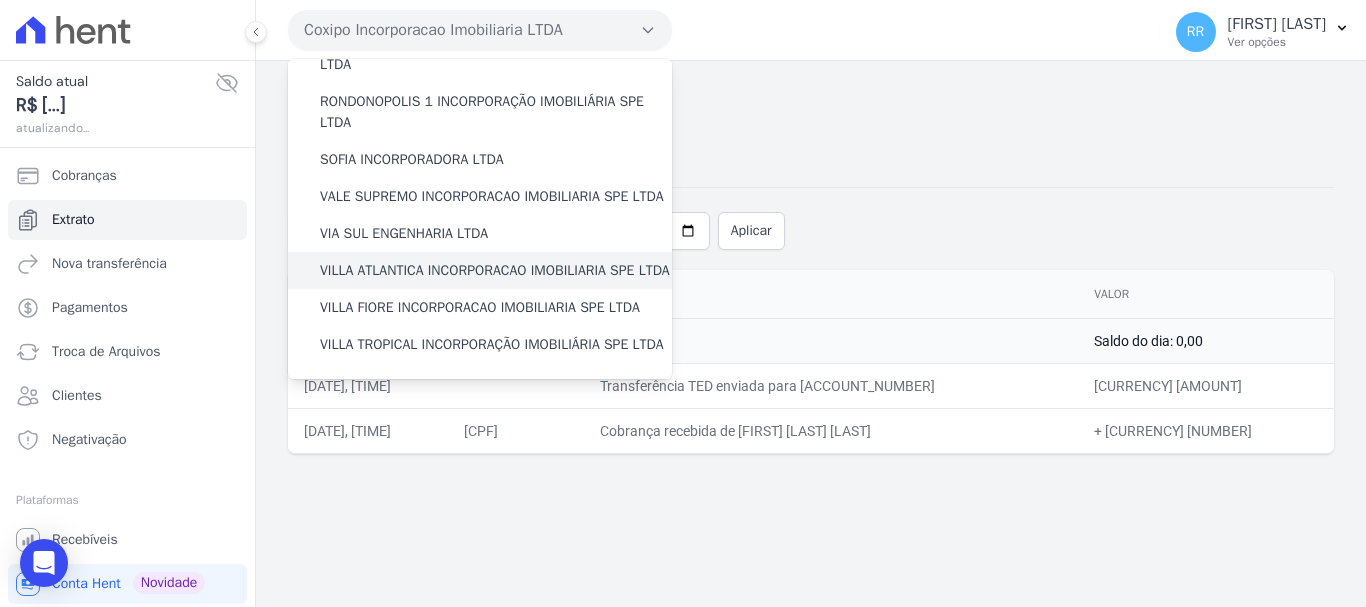 scroll, scrollTop: 873, scrollLeft: 0, axis: vertical 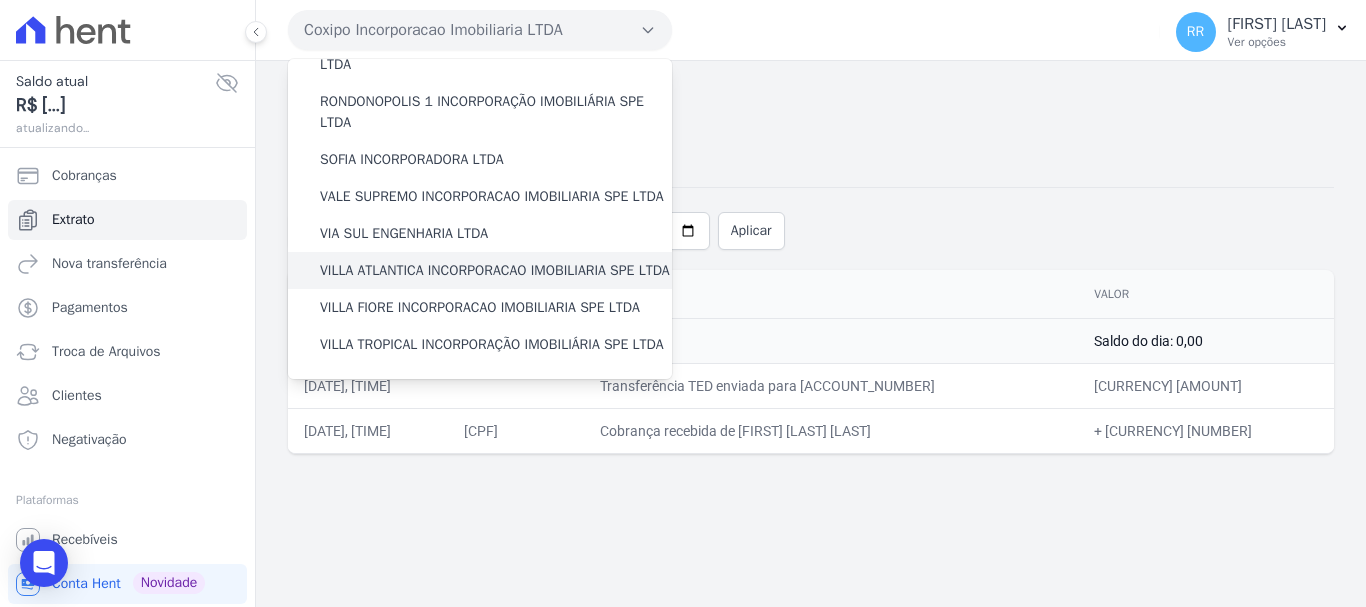 click on "VILLA ATLANTICA INCORPORACAO IMOBILIARIA SPE LTDA" at bounding box center (495, 270) 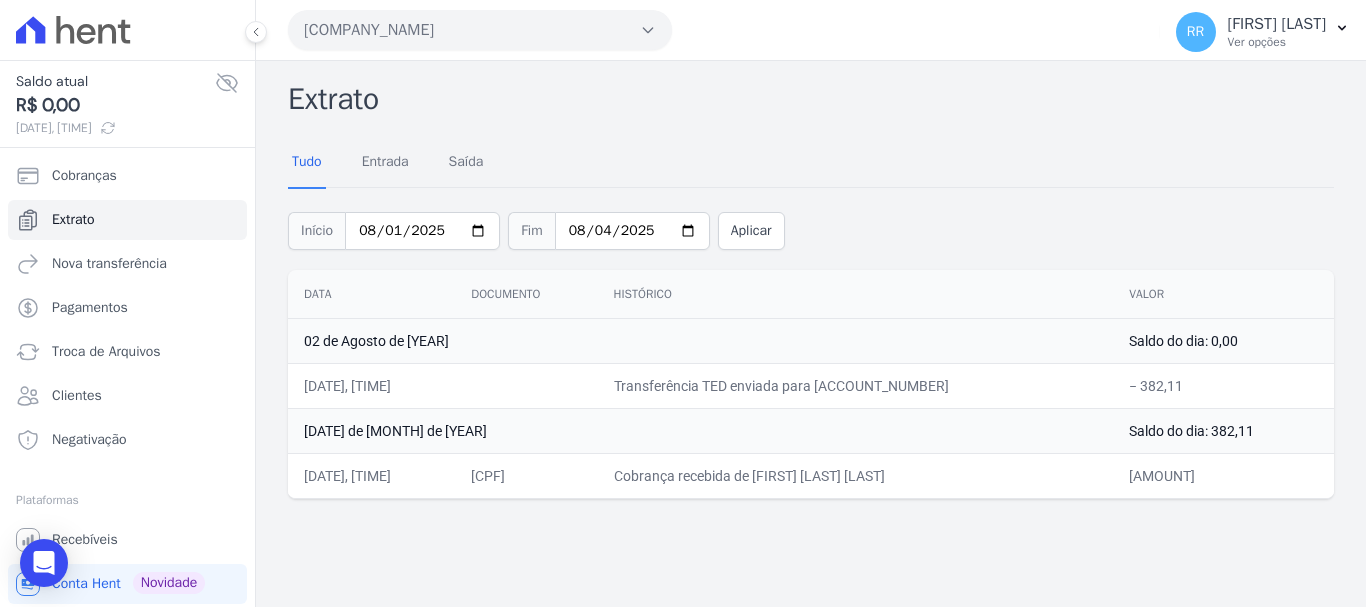 click on "[COMPANY_NAME]" at bounding box center (480, 30) 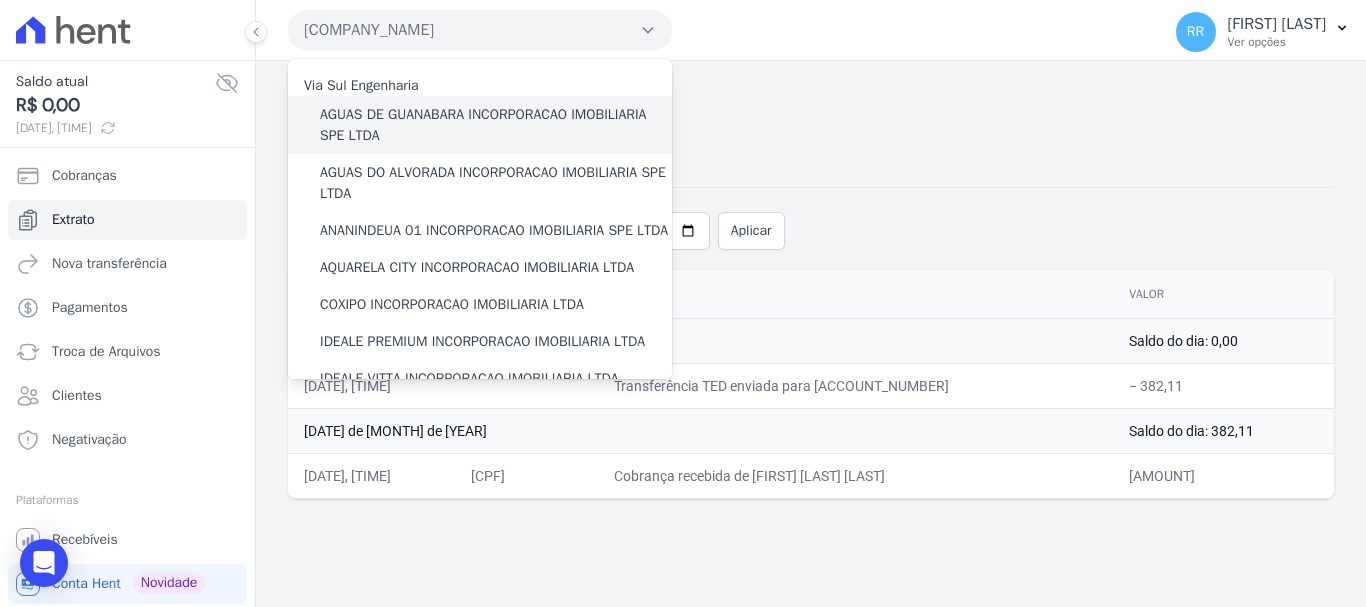 click on "AGUAS DE GUANABARA INCORPORACAO IMOBILIARIA SPE LTDA" at bounding box center (496, 125) 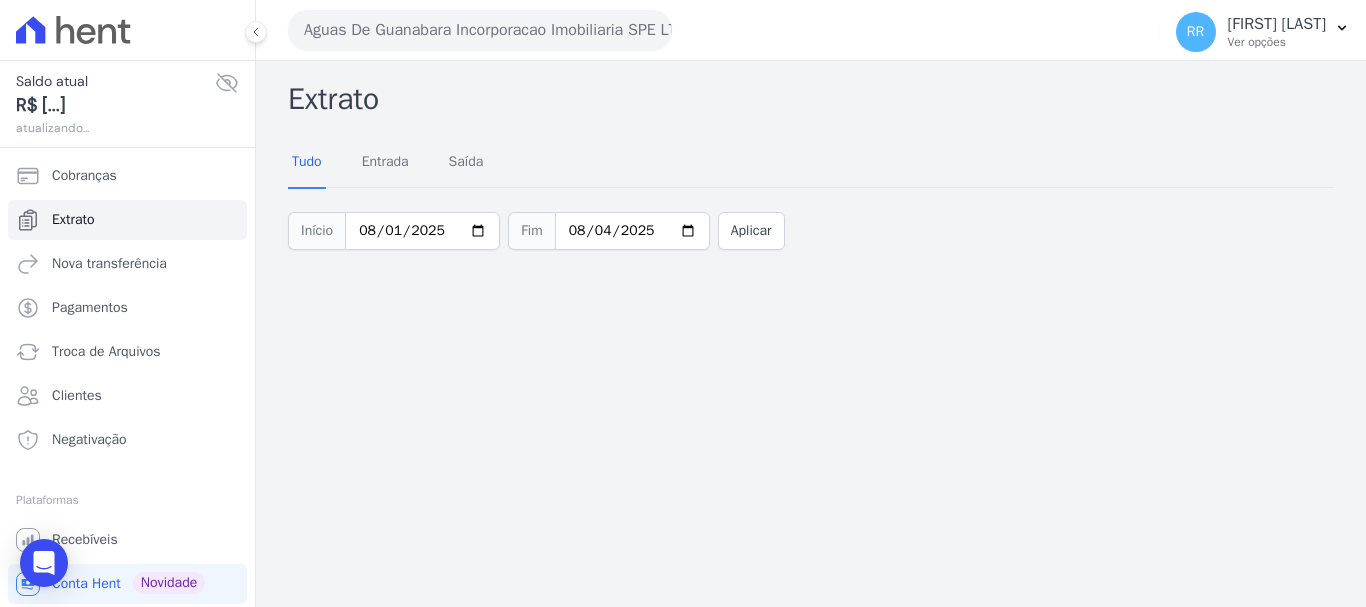 drag, startPoint x: 393, startPoint y: 39, endPoint x: 398, endPoint y: 49, distance: 11.18034 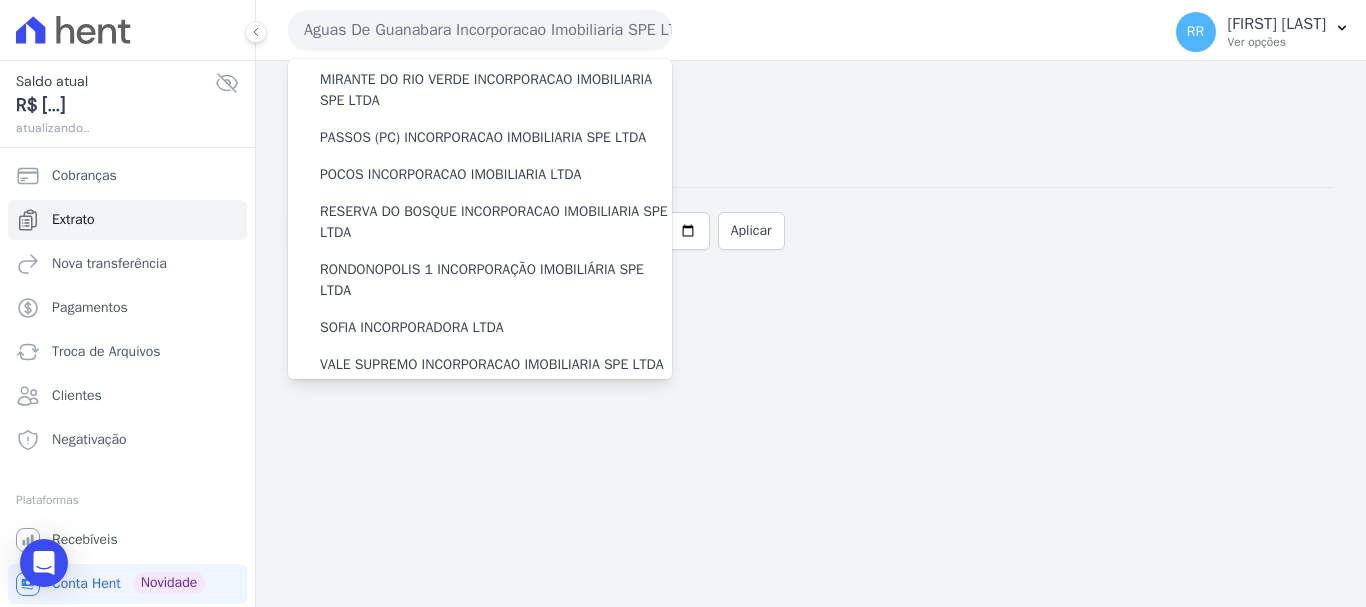 scroll, scrollTop: 873, scrollLeft: 0, axis: vertical 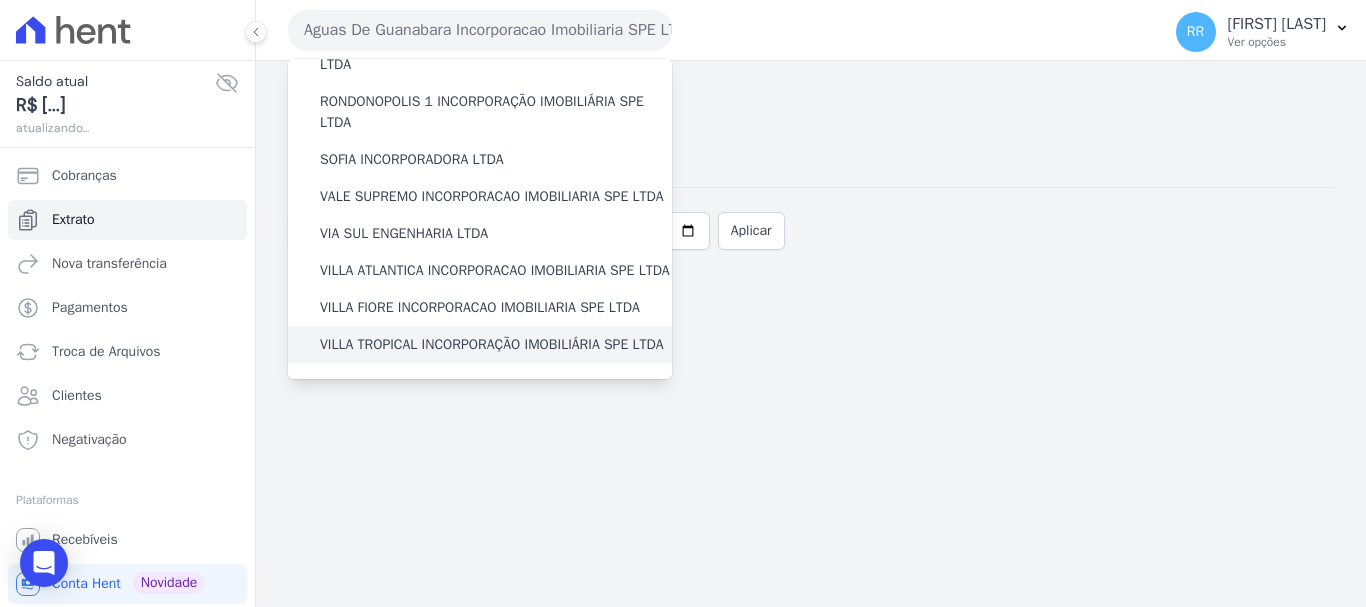 click on "VILLA TROPICAL INCORPORAÇÃO IMOBILIÁRIA SPE LTDA" at bounding box center (492, 344) 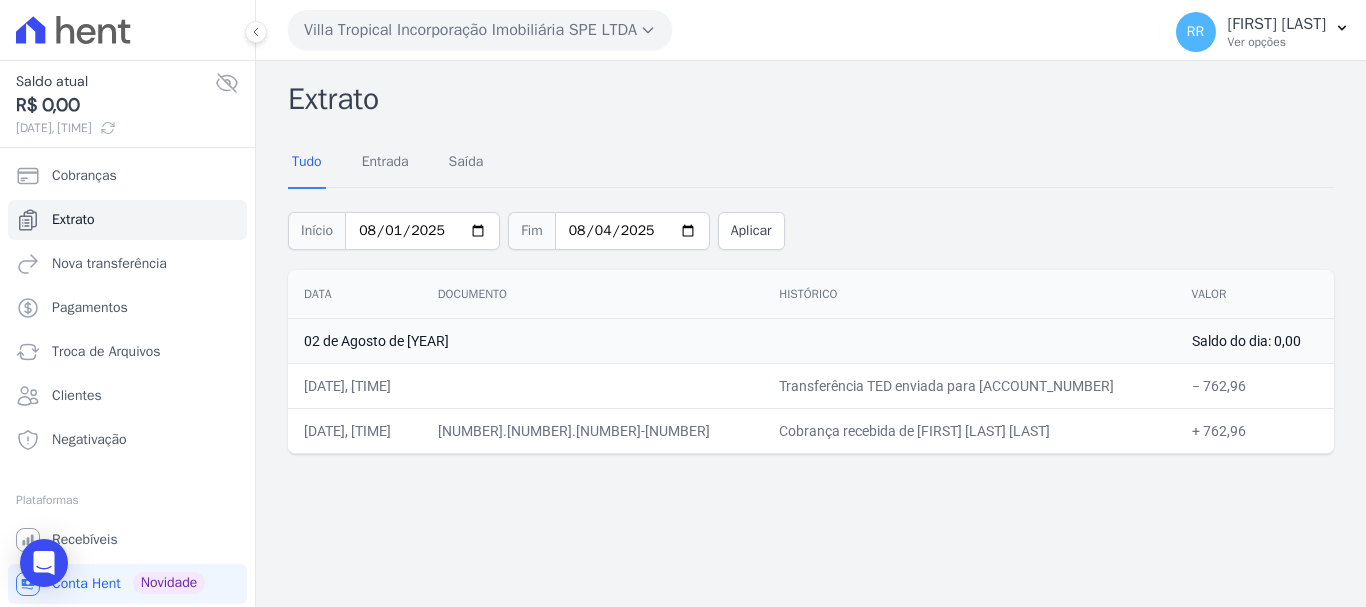 drag, startPoint x: 516, startPoint y: 27, endPoint x: 522, endPoint y: 46, distance: 19.924858 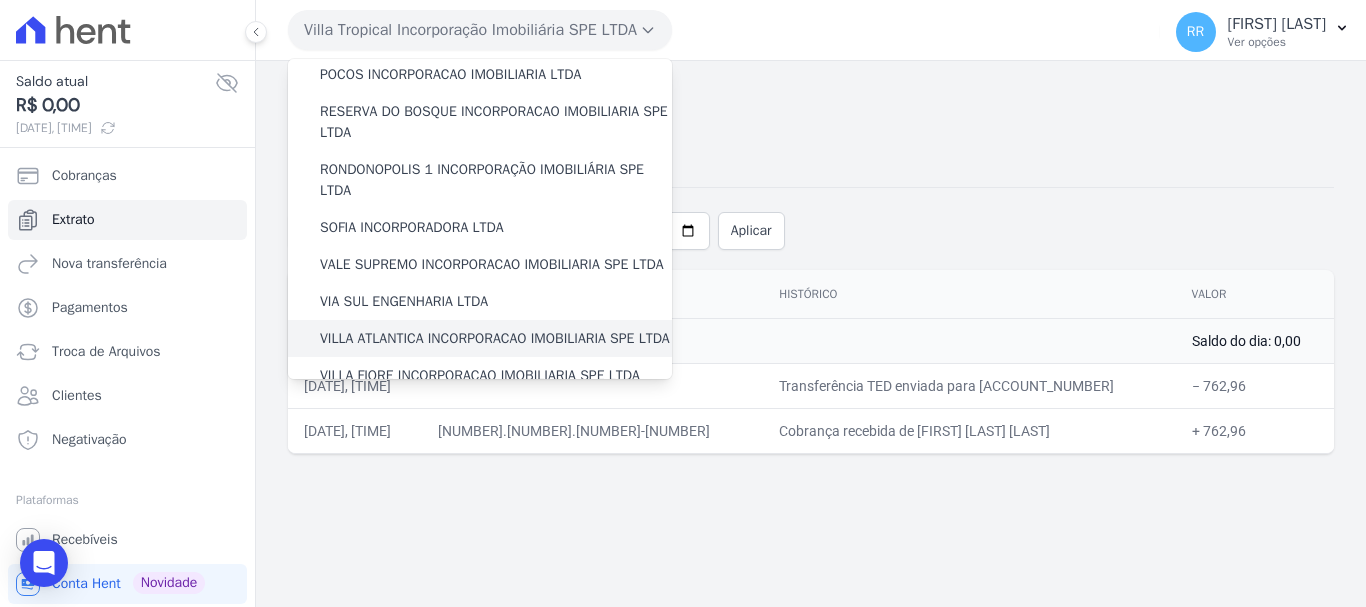 scroll, scrollTop: 873, scrollLeft: 0, axis: vertical 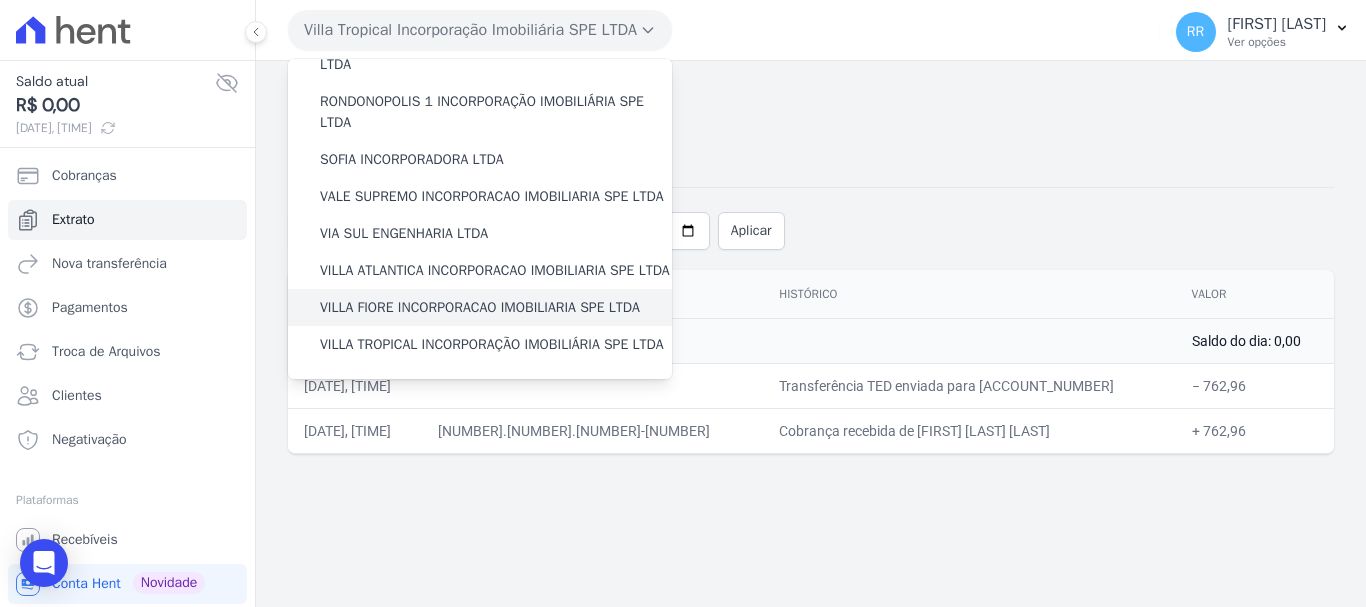 click on "VILLA FIORE INCORPORACAO IMOBILIARIA SPE LTDA" at bounding box center (480, 307) 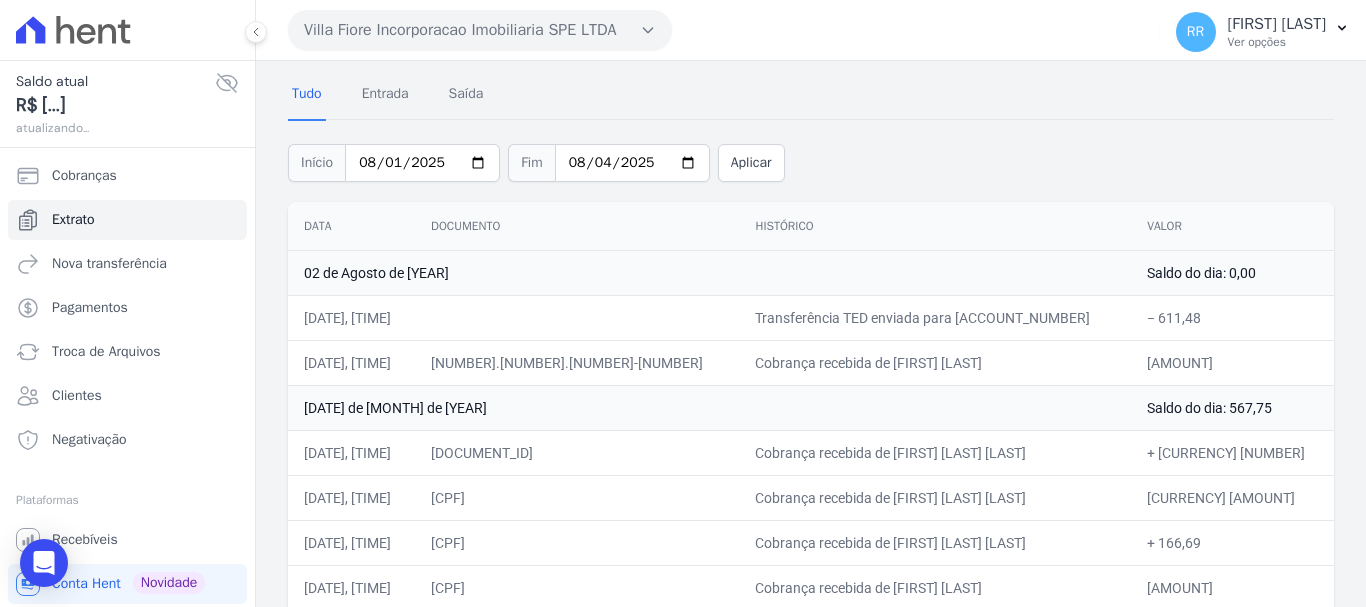 scroll, scrollTop: 100, scrollLeft: 0, axis: vertical 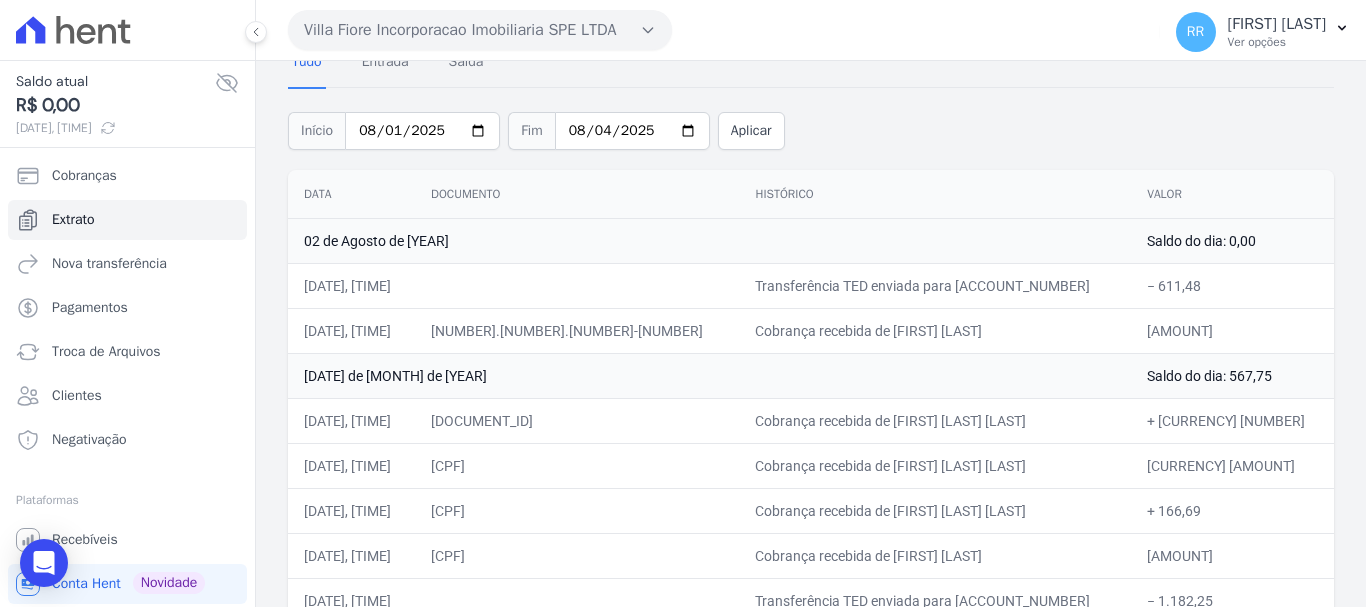 click on "Villa Fiore Incorporacao Imobiliaria SPE LTDA" at bounding box center (480, 30) 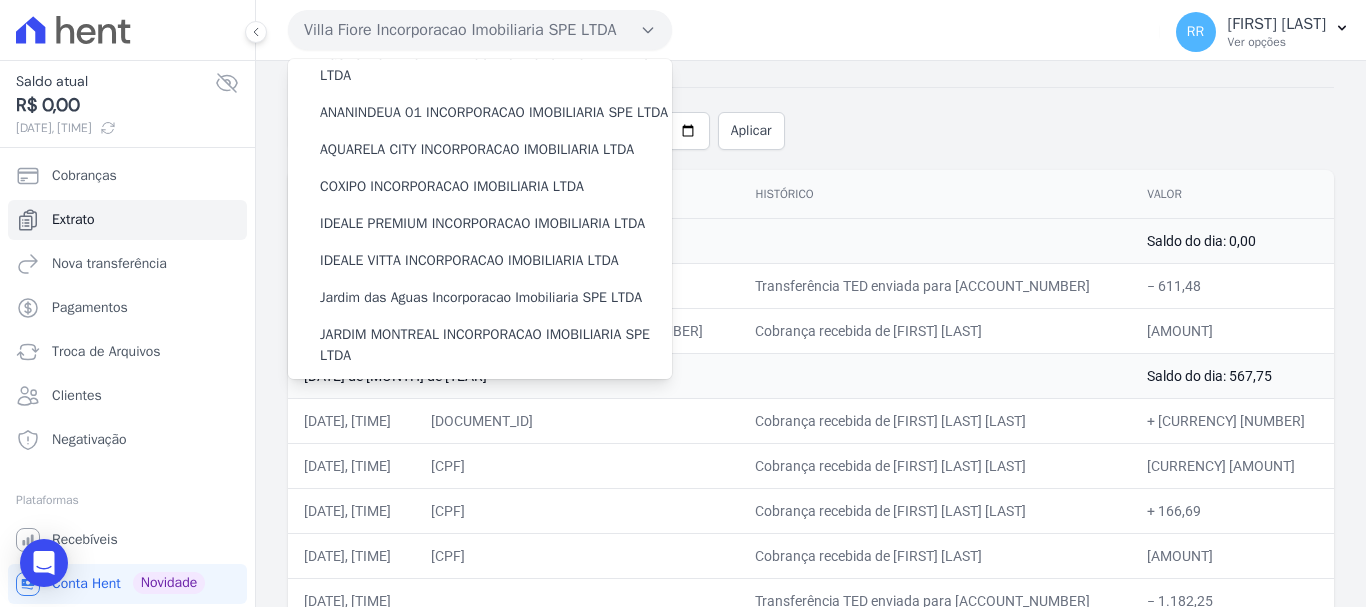 scroll, scrollTop: 300, scrollLeft: 0, axis: vertical 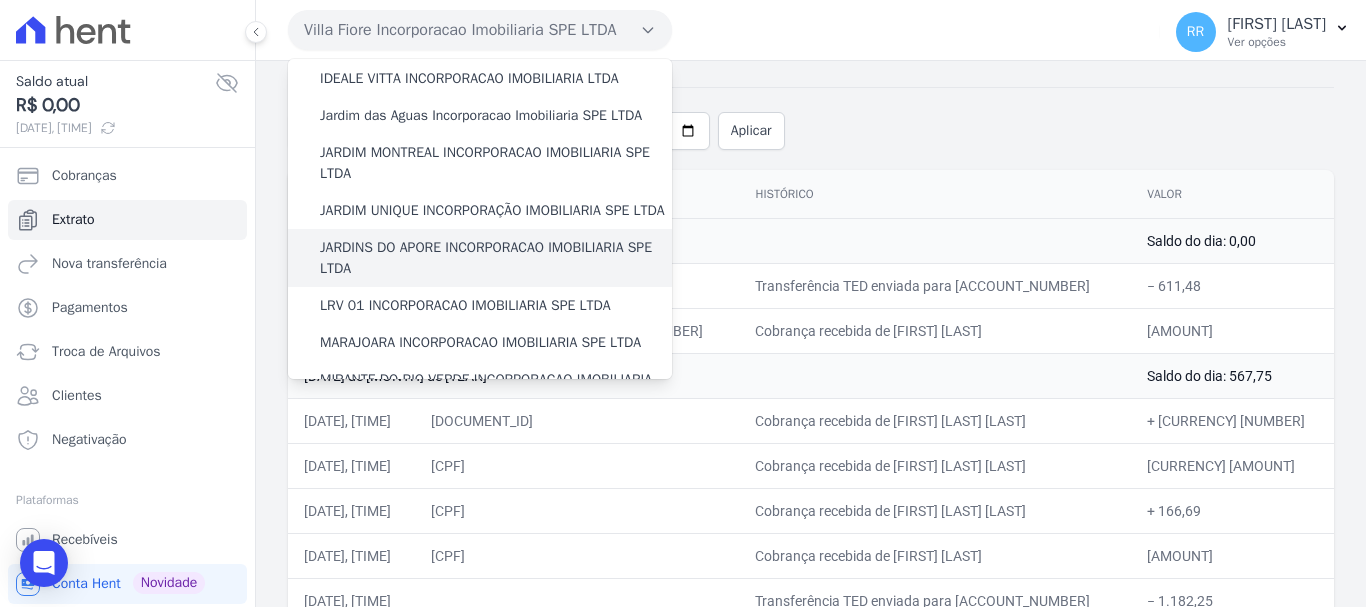 click on "JARDINS DO APORE INCORPORACAO IMOBILIARIA SPE LTDA" at bounding box center [496, 258] 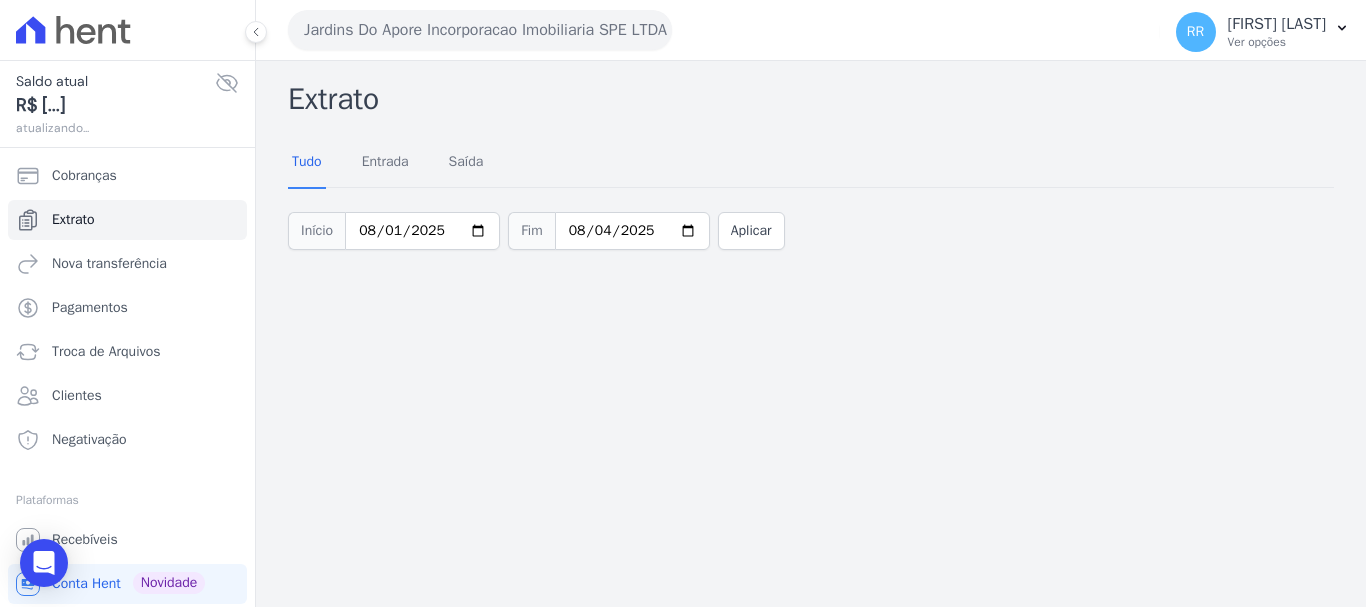click on "Jardins Do Apore Incorporacao Imobiliaria SPE LTDA" at bounding box center [480, 30] 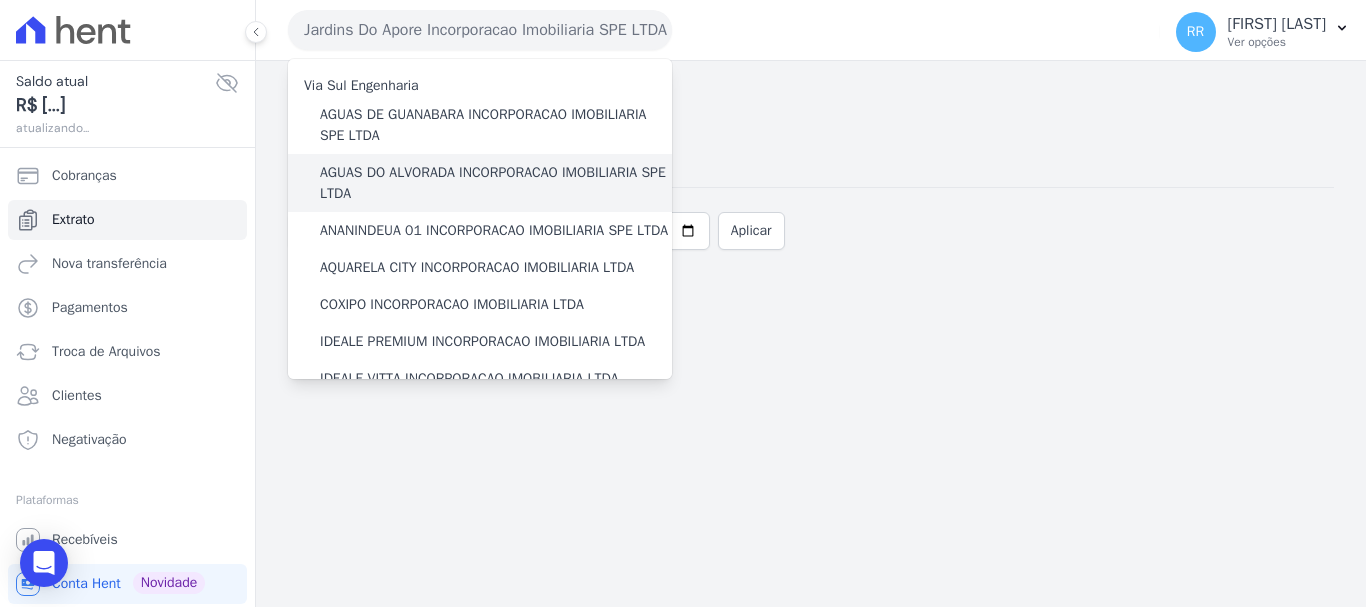 click on "AGUAS DO ALVORADA INCORPORACAO IMOBILIARIA SPE LTDA" at bounding box center [496, 183] 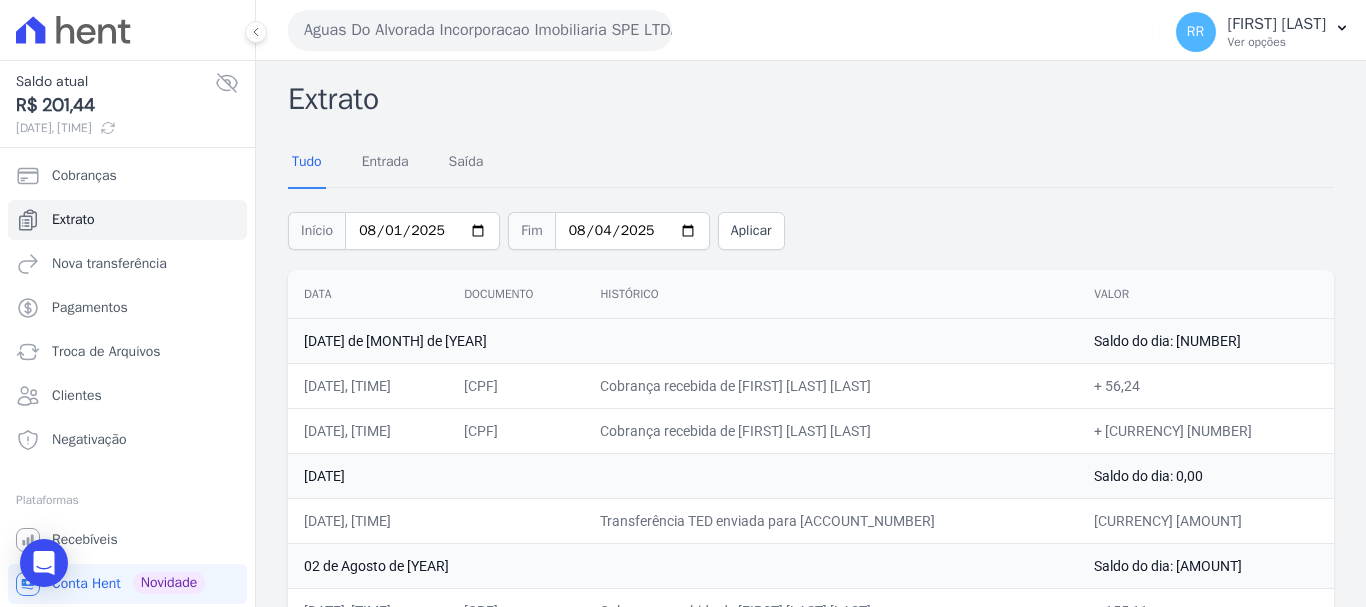 click on "Aguas Do Alvorada Incorporacao Imobiliaria SPE LTDA" at bounding box center [480, 30] 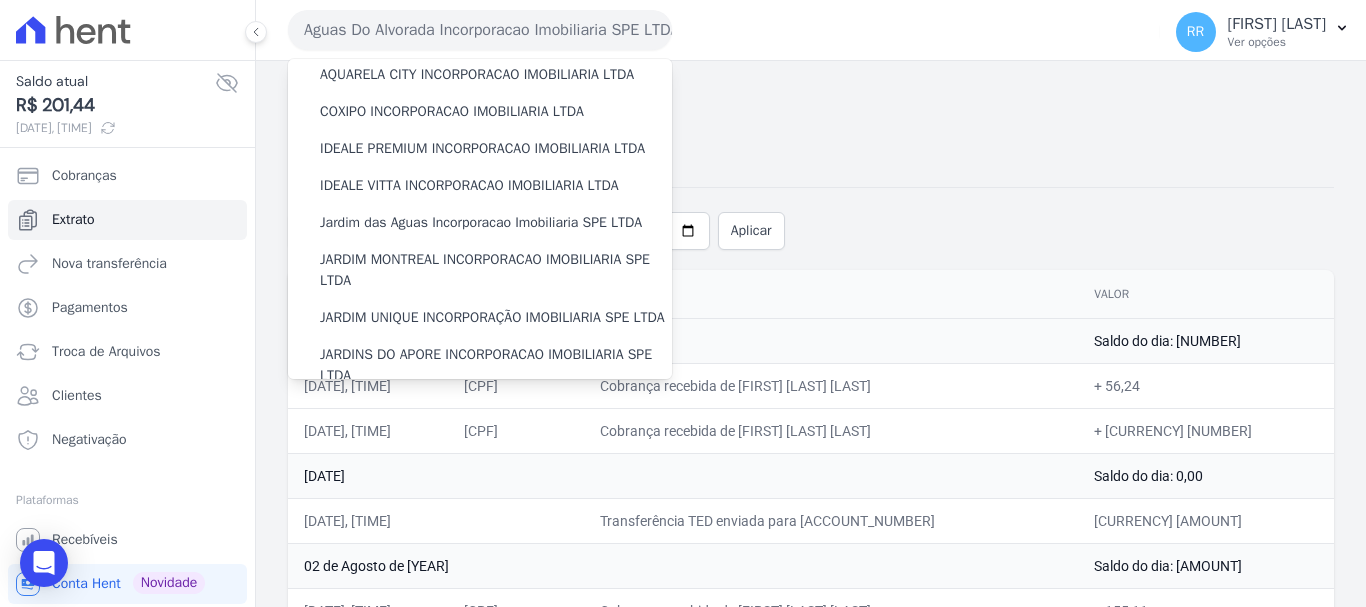 scroll, scrollTop: 200, scrollLeft: 0, axis: vertical 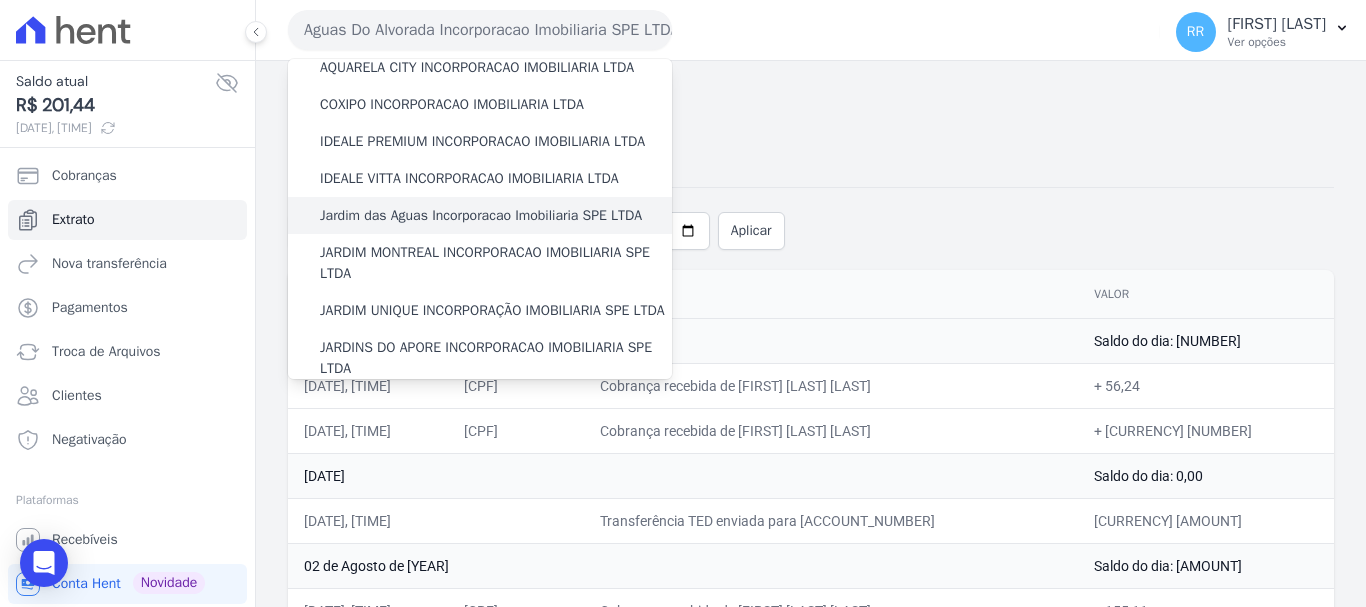 click on "Jardim das Aguas Incorporacao Imobiliaria SPE LTDA" at bounding box center [481, 215] 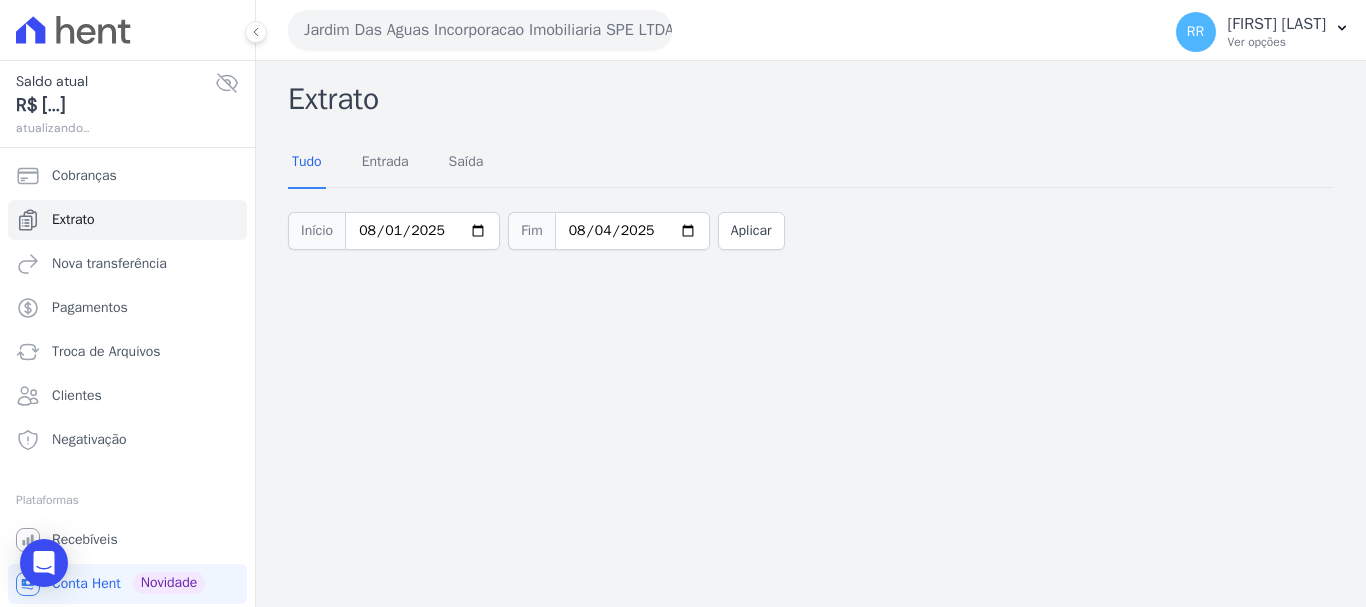 click on "Jardim Das Aguas Incorporacao Imobiliaria SPE LTDA" at bounding box center (480, 30) 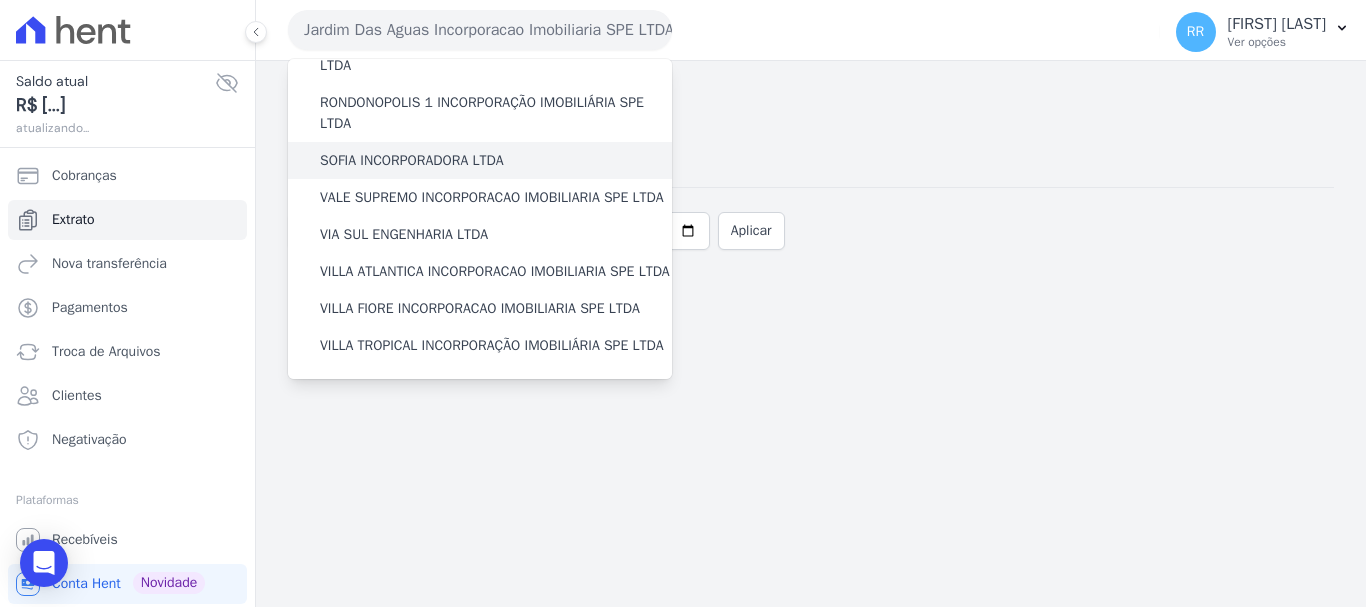 scroll, scrollTop: 800, scrollLeft: 0, axis: vertical 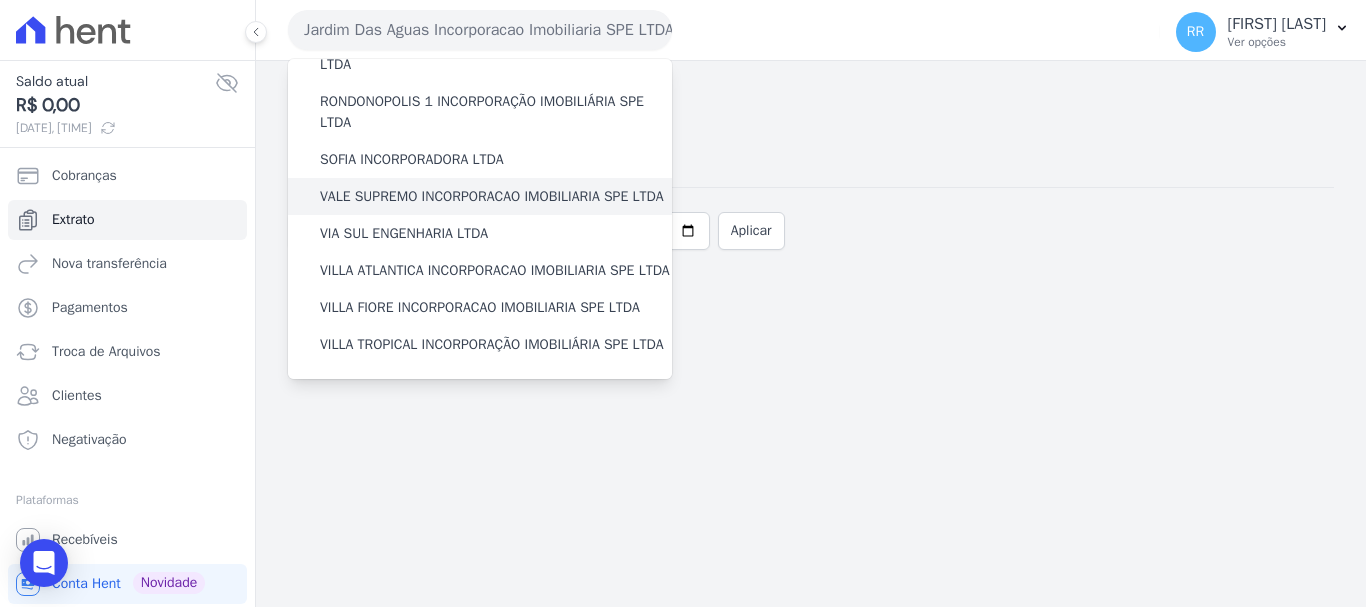 click on "VALE SUPREMO INCORPORACAO IMOBILIARIA SPE LTDA" at bounding box center [492, 196] 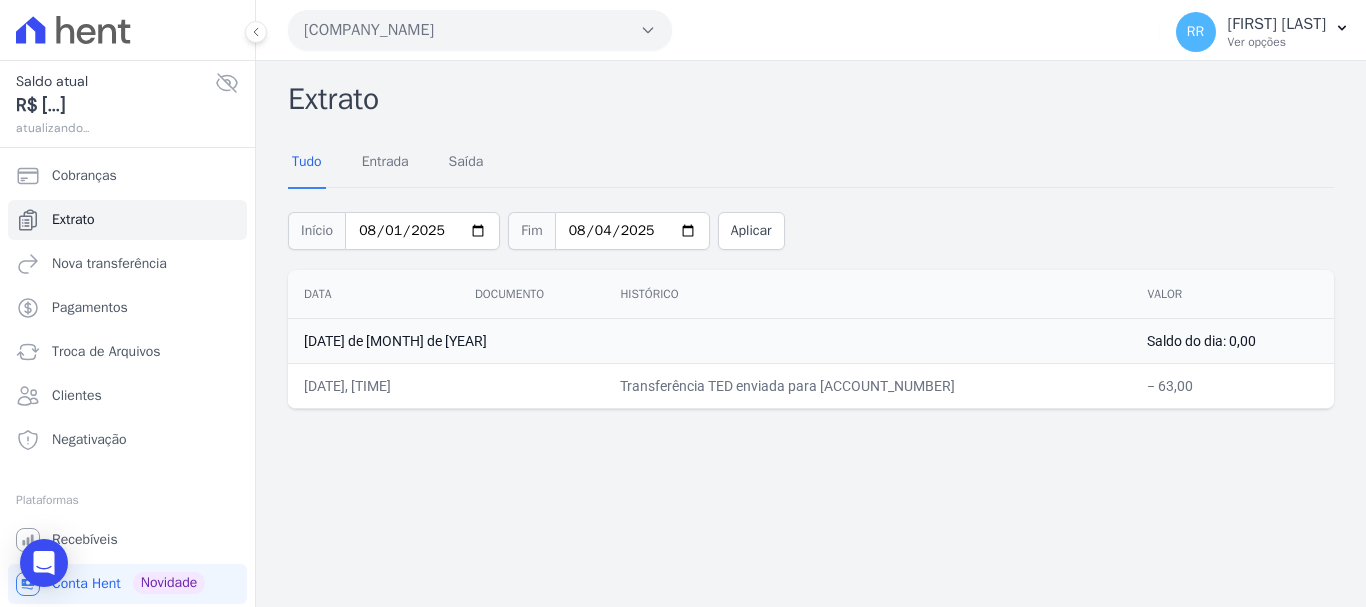 click on "[COMPANY_NAME]" at bounding box center (480, 30) 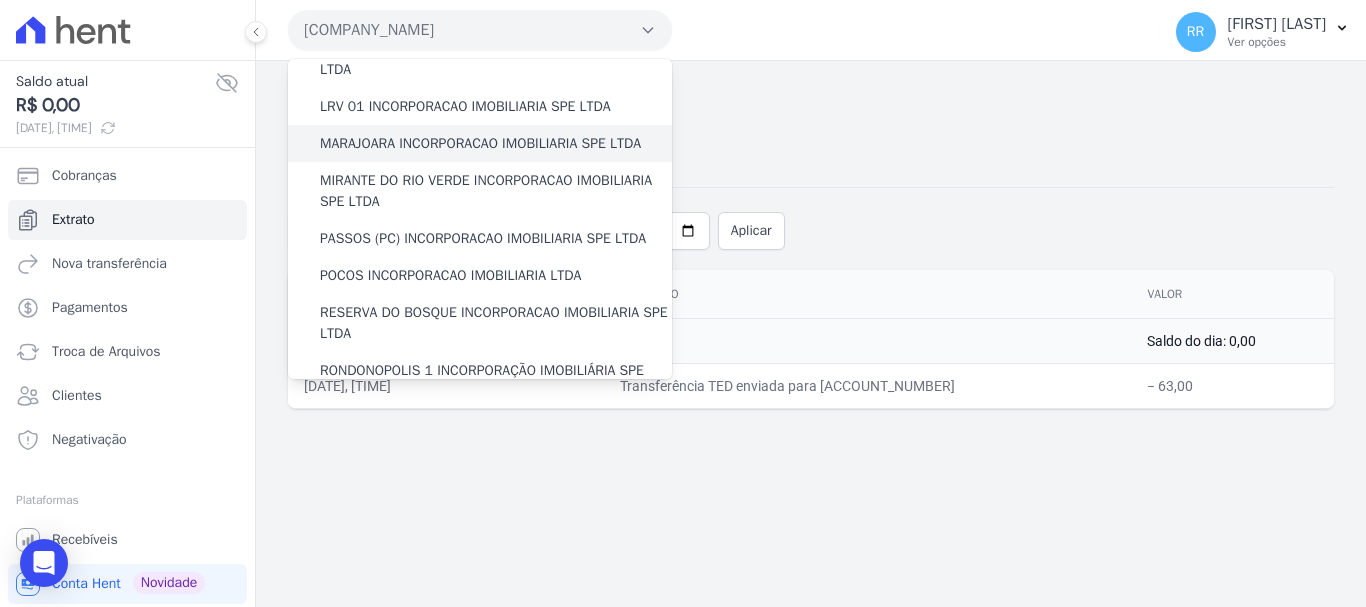 scroll, scrollTop: 500, scrollLeft: 0, axis: vertical 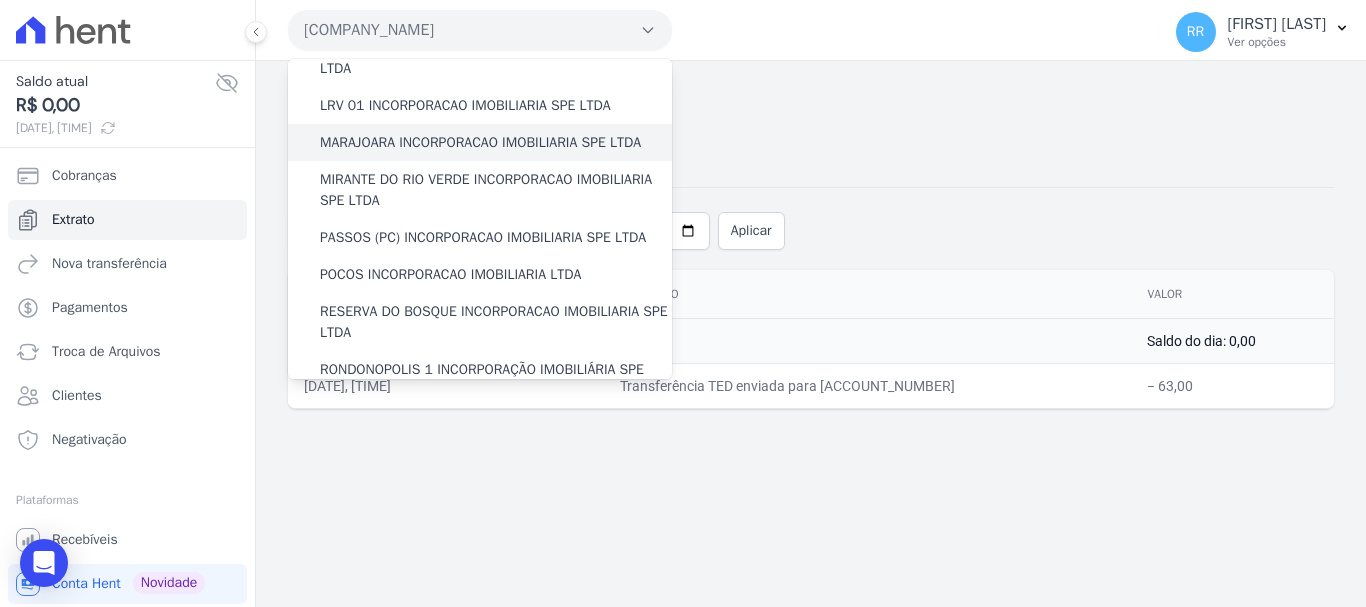 click on "MARAJOARA INCORPORACAO IMOBILIARIA SPE LTDA" at bounding box center [480, 142] 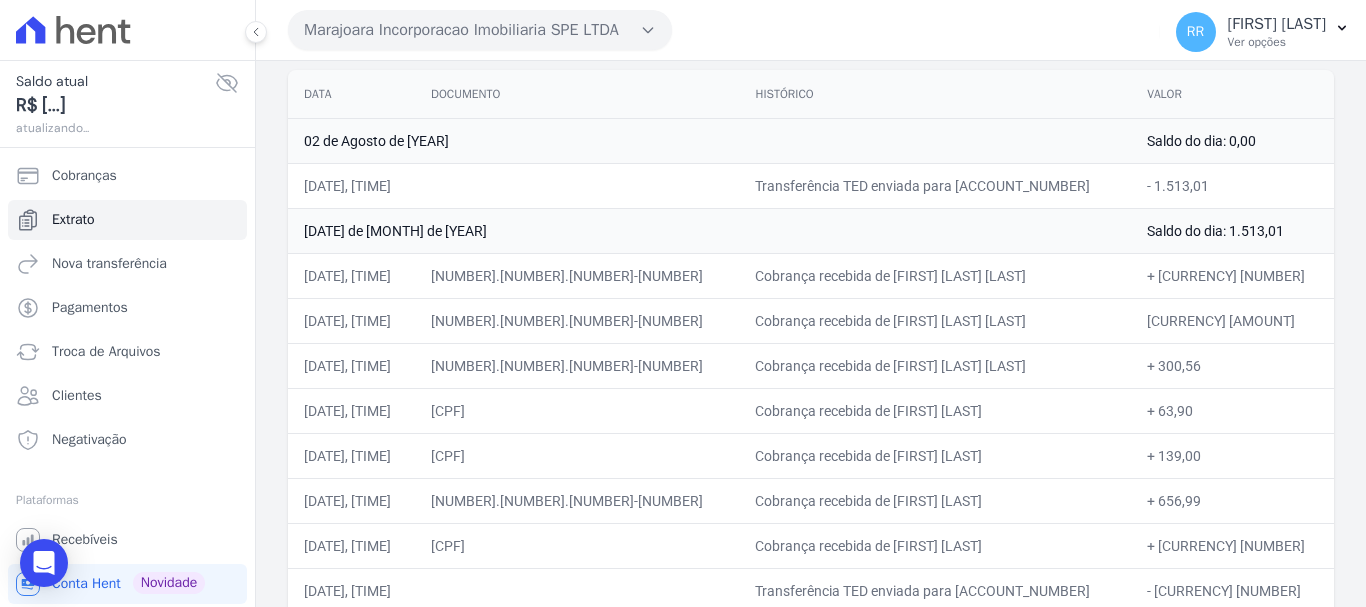 scroll, scrollTop: 268, scrollLeft: 0, axis: vertical 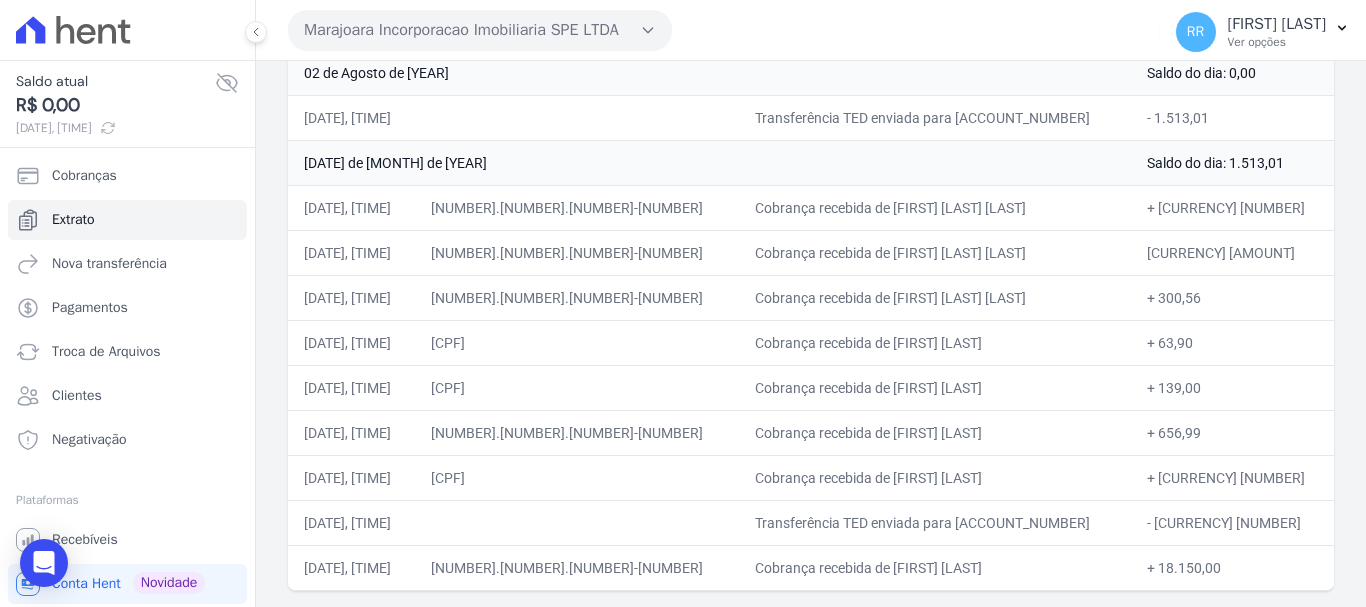 click on "[DATE] de [MONTH] de [YEAR]" at bounding box center [709, 162] 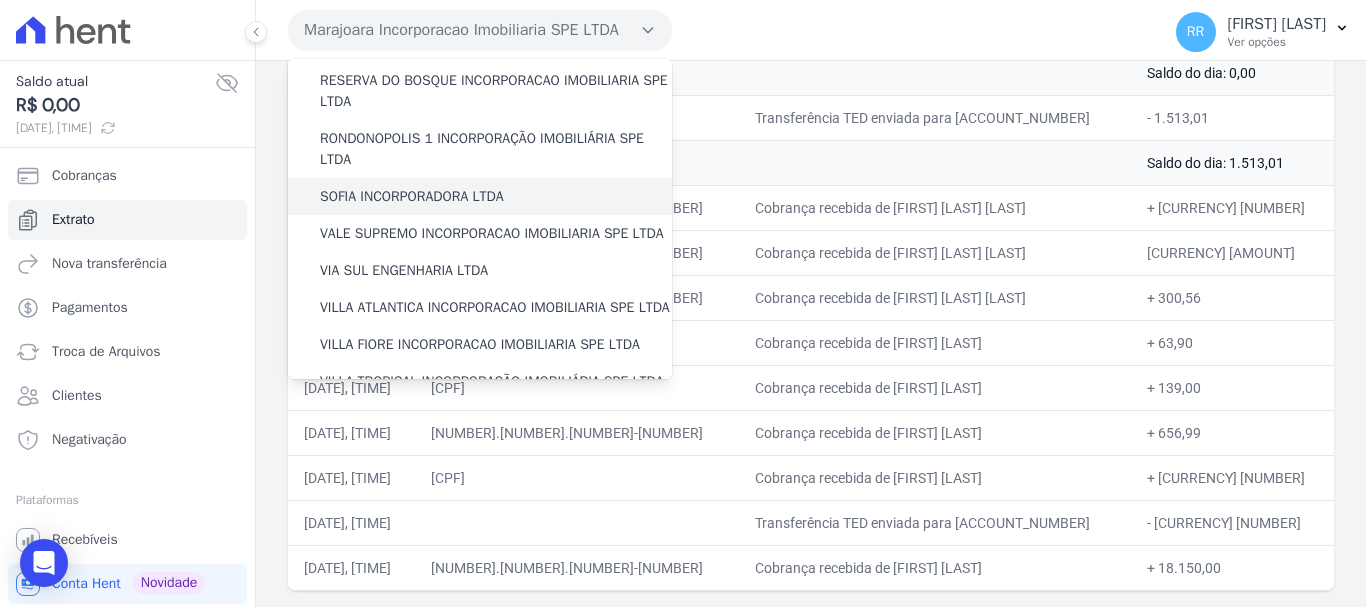 scroll, scrollTop: 700, scrollLeft: 0, axis: vertical 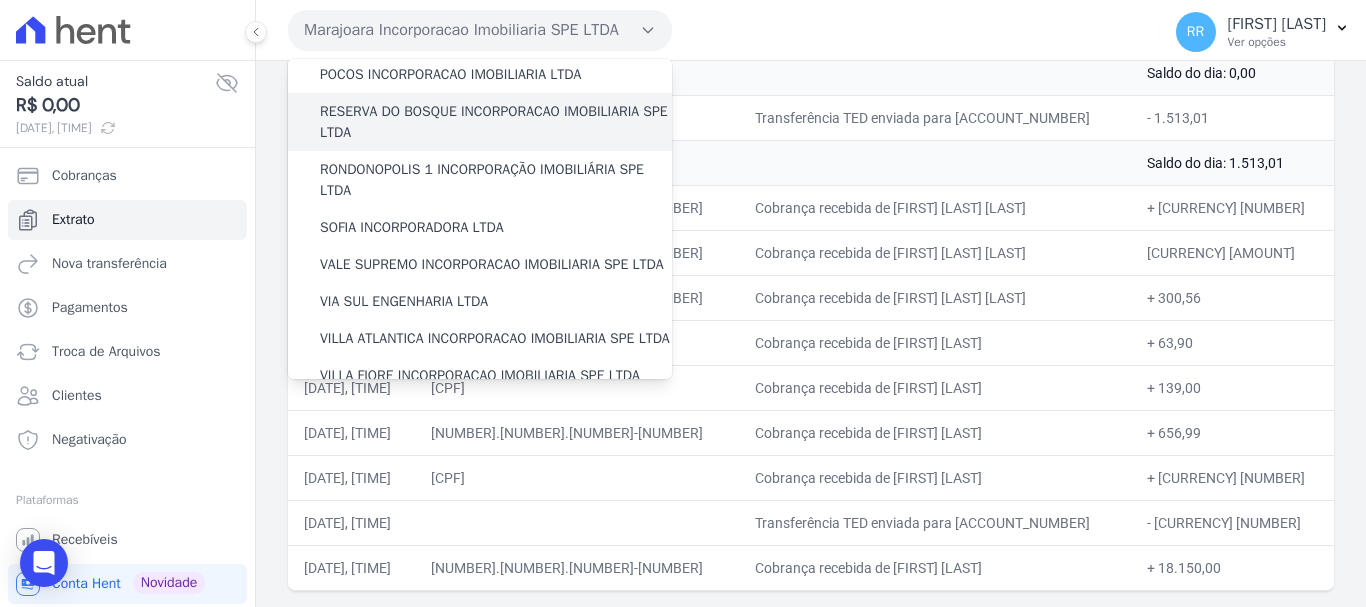 click on "RESERVA DO BOSQUE INCORPORACAO IMOBILIARIA SPE LTDA" at bounding box center [496, 122] 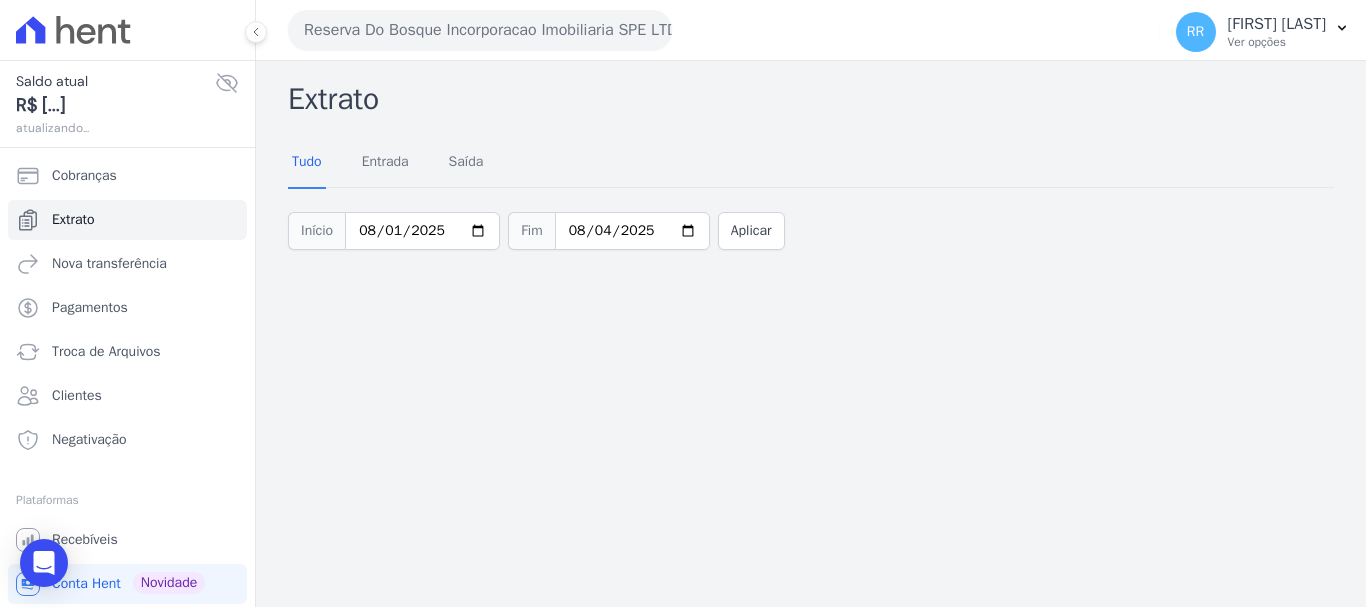 click on "Reserva Do Bosque Incorporacao Imobiliaria SPE LTDA" at bounding box center [480, 30] 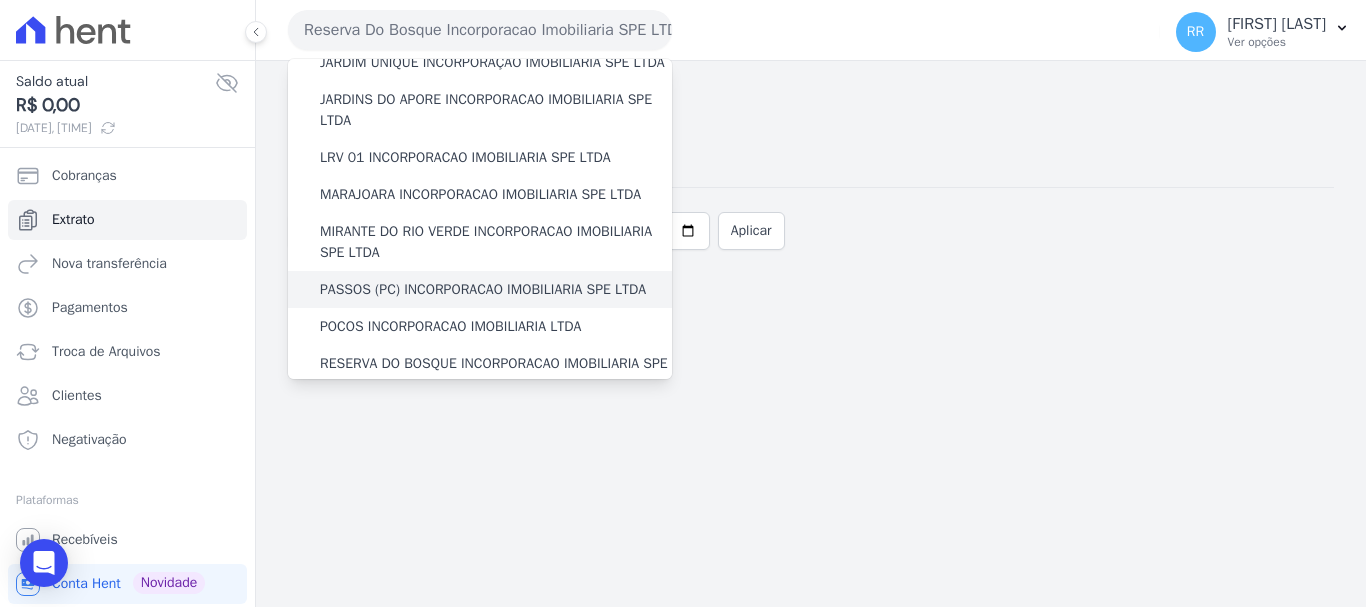 scroll, scrollTop: 300, scrollLeft: 0, axis: vertical 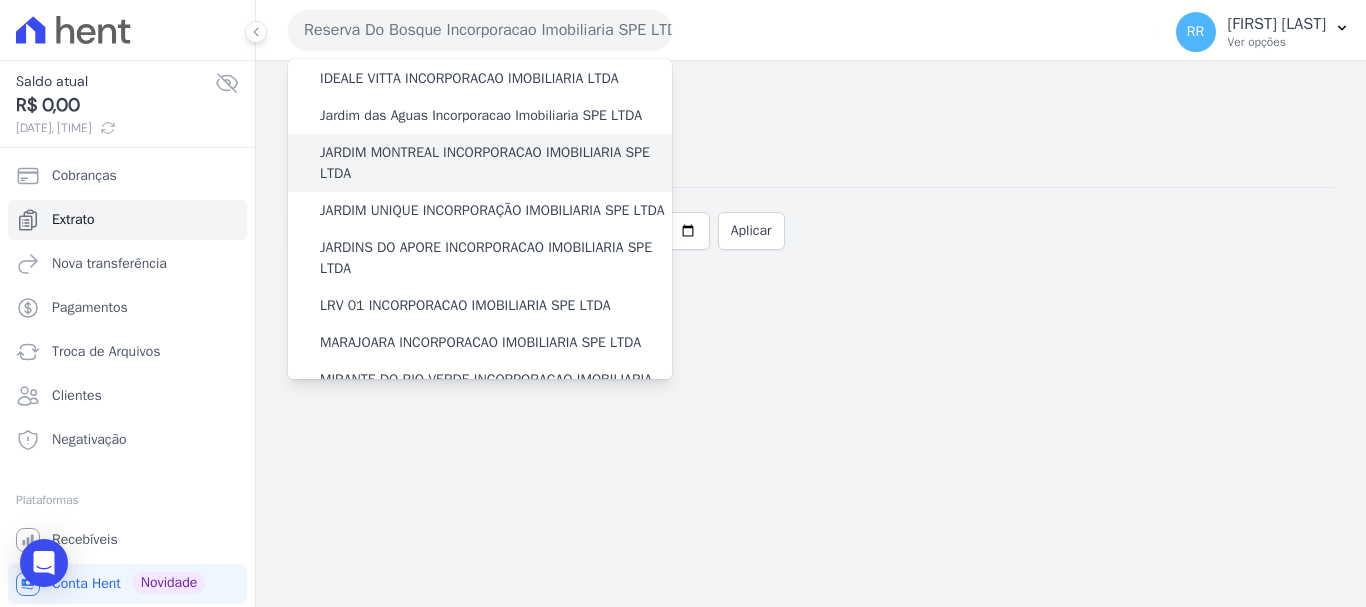 click on "JARDIM MONTREAL INCORPORACAO IMOBILIARIA SPE LTDA" at bounding box center [496, 163] 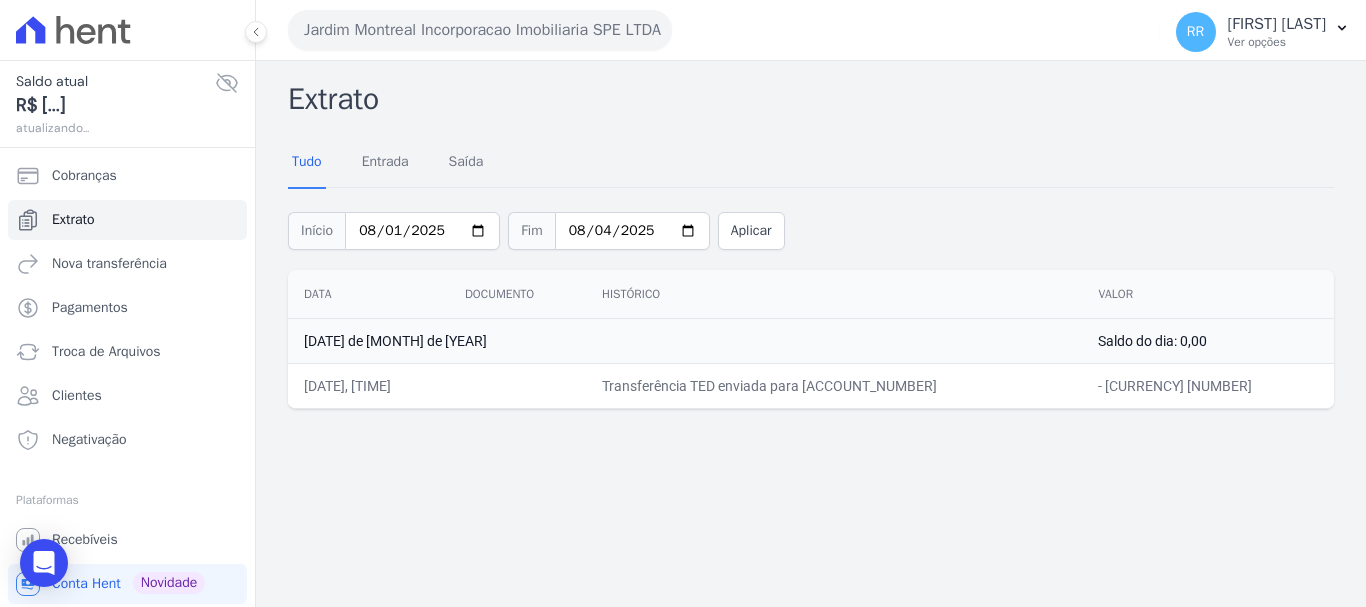 drag, startPoint x: 320, startPoint y: 44, endPoint x: 370, endPoint y: 41, distance: 50.08992 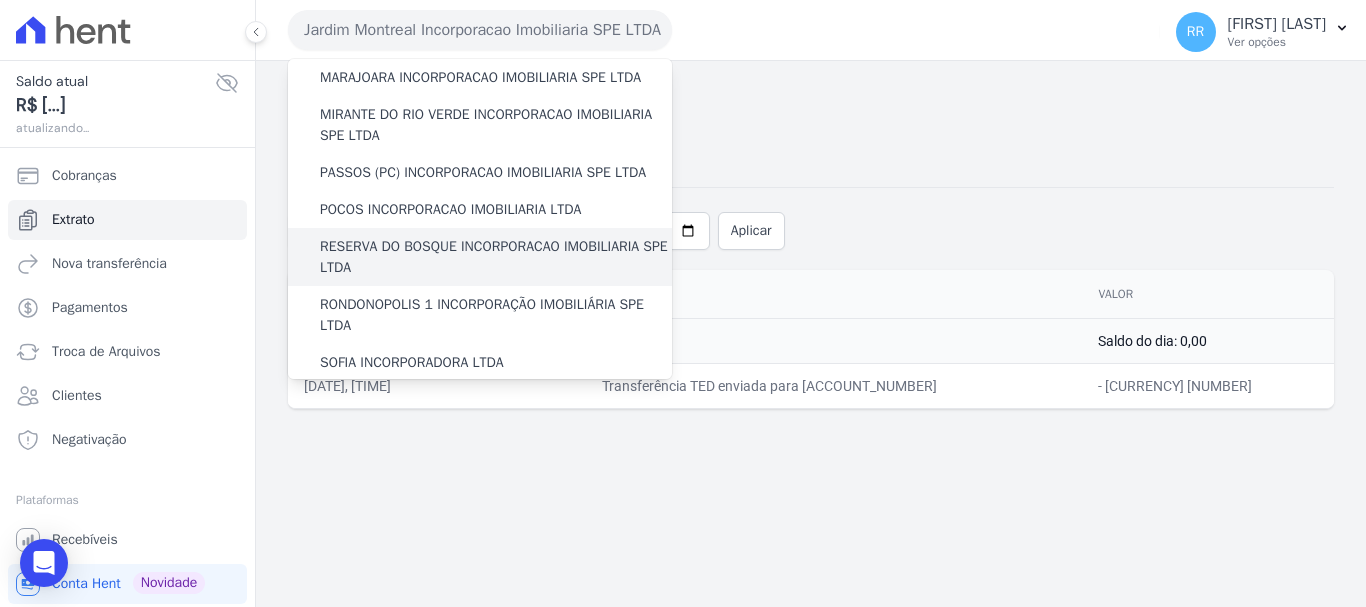 scroll, scrollTop: 600, scrollLeft: 0, axis: vertical 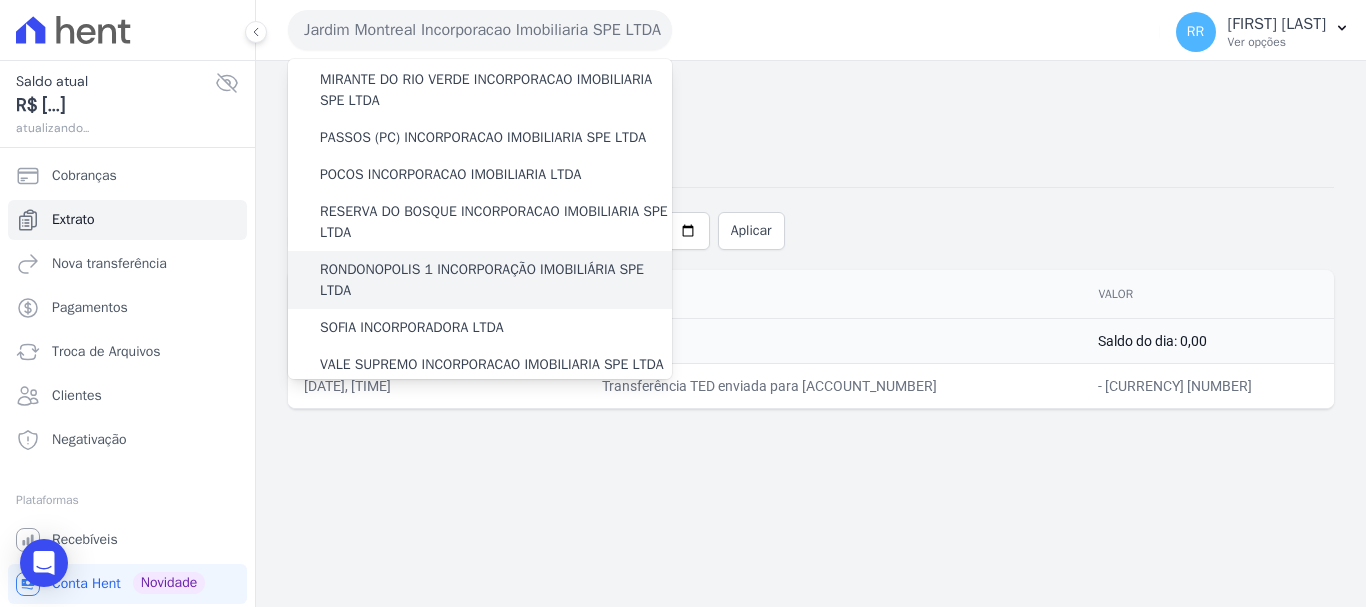 click on "RONDONOPOLIS 1 INCORPORAÇÃO IMOBILIÁRIA SPE LTDA" at bounding box center [496, 280] 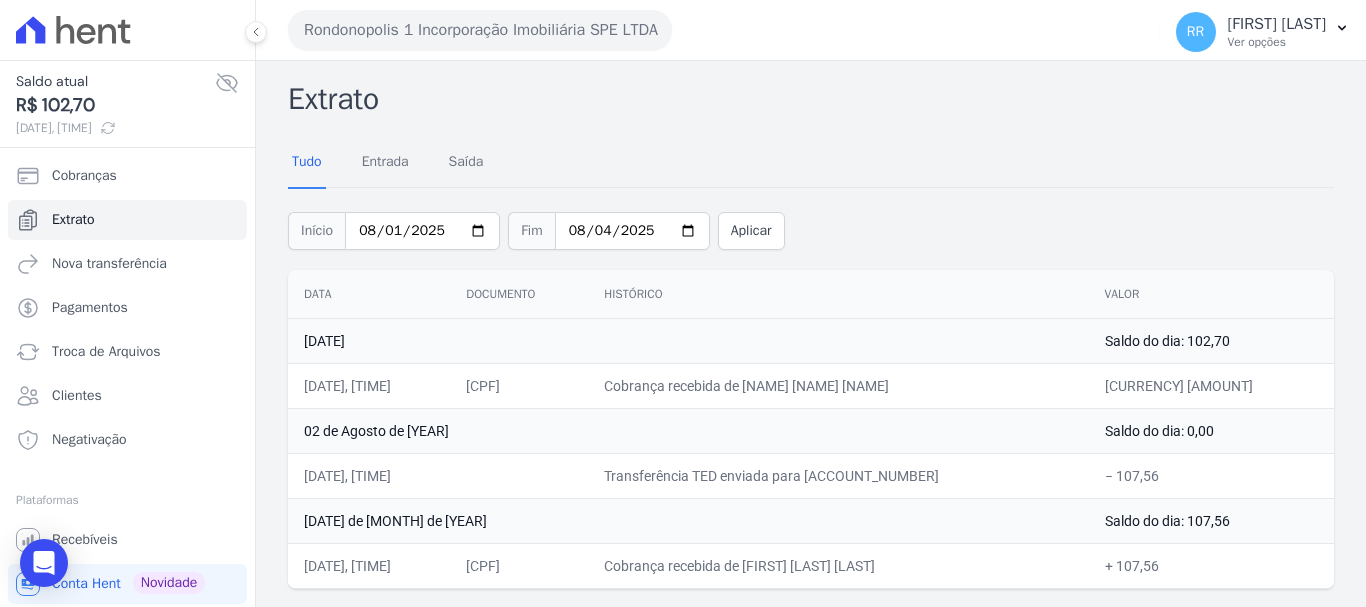 click on "Rondonopolis 1 Incorporação Imobiliária SPE LTDA" at bounding box center (480, 30) 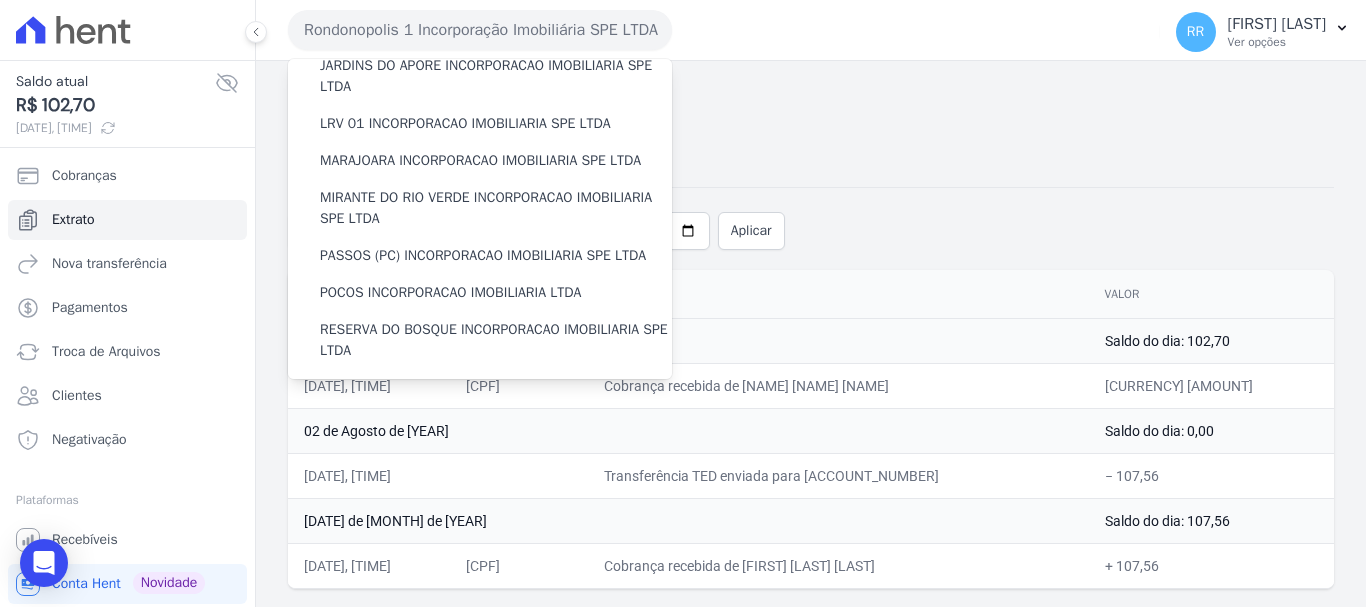 scroll, scrollTop: 373, scrollLeft: 0, axis: vertical 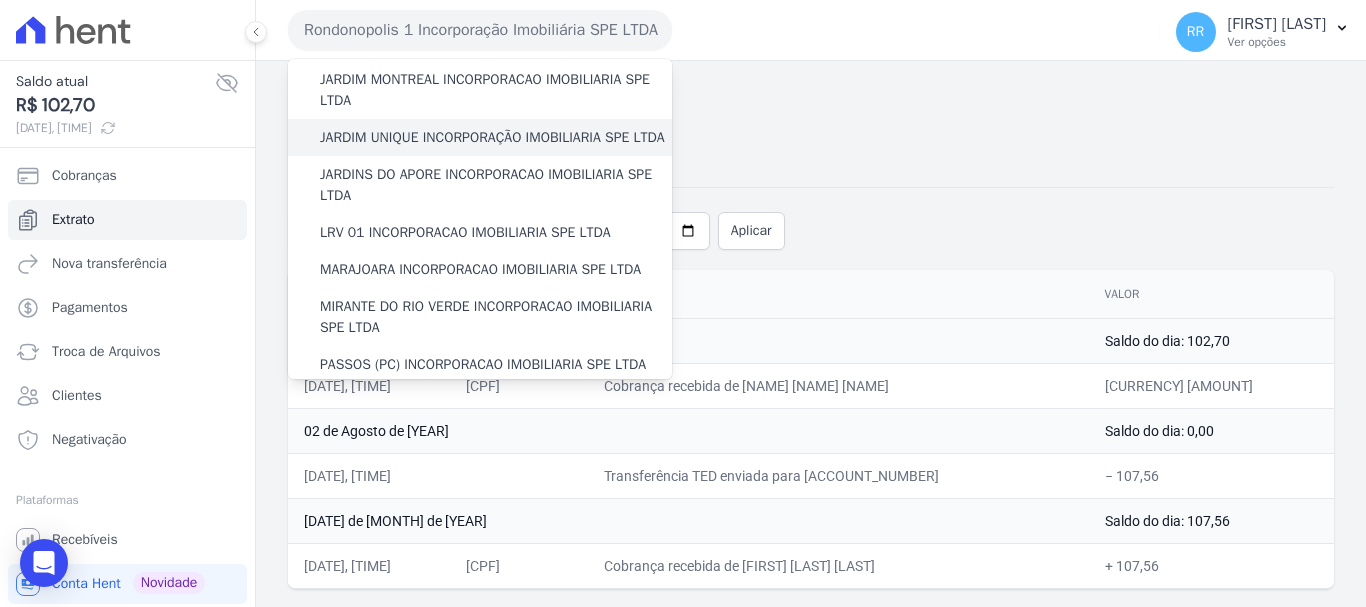 click on "JARDIM UNIQUE INCORPORAÇÃO IMOBILIARIA SPE LTDA" at bounding box center (492, 137) 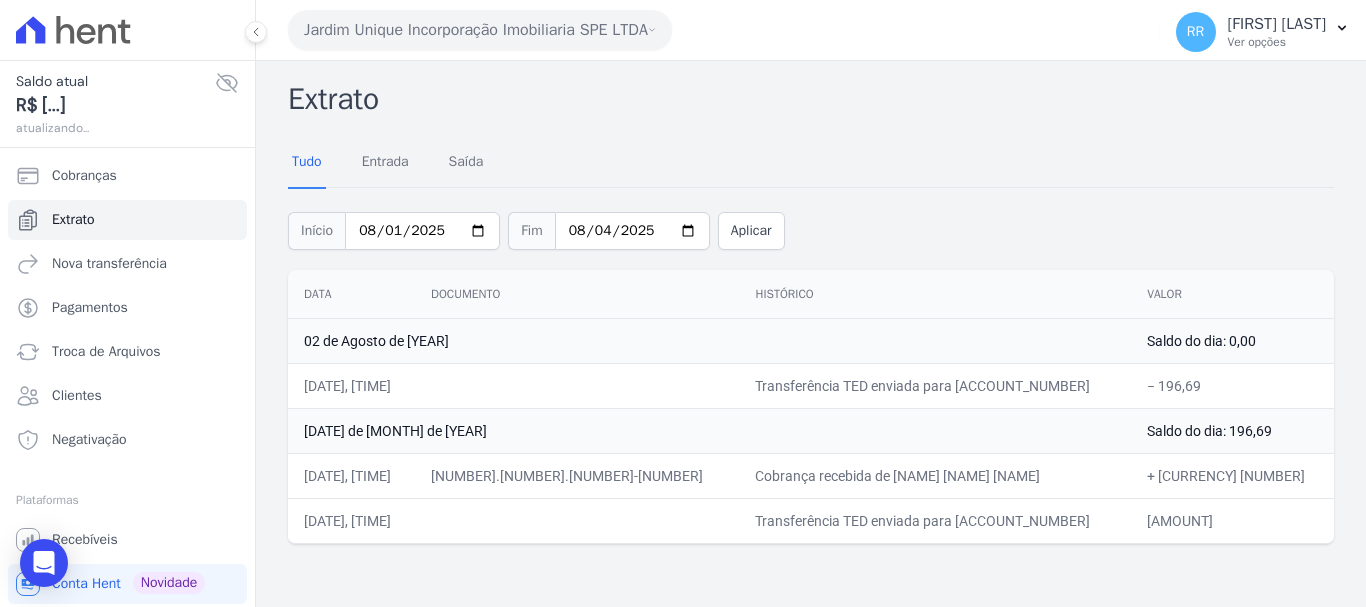 click on "Jardim Unique Incorporação Imobiliaria SPE LTDA" at bounding box center [480, 30] 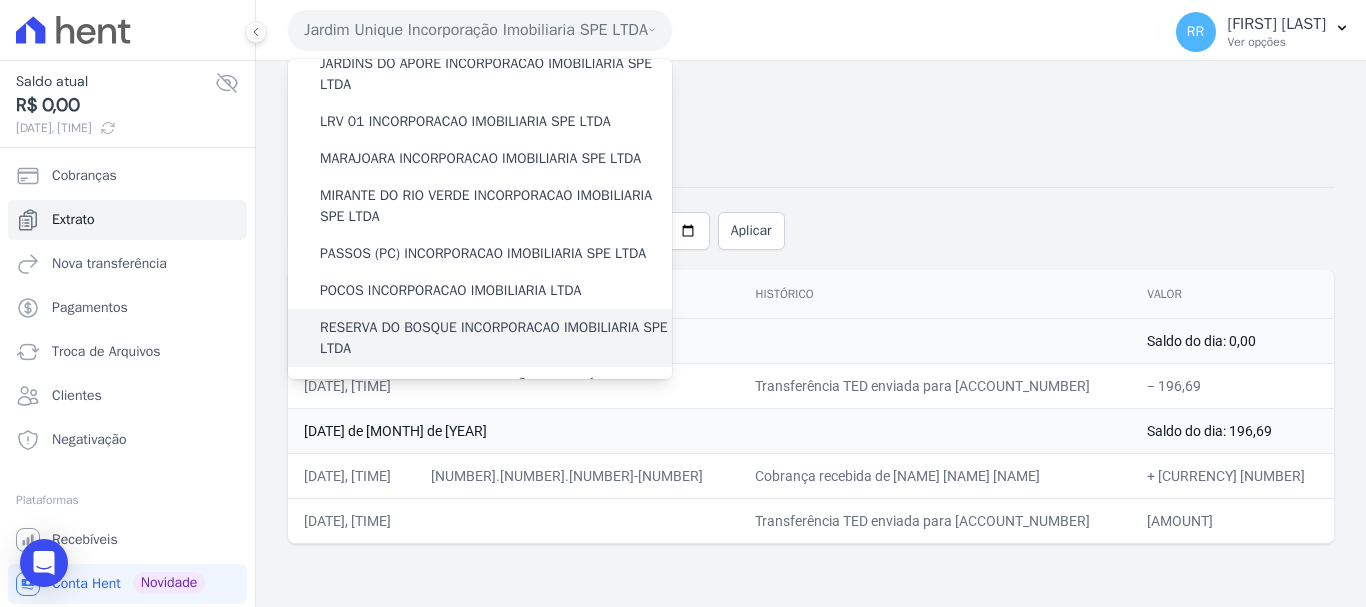 scroll, scrollTop: 600, scrollLeft: 0, axis: vertical 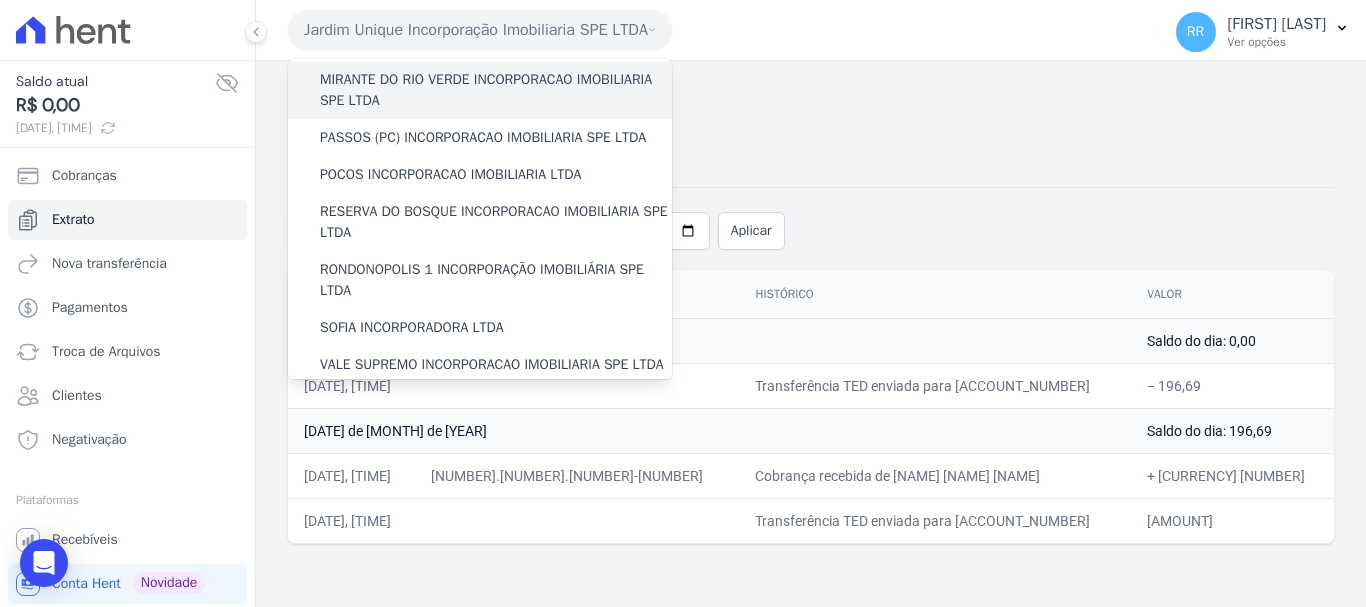 click on "MIRANTE DO RIO VERDE INCORPORACAO IMOBILIARIA SPE LTDA" at bounding box center [496, 90] 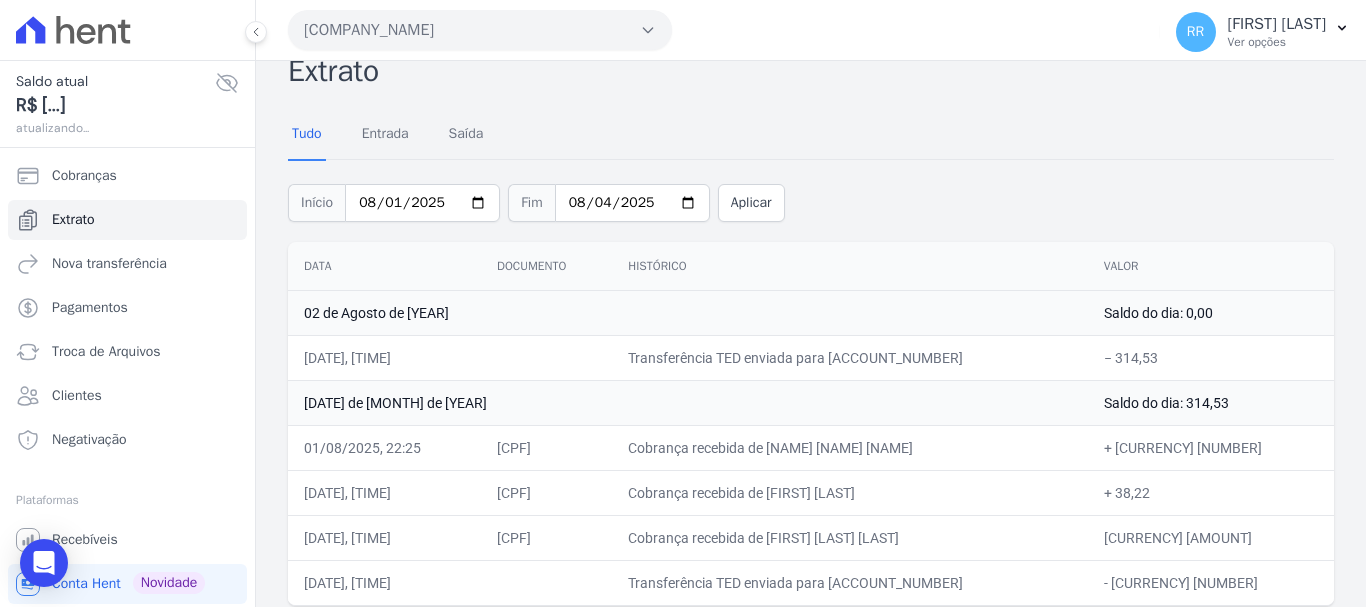 scroll, scrollTop: 43, scrollLeft: 0, axis: vertical 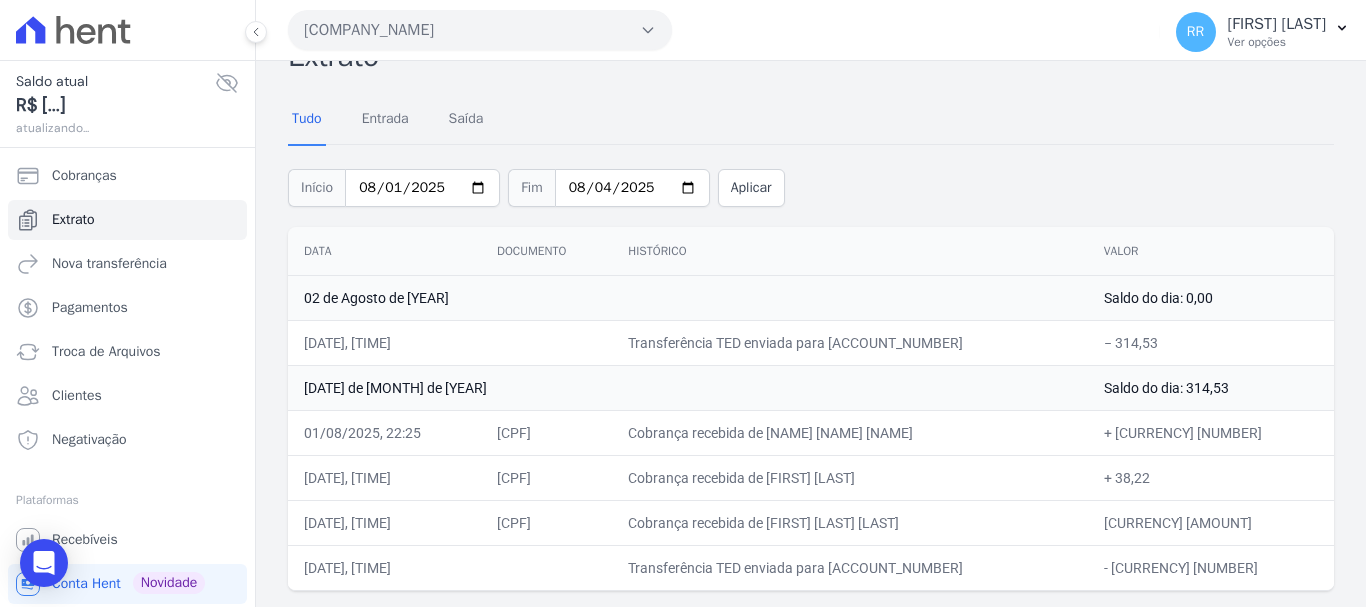 click on "[COMPANY_NAME]" at bounding box center [480, 30] 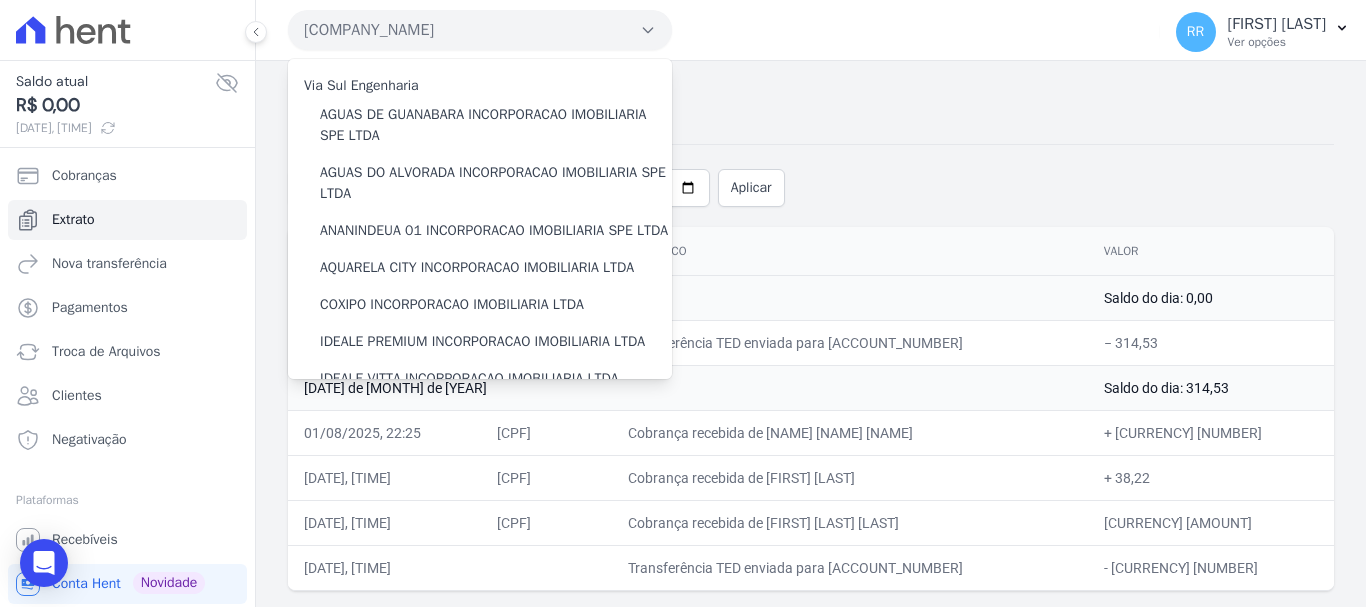 drag, startPoint x: 498, startPoint y: 15, endPoint x: 493, endPoint y: 33, distance: 18.681541 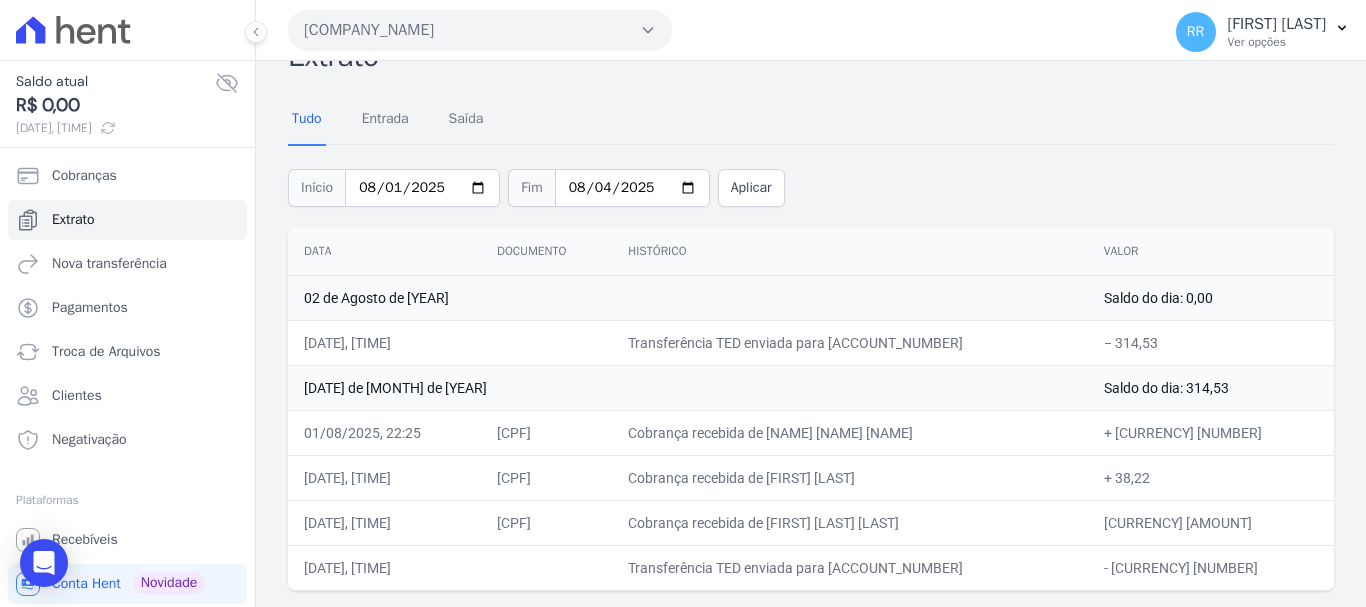 click on "[COMPANY_NAME]" at bounding box center (480, 30) 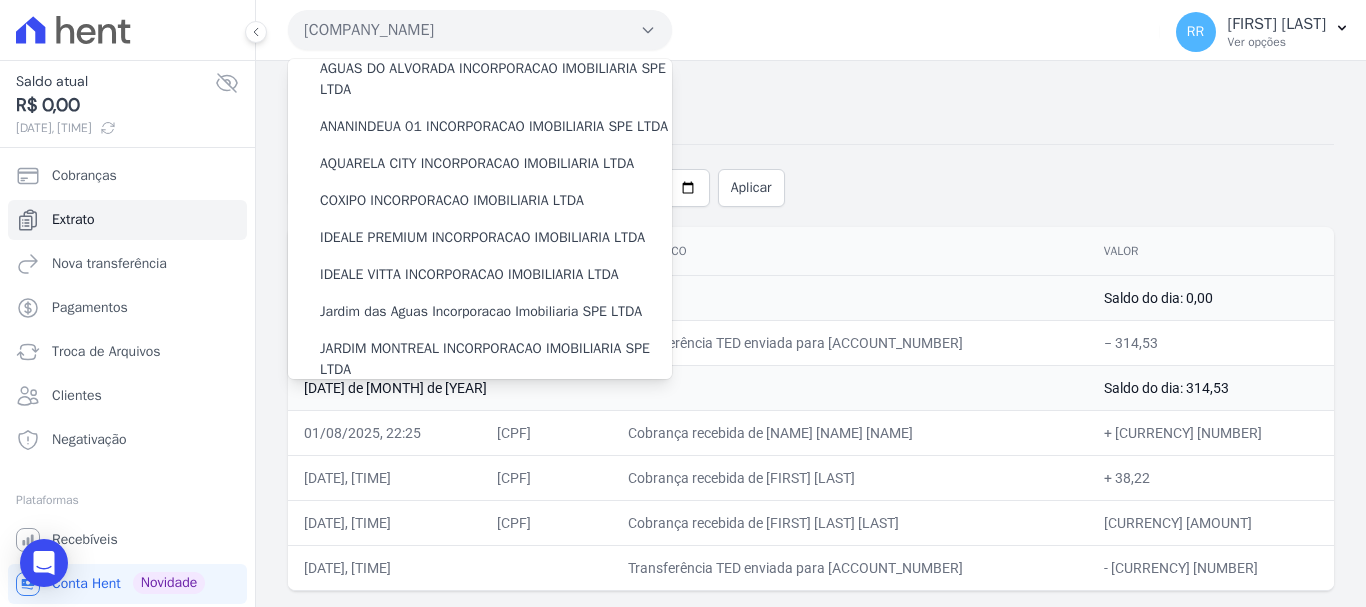 scroll, scrollTop: 400, scrollLeft: 0, axis: vertical 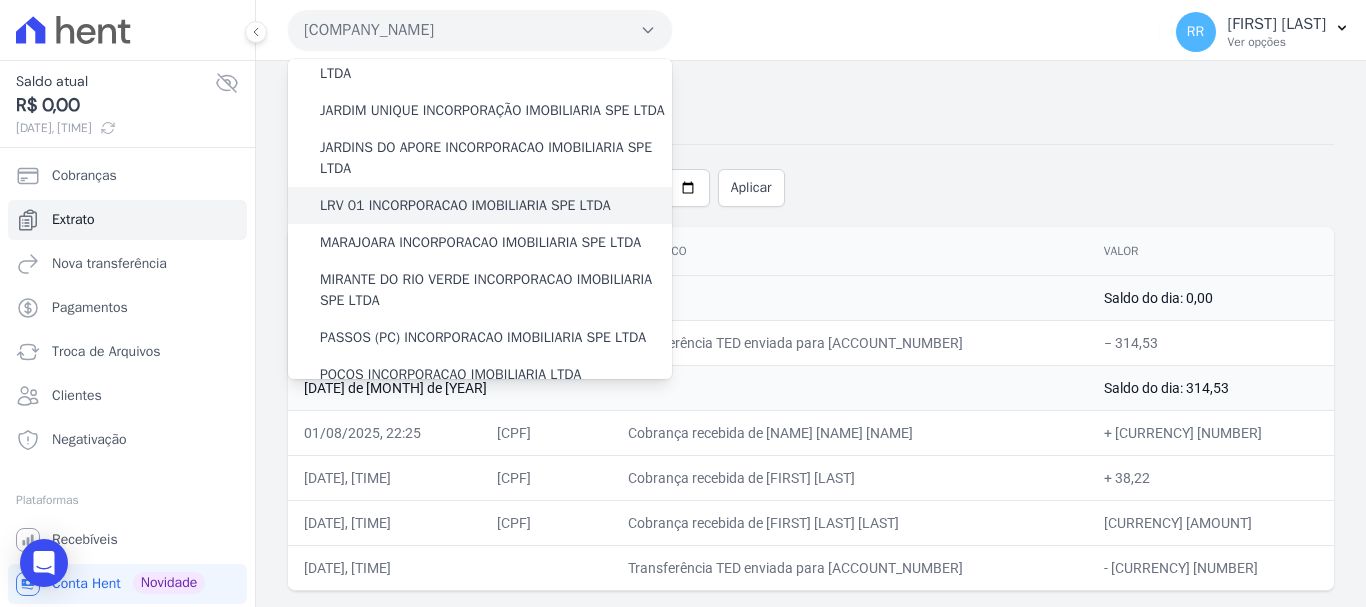 click on "LRV 01 INCORPORACAO IMOBILIARIA SPE LTDA" at bounding box center [465, 205] 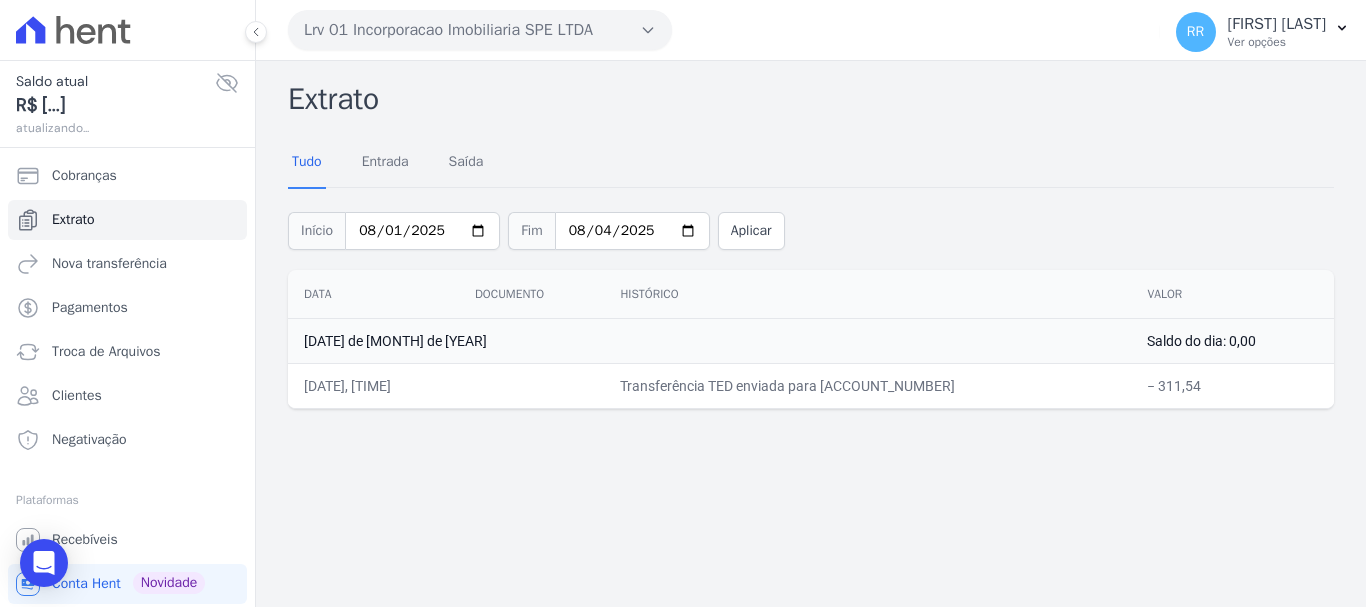 click on "Lrv 01 Incorporacao Imobiliaria SPE LTDA" at bounding box center [480, 30] 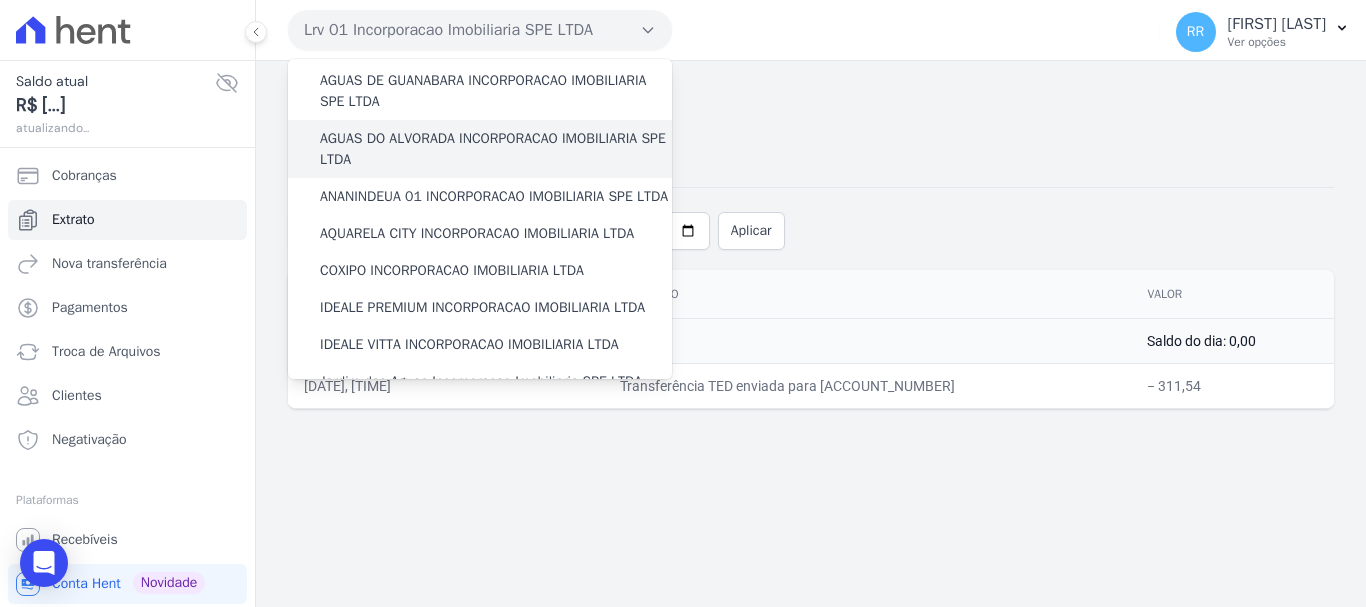scroll, scrollTop: 0, scrollLeft: 0, axis: both 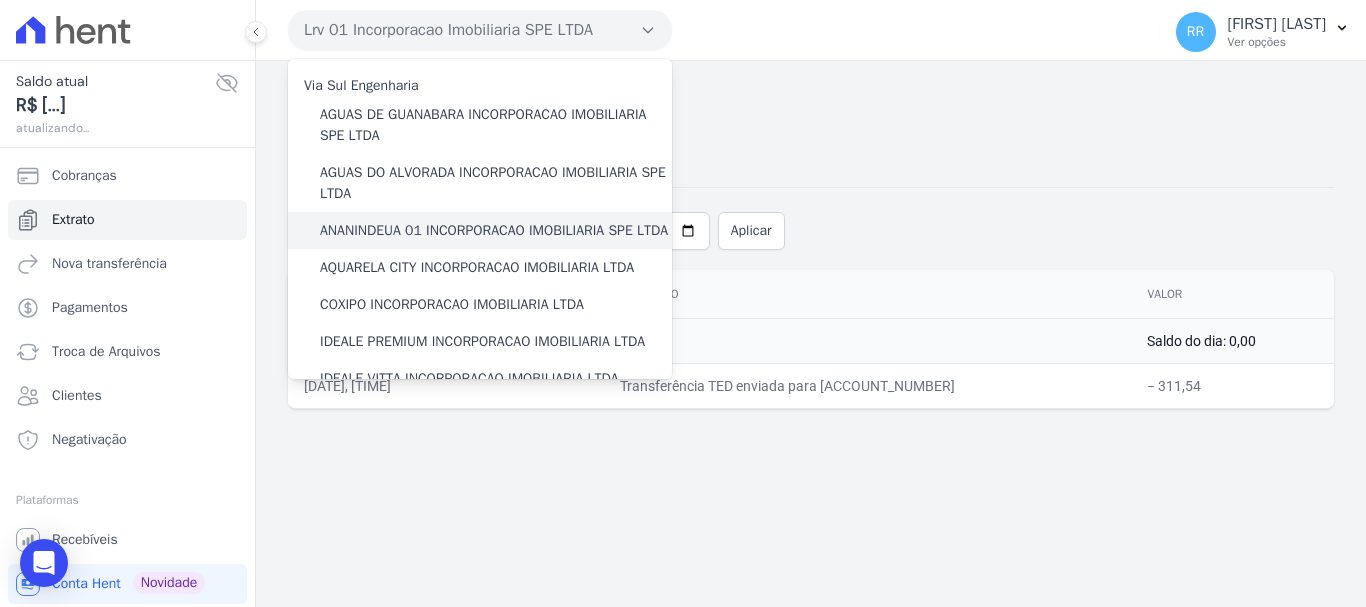 click on "ANANINDEUA 01 INCORPORACAO IMOBILIARIA SPE LTDA" at bounding box center (494, 230) 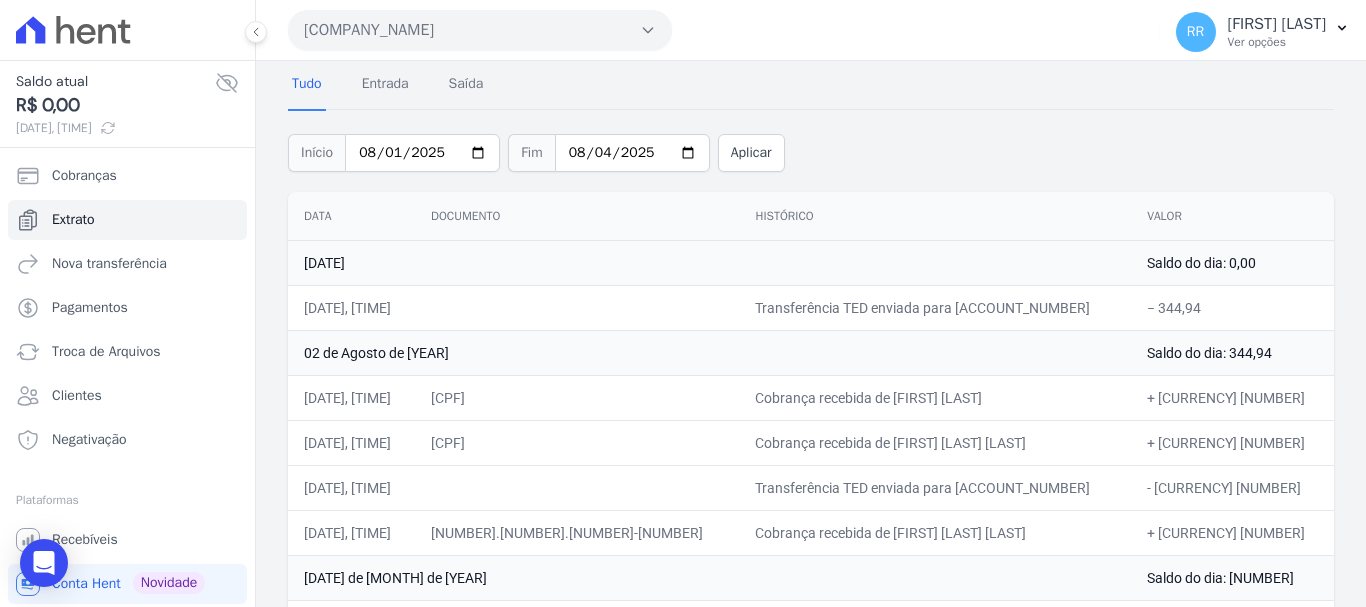 scroll, scrollTop: 268, scrollLeft: 0, axis: vertical 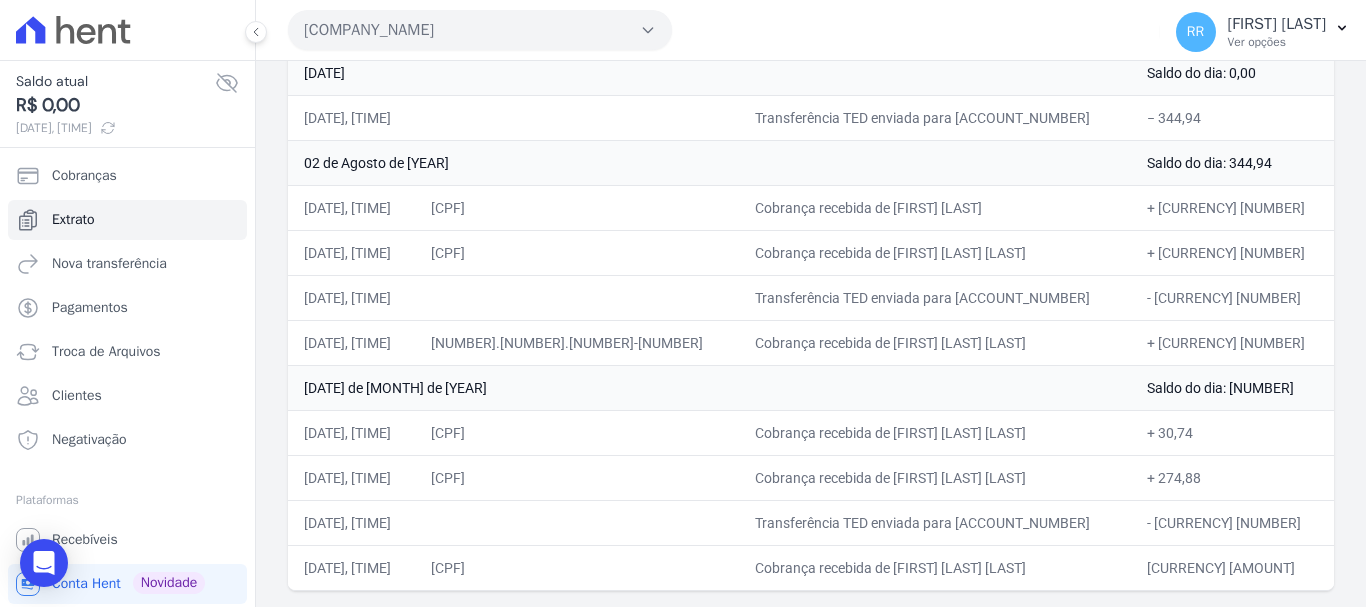 click on "[COMPANY_NAME]" at bounding box center [480, 30] 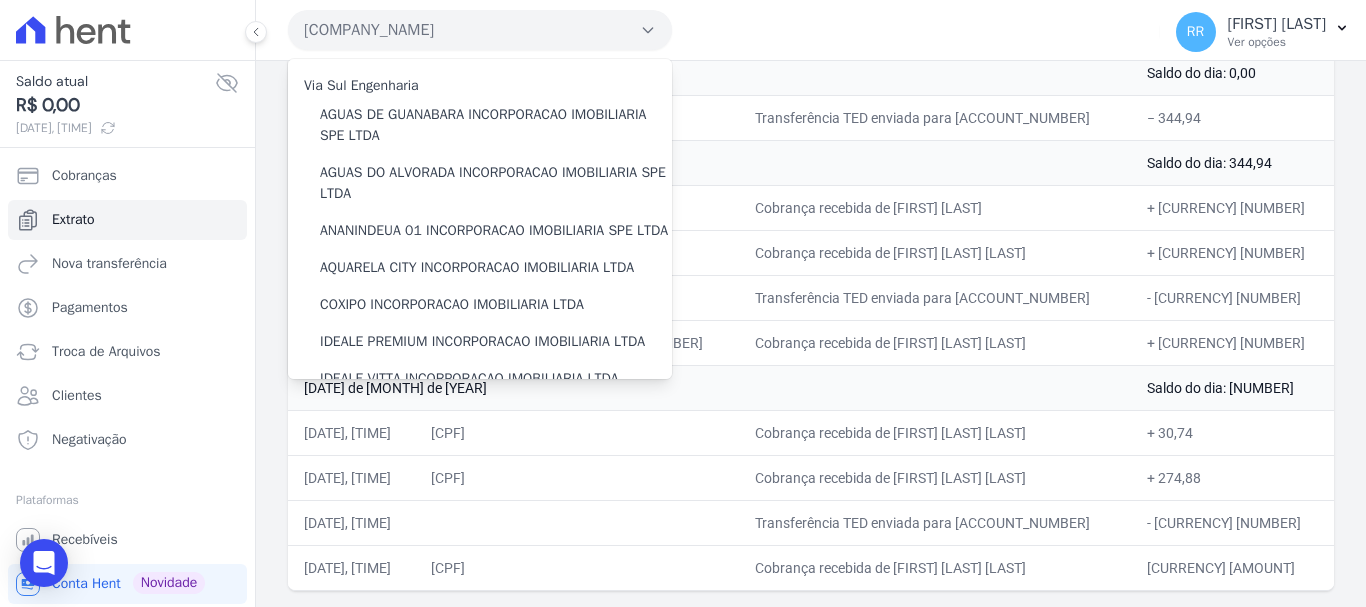 click on "[COMPANY_NAME]" at bounding box center [480, 30] 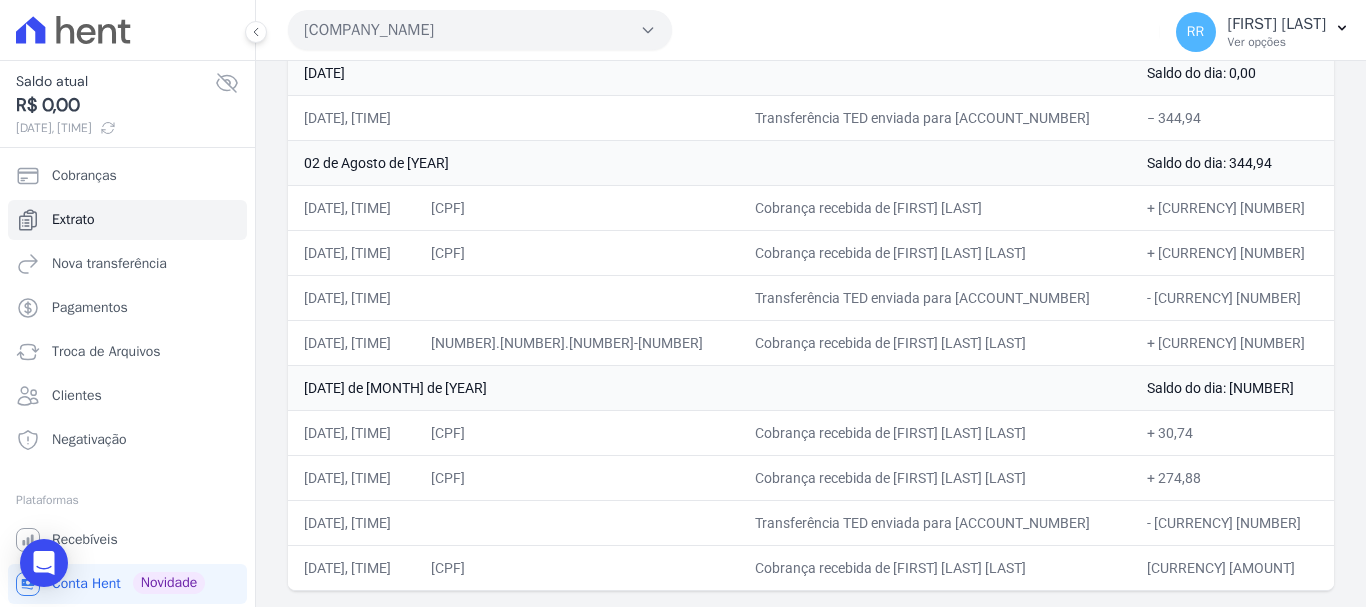 click on "[COMPANY_NAME]" at bounding box center [480, 30] 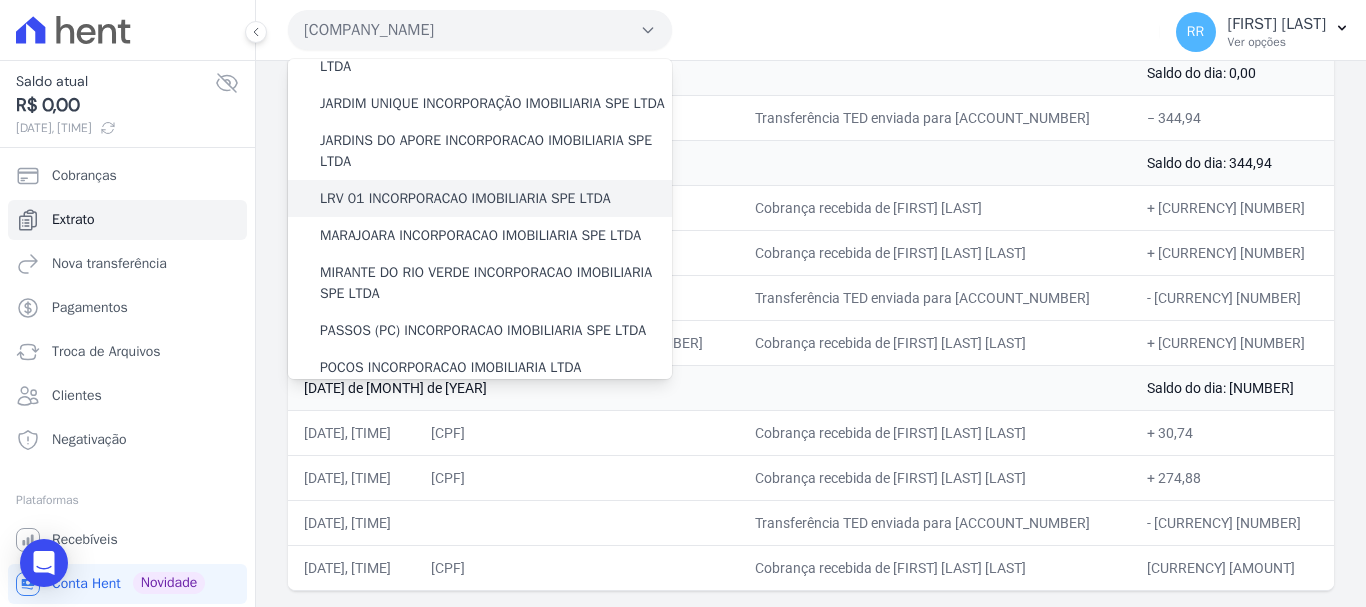 scroll, scrollTop: 500, scrollLeft: 0, axis: vertical 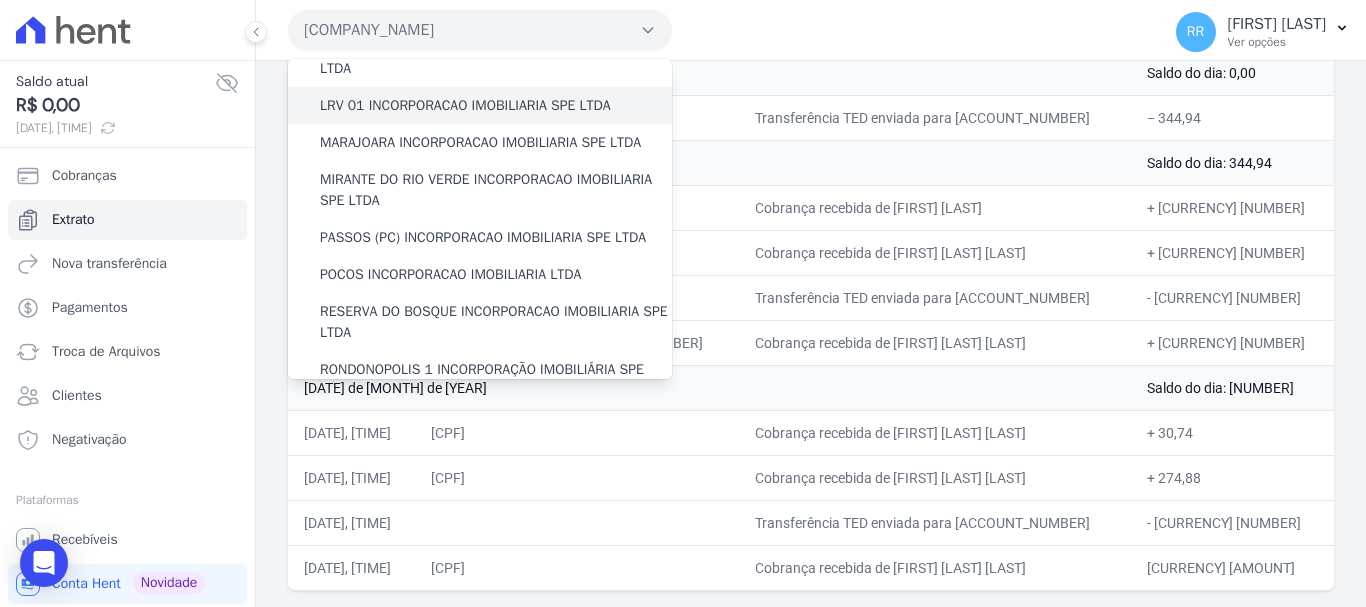 click on "LRV 01 INCORPORACAO IMOBILIARIA SPE LTDA" at bounding box center (465, 105) 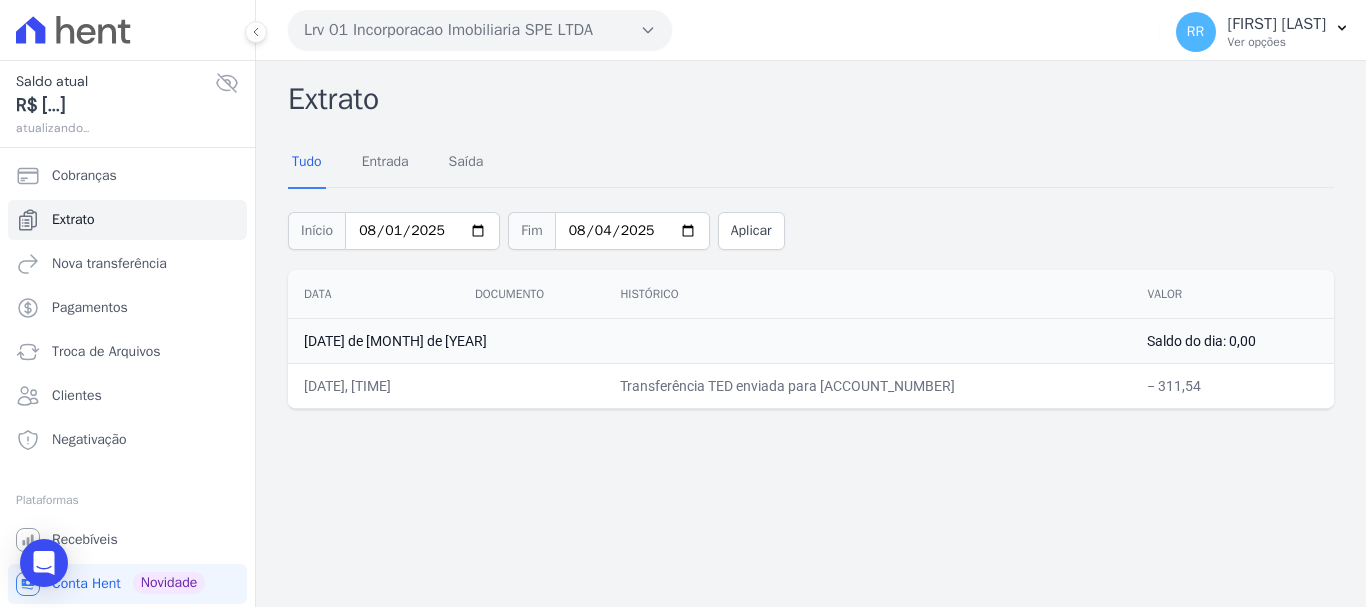 click on "Lrv 01 Incorporacao Imobiliaria SPE LTDA" at bounding box center [480, 30] 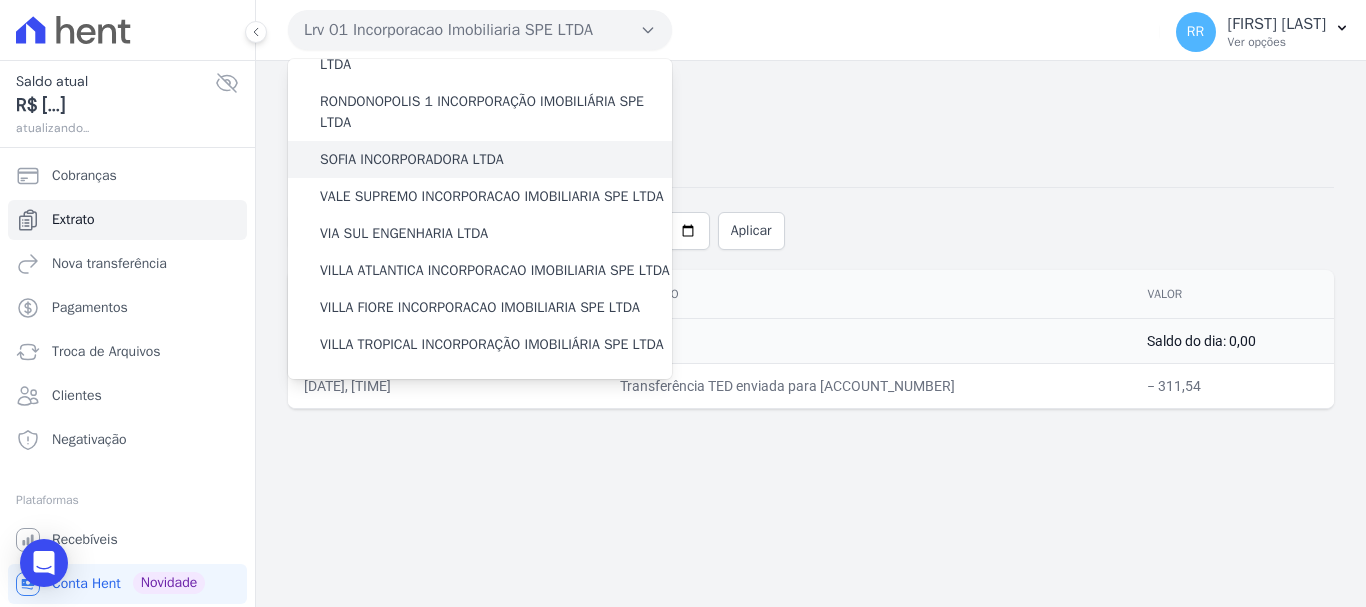scroll, scrollTop: 800, scrollLeft: 0, axis: vertical 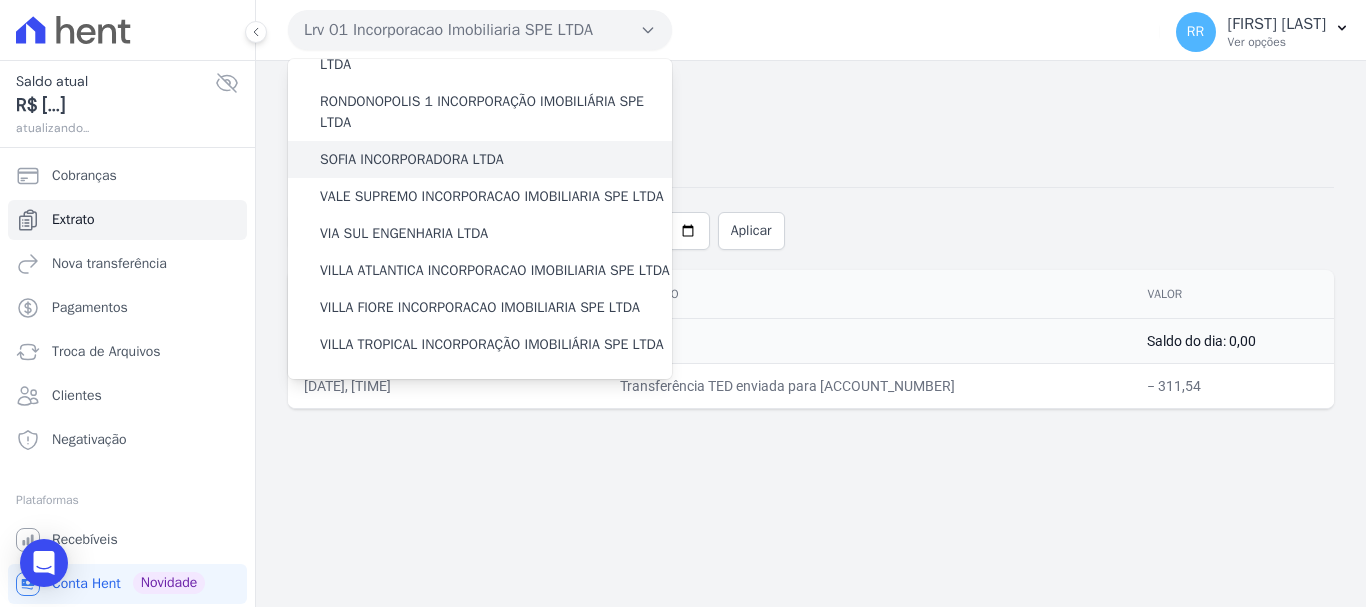 drag, startPoint x: 451, startPoint y: 165, endPoint x: 456, endPoint y: 175, distance: 11.18034 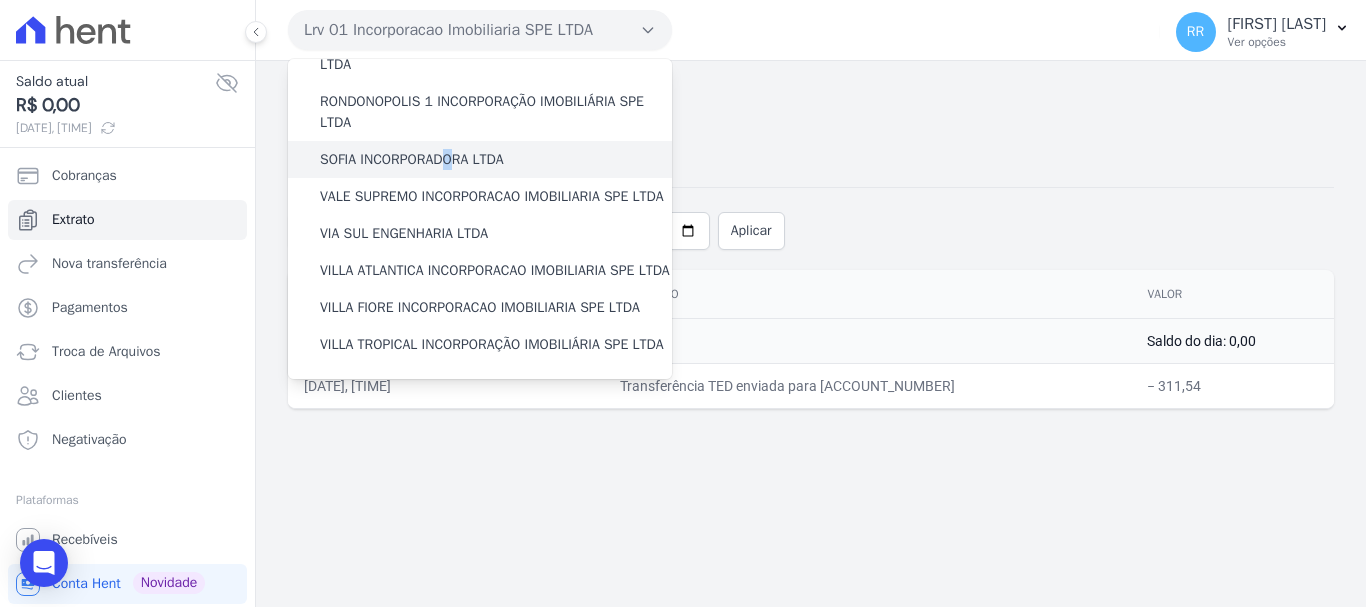 click on "SOFIA INCORPORADORA LTDA" at bounding box center (412, 159) 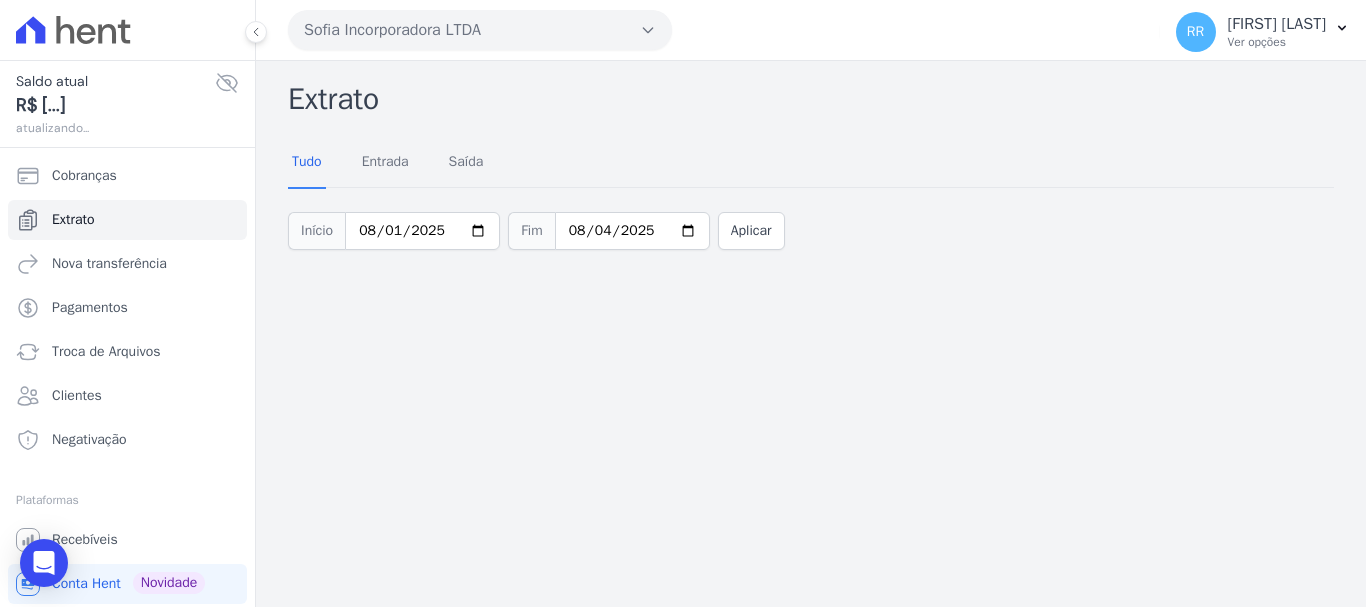 click on "Sofia Incorporadora LTDA" at bounding box center [480, 30] 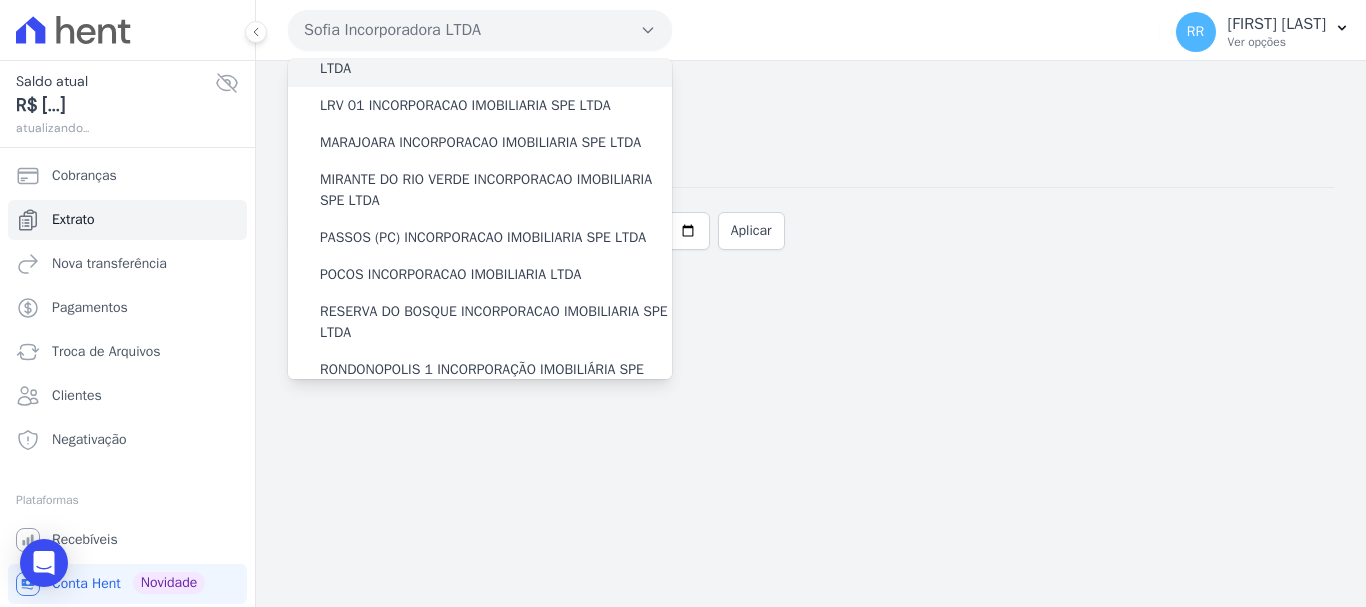 scroll, scrollTop: 873, scrollLeft: 0, axis: vertical 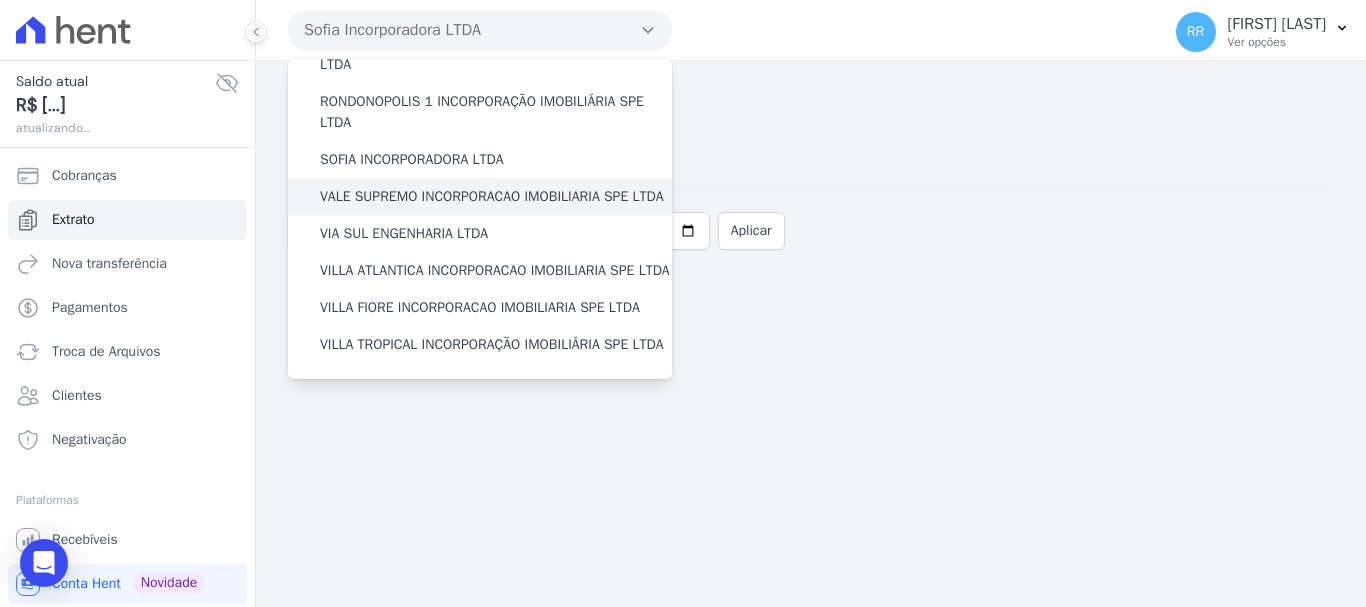 click on "VALE SUPREMO INCORPORACAO IMOBILIARIA SPE LTDA" at bounding box center [492, 196] 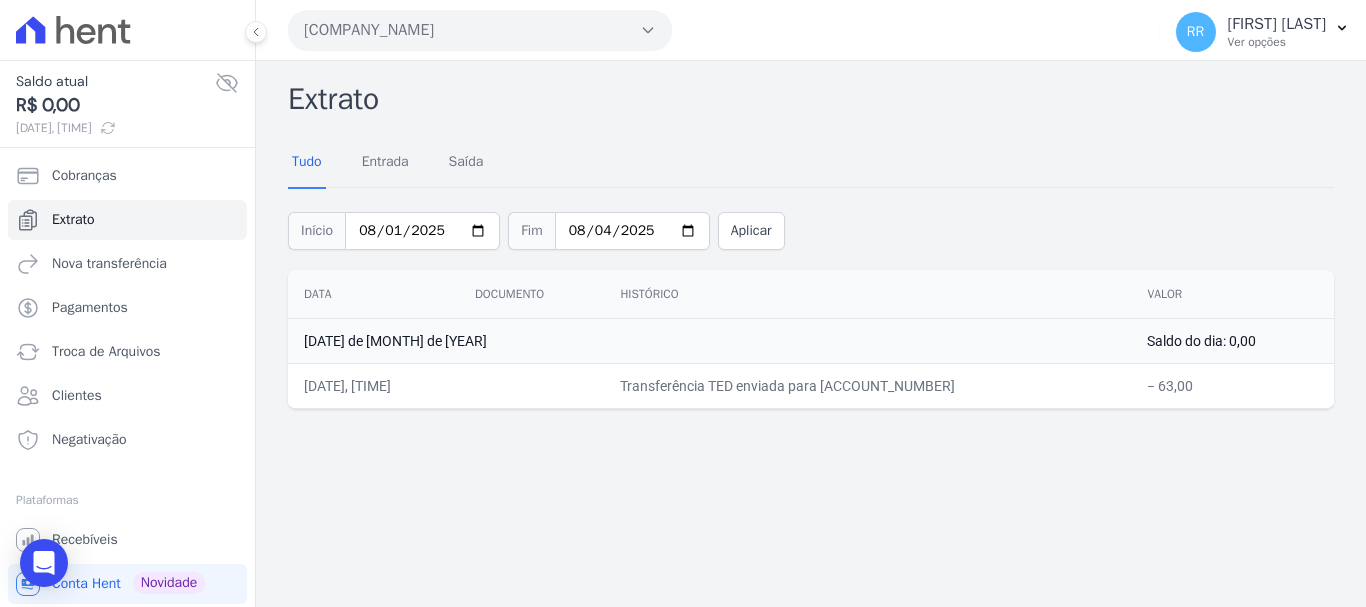 click on "[COMPANY_NAME]
[COMPANY_NAME]
[COMPANY_NAME]
[COMPANY_NAME]
[COMPANY_NAME]
[COMPANY_NAME]" at bounding box center (720, 30) 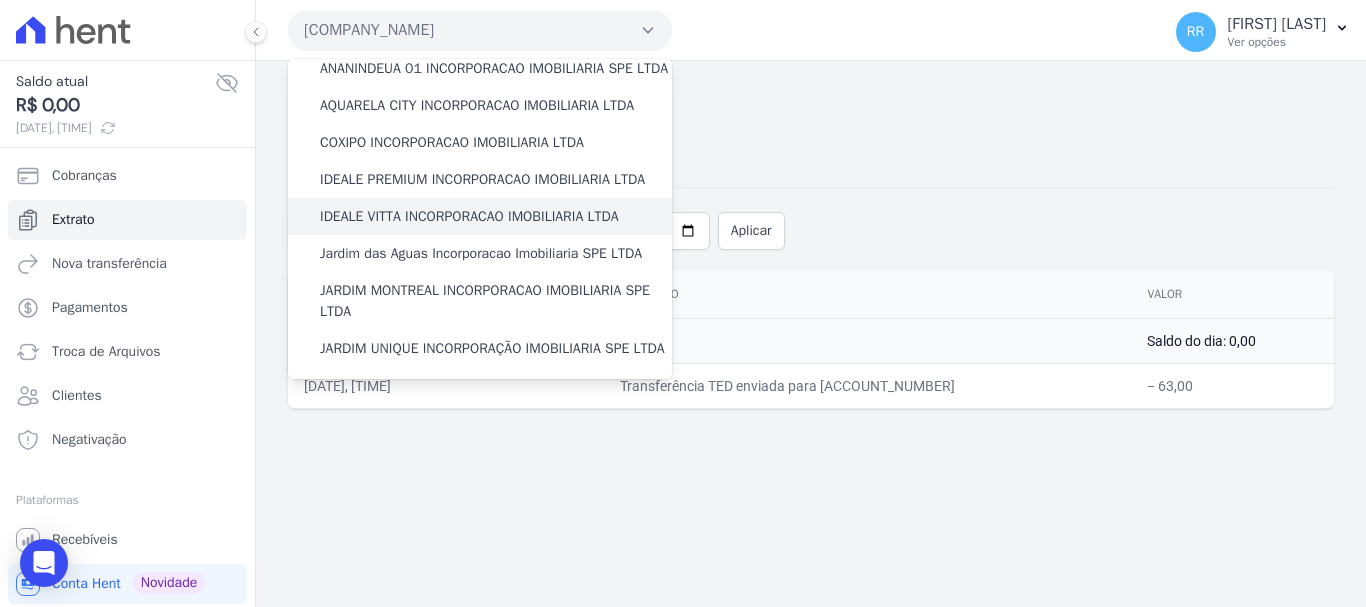 scroll, scrollTop: 200, scrollLeft: 0, axis: vertical 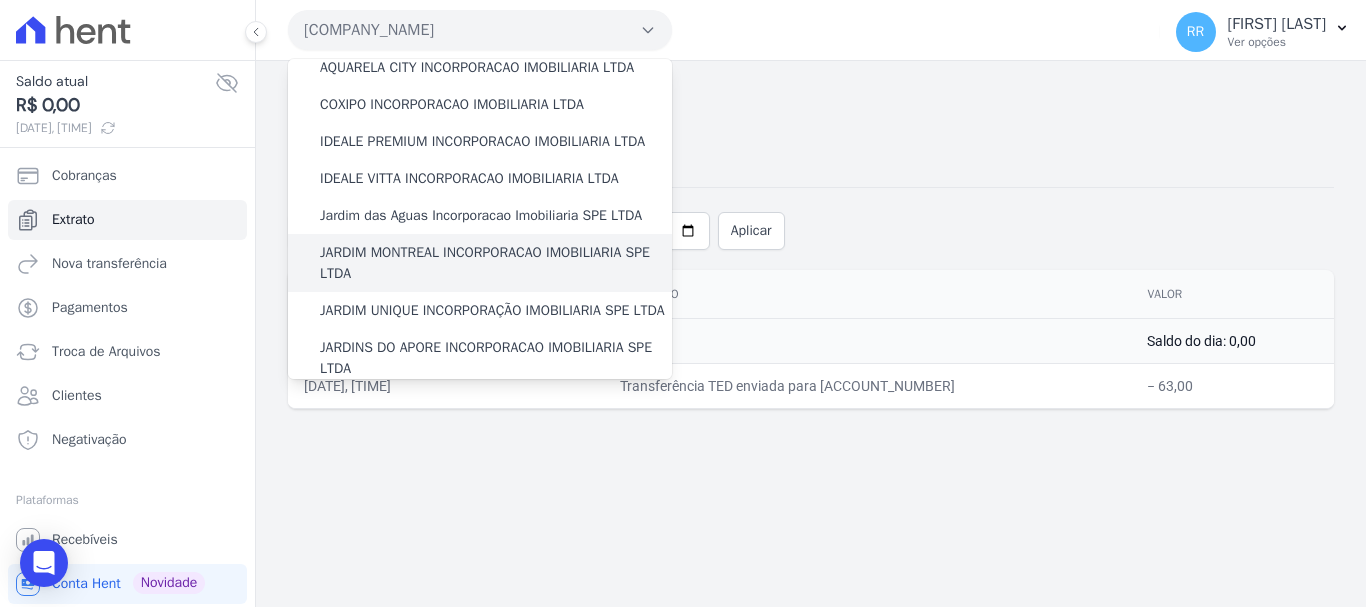 click on "JARDIM MONTREAL INCORPORACAO IMOBILIARIA SPE LTDA" at bounding box center (496, 263) 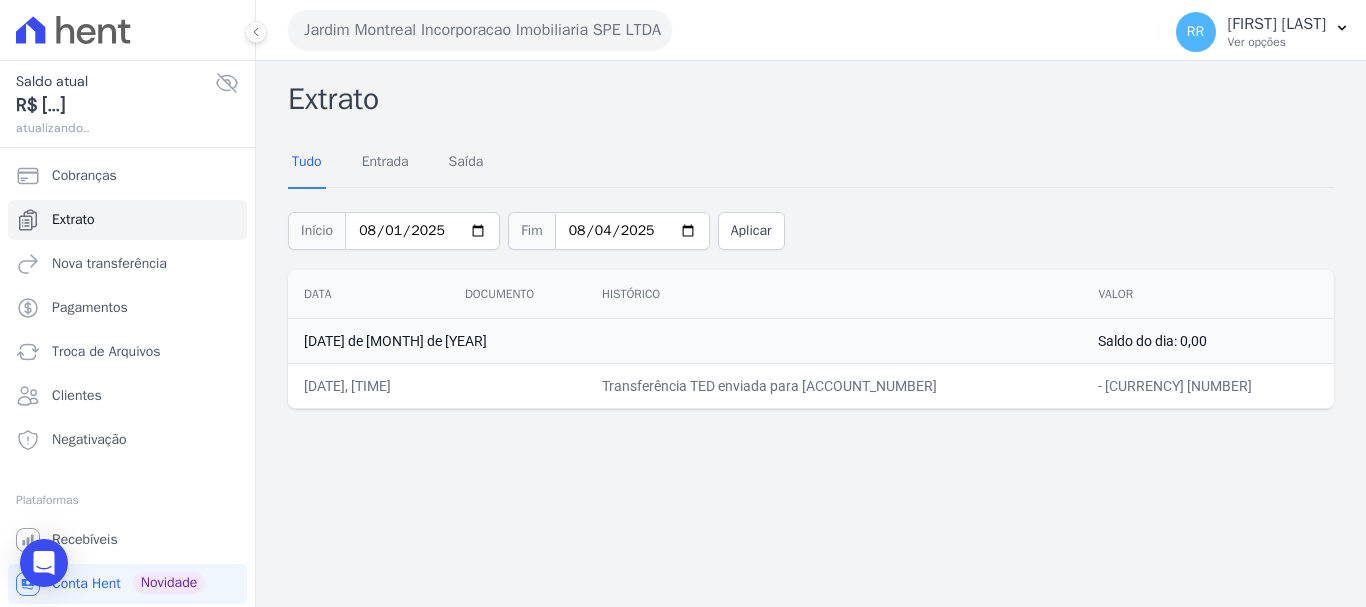 click on "Jardim Montreal Incorporacao Imobiliaria SPE LTDA" at bounding box center [480, 30] 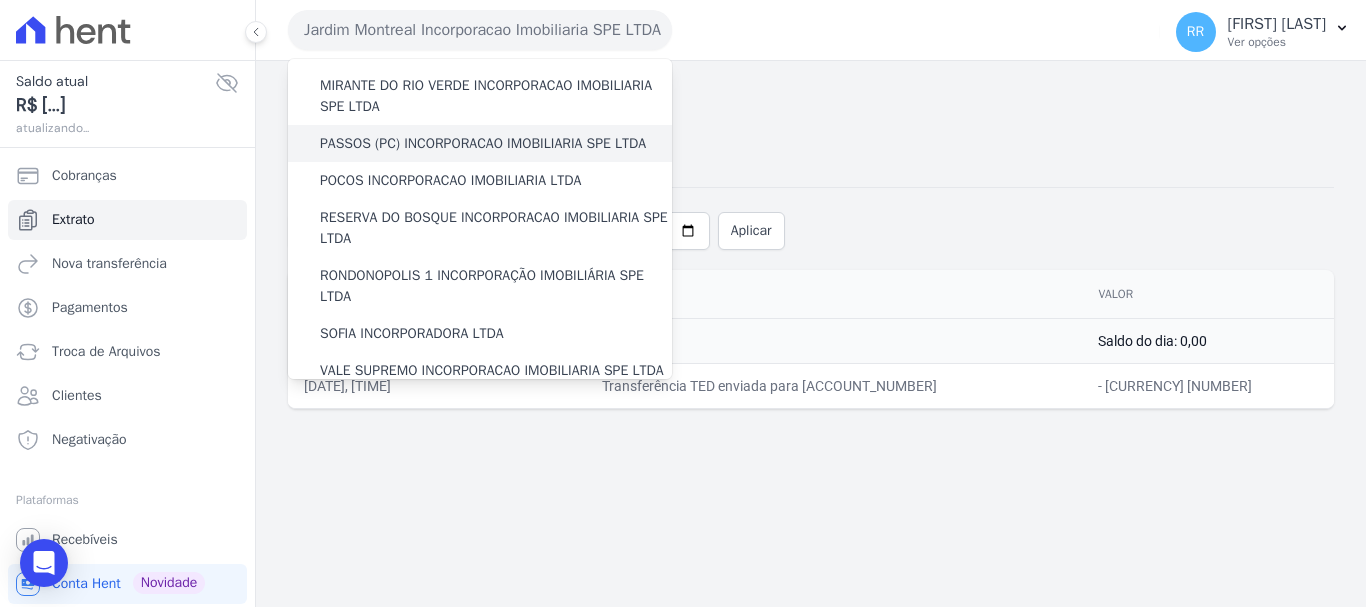 scroll, scrollTop: 700, scrollLeft: 0, axis: vertical 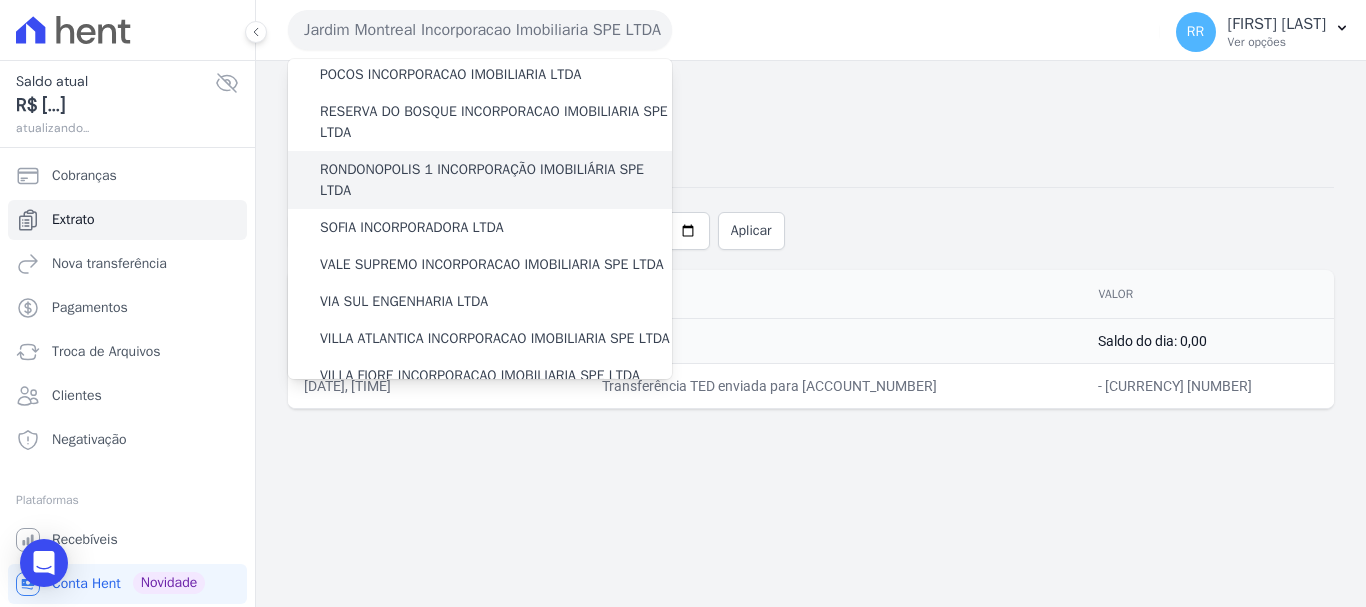 click on "RONDONOPOLIS 1 INCORPORAÇÃO IMOBILIÁRIA SPE LTDA" at bounding box center (496, 180) 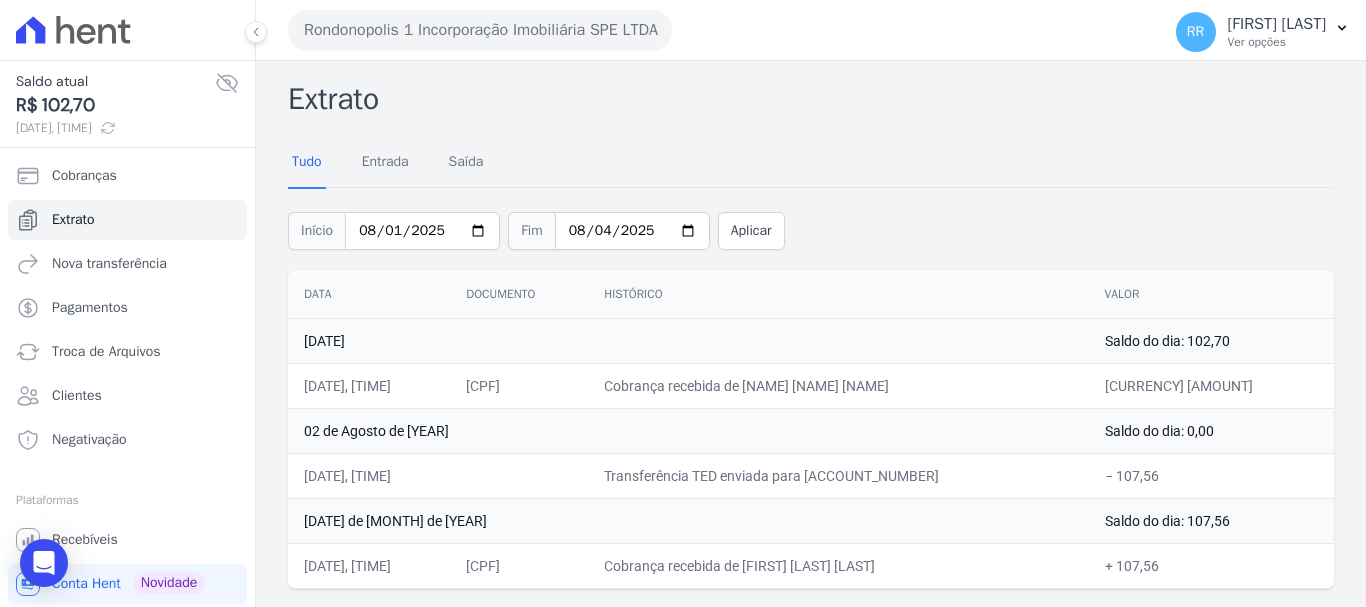 click on "Rondonopolis 1 Incorporação Imobiliária SPE LTDA" at bounding box center [480, 30] 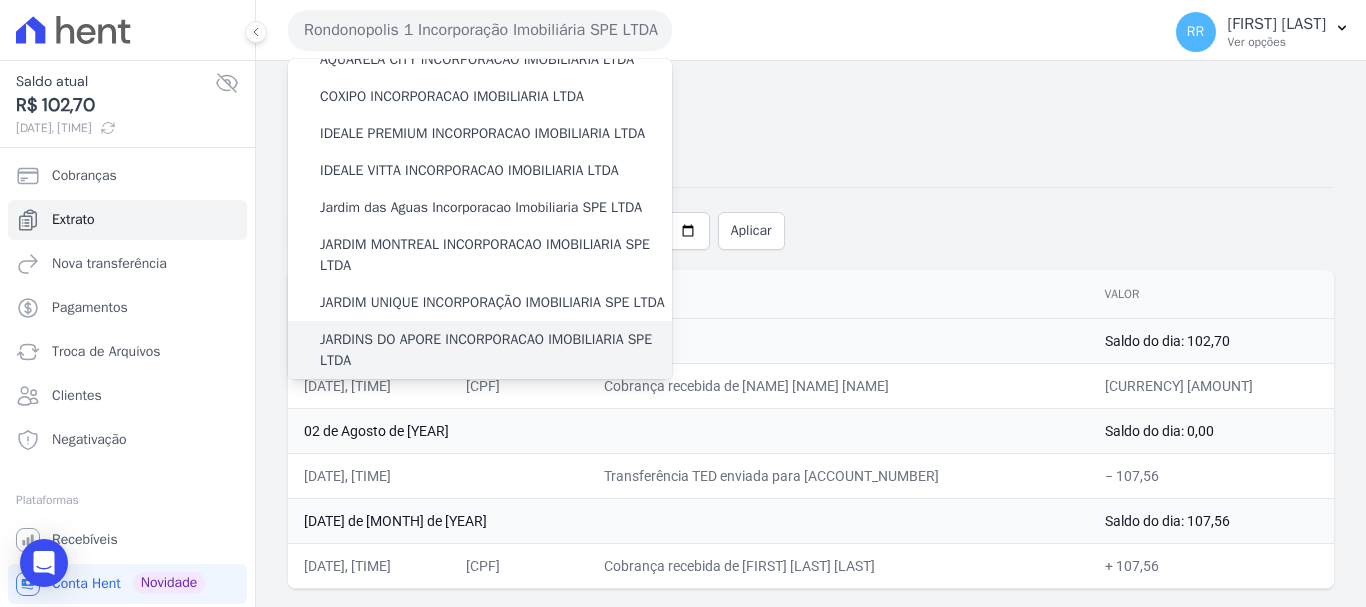 scroll, scrollTop: 200, scrollLeft: 0, axis: vertical 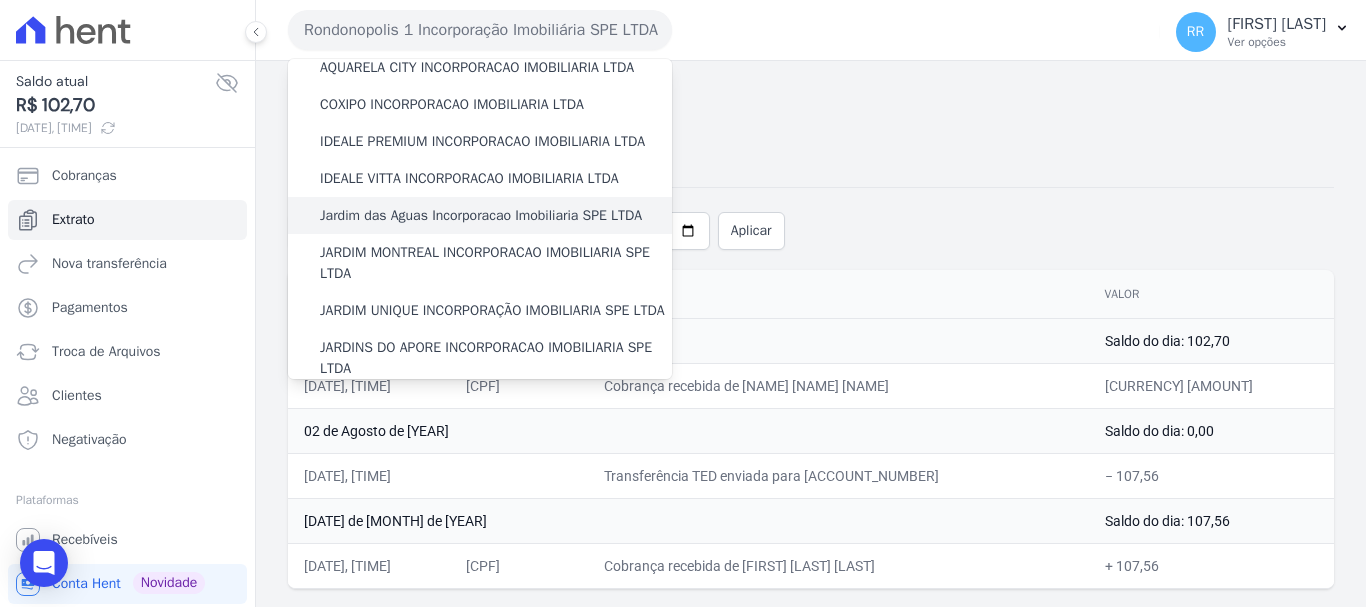 click on "Jardim das Aguas Incorporacao Imobiliaria SPE LTDA" at bounding box center [481, 215] 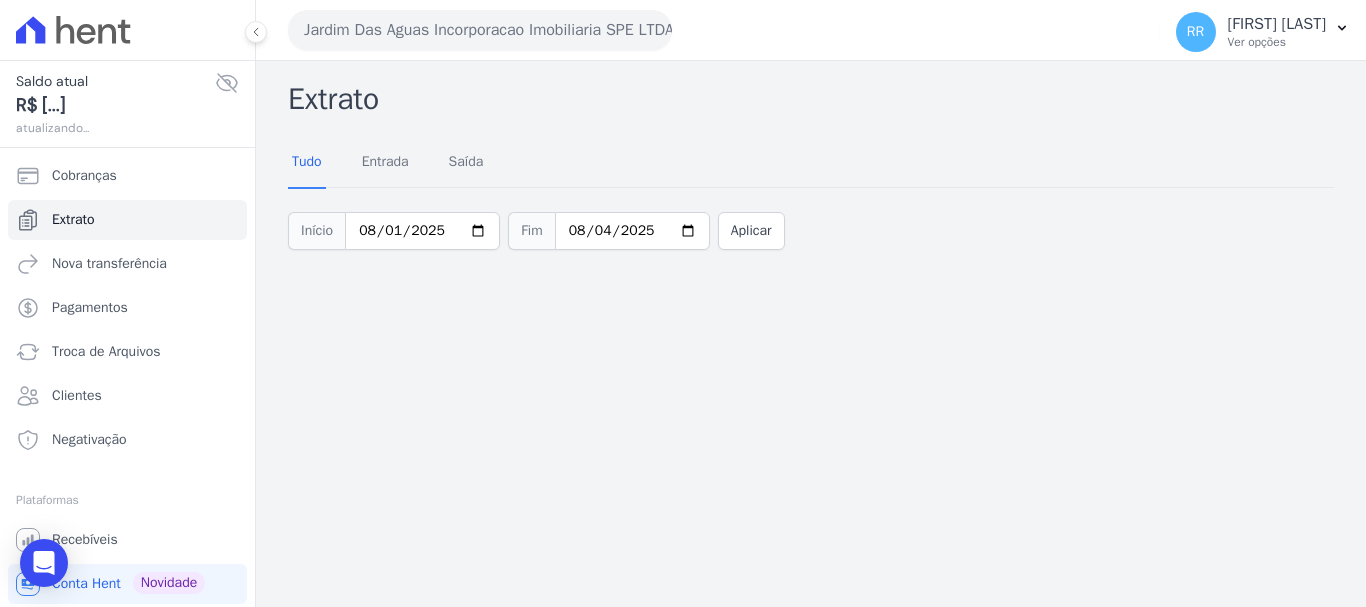 click on "Jardim Das Aguas Incorporacao Imobiliaria SPE LTDA" at bounding box center (480, 30) 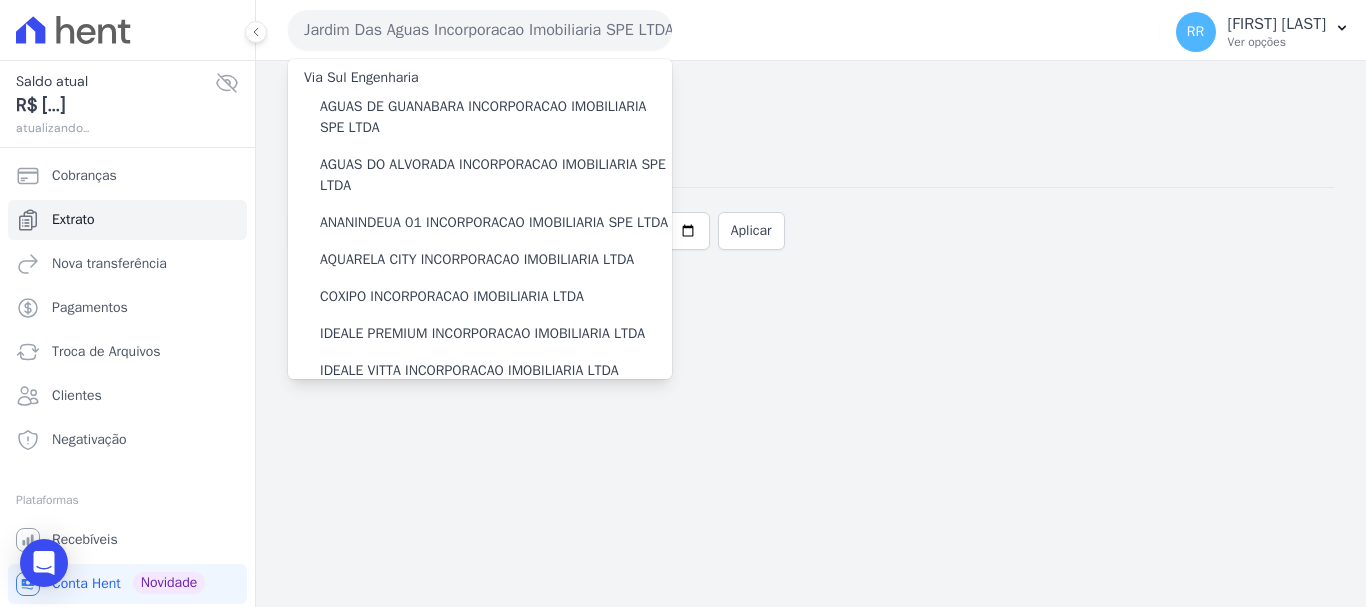 scroll, scrollTop: 0, scrollLeft: 0, axis: both 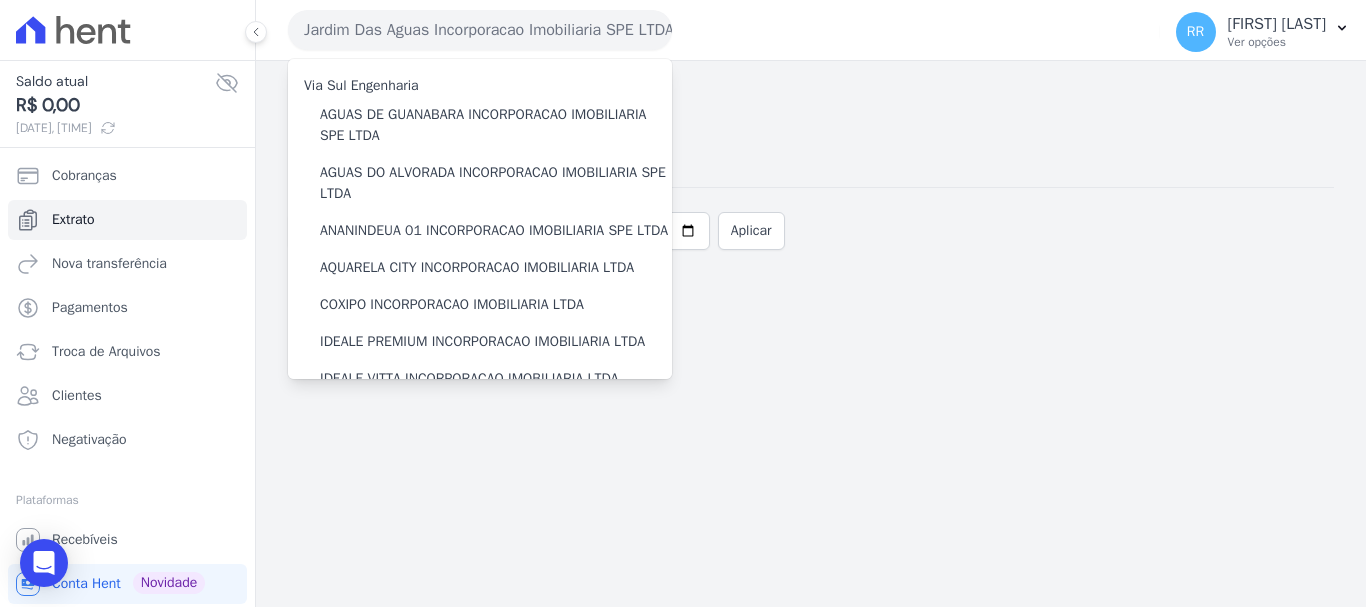 click on "[TEXT]
[TEXT]
[TEXT]
[TEXT]
[TEXT]
[DATE]
[TEXT]
[DATE]
[TEXT]" at bounding box center [811, 334] 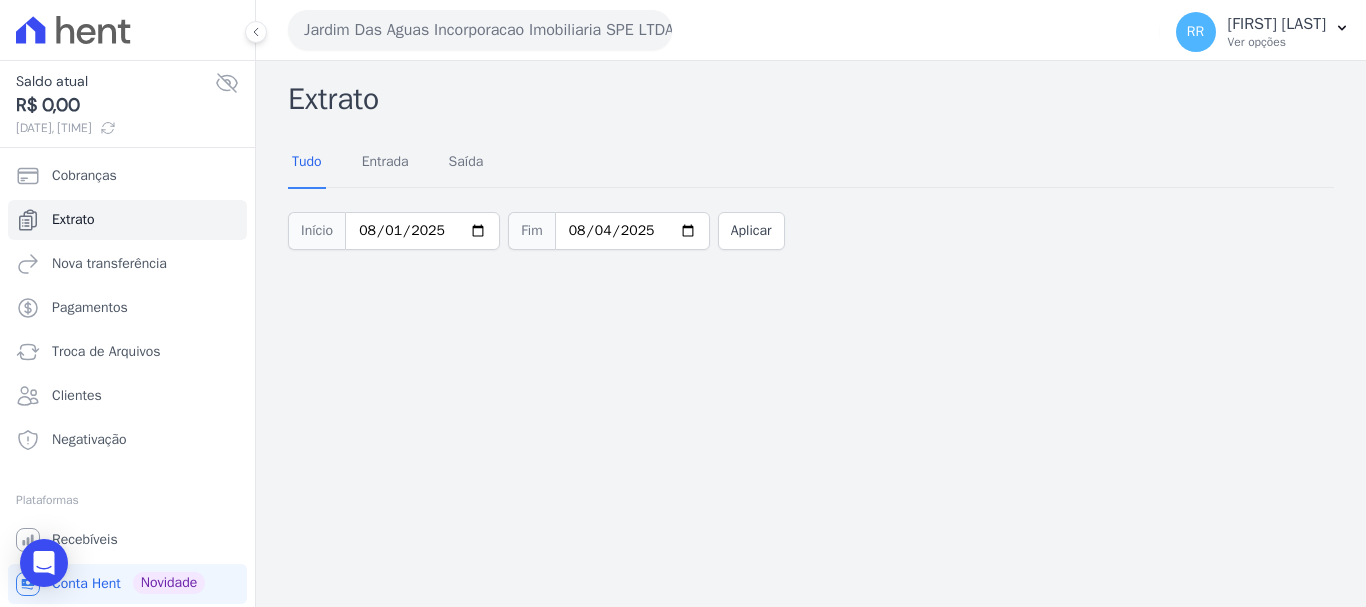 click on "Jardim Das Aguas Incorporacao Imobiliaria SPE LTDA" at bounding box center [480, 30] 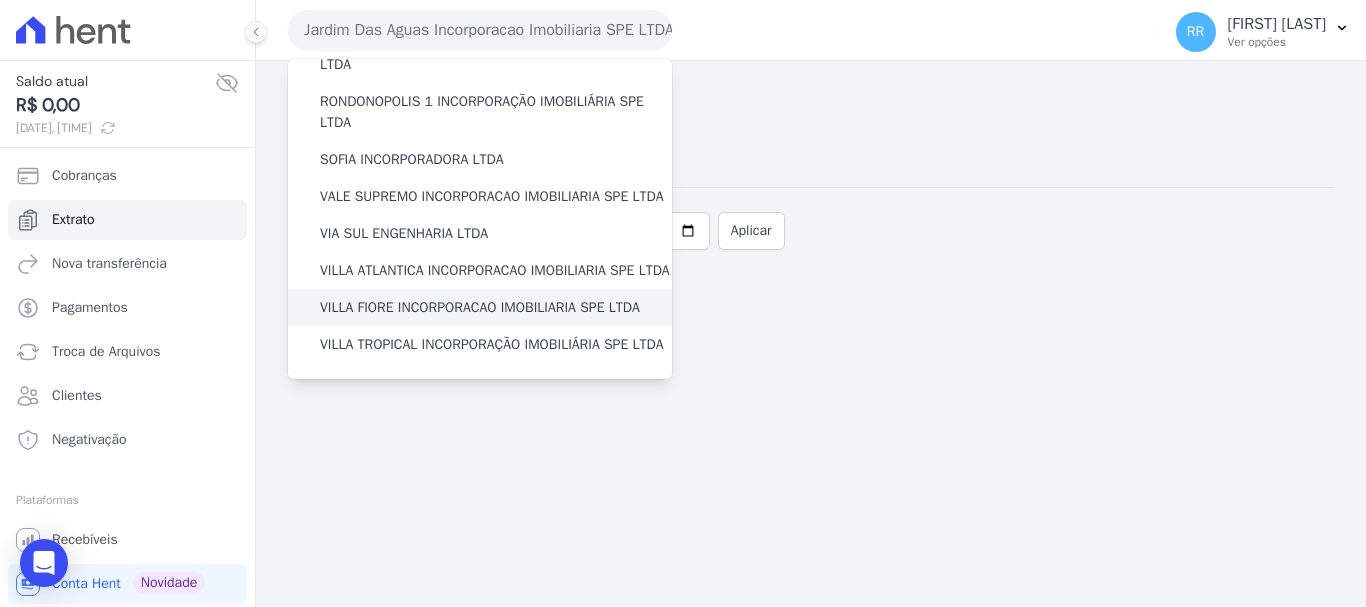 scroll, scrollTop: 873, scrollLeft: 0, axis: vertical 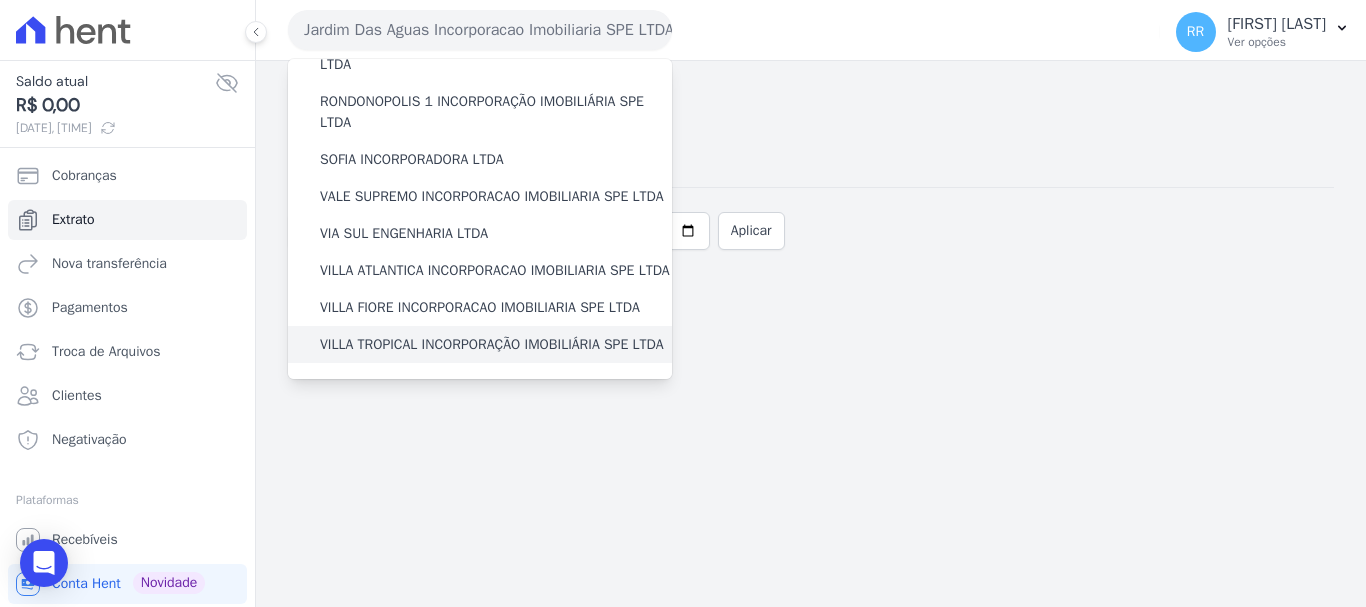 click on "VILLA TROPICAL INCORPORAÇÃO IMOBILIÁRIA SPE LTDA" at bounding box center (492, 344) 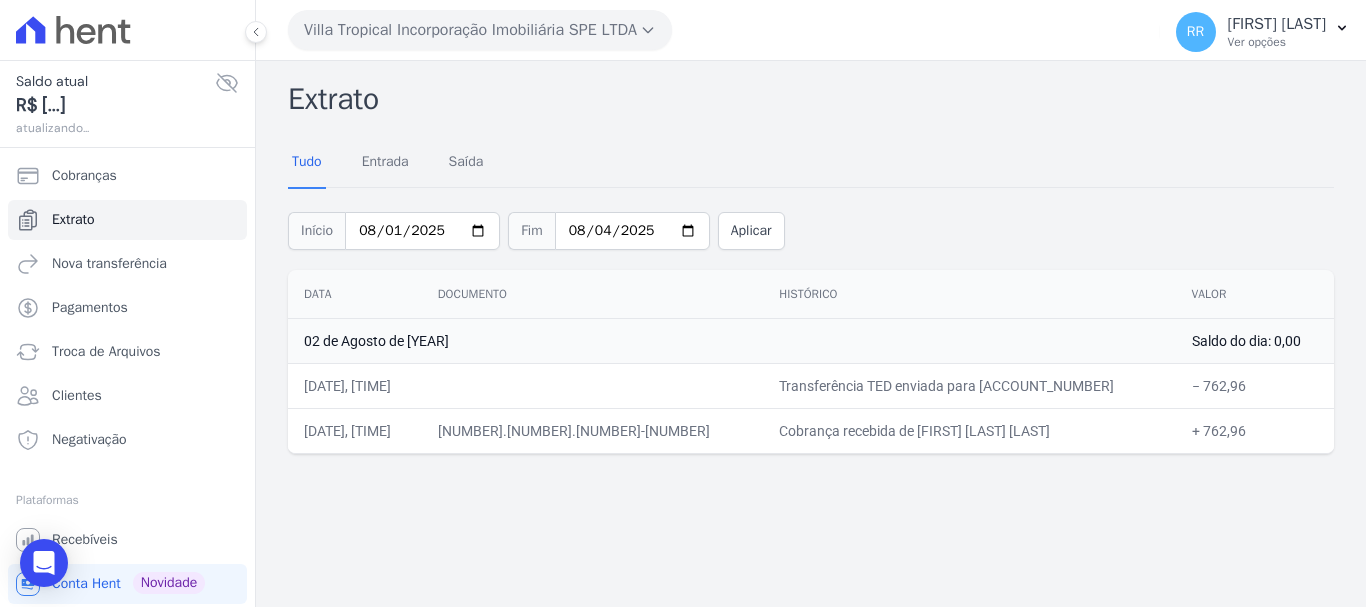 drag, startPoint x: 811, startPoint y: 431, endPoint x: 1021, endPoint y: 431, distance: 210 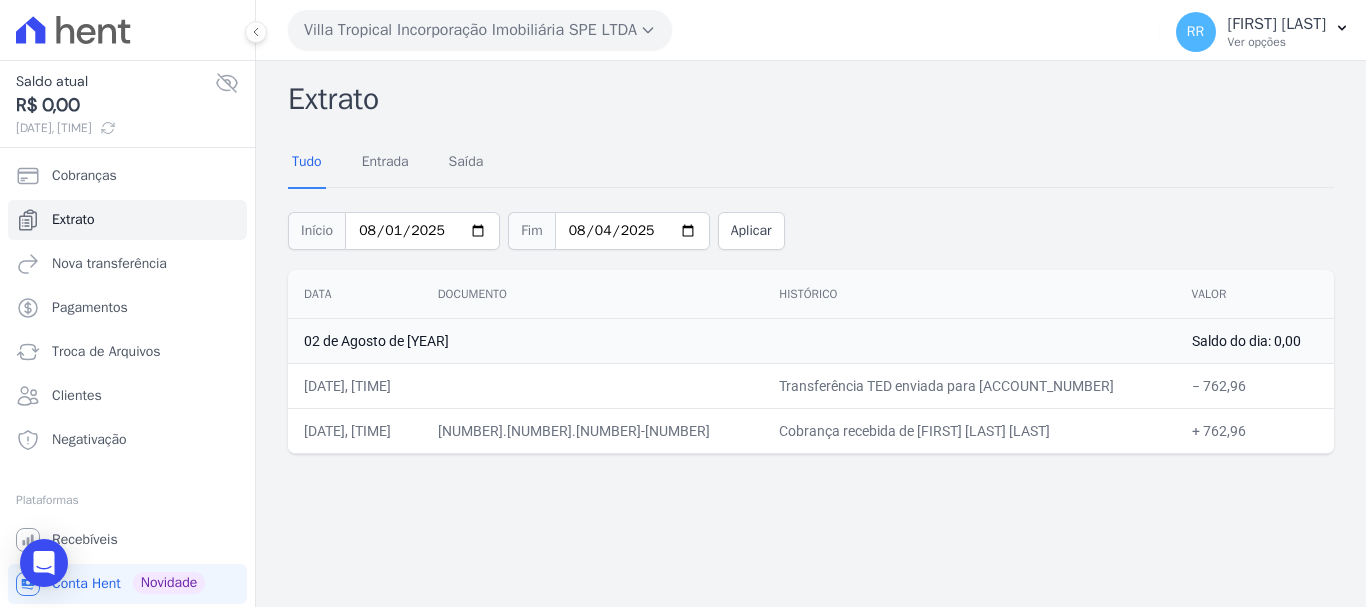 click on "Cobrança recebida de [FIRST] [LAST] [LAST]" at bounding box center [969, 430] 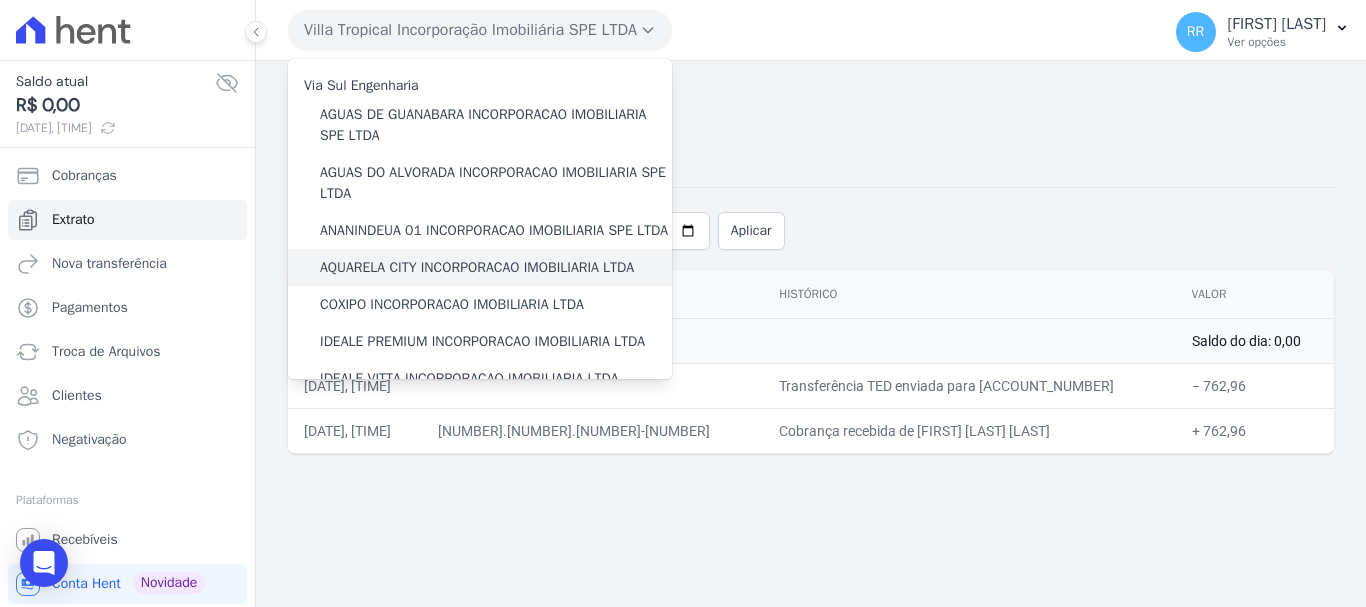 scroll, scrollTop: 100, scrollLeft: 0, axis: vertical 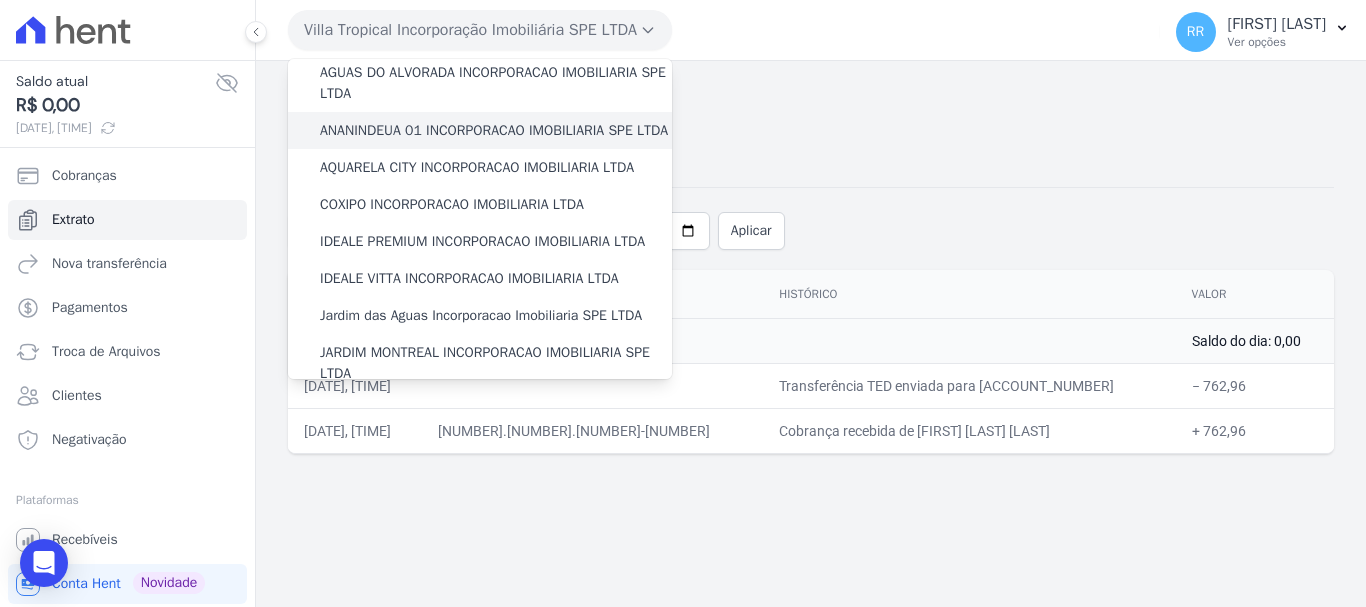 click on "ANANINDEUA 01 INCORPORACAO IMOBILIARIA SPE LTDA" at bounding box center (494, 130) 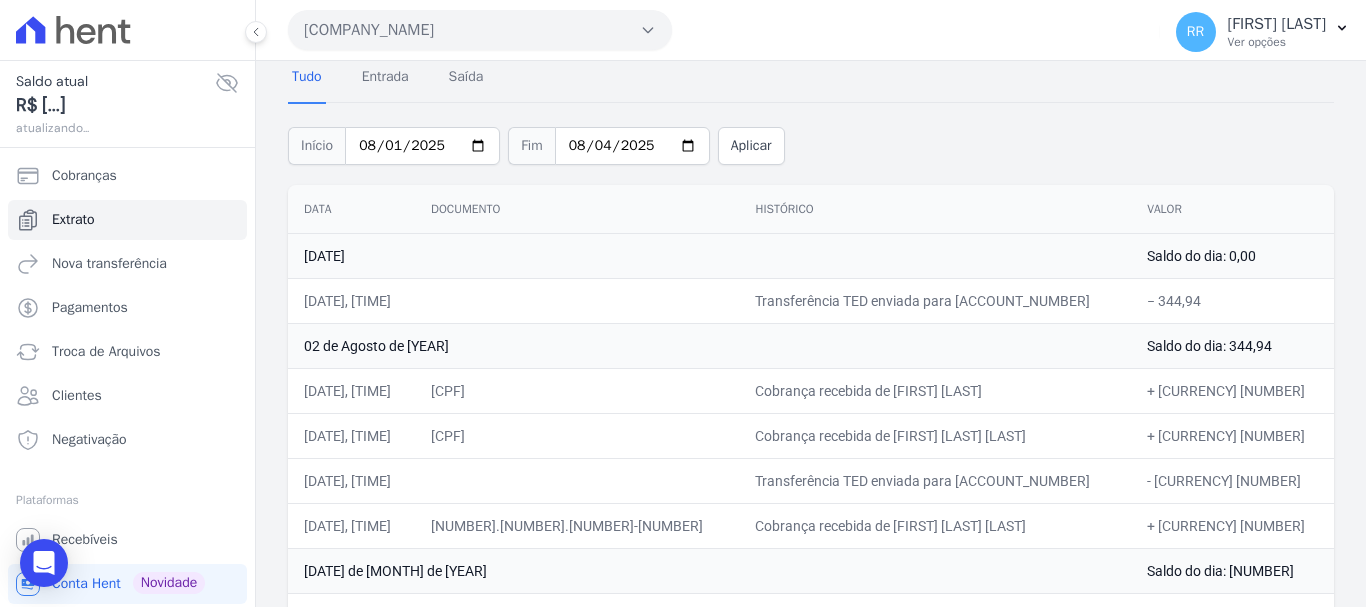 scroll, scrollTop: 268, scrollLeft: 0, axis: vertical 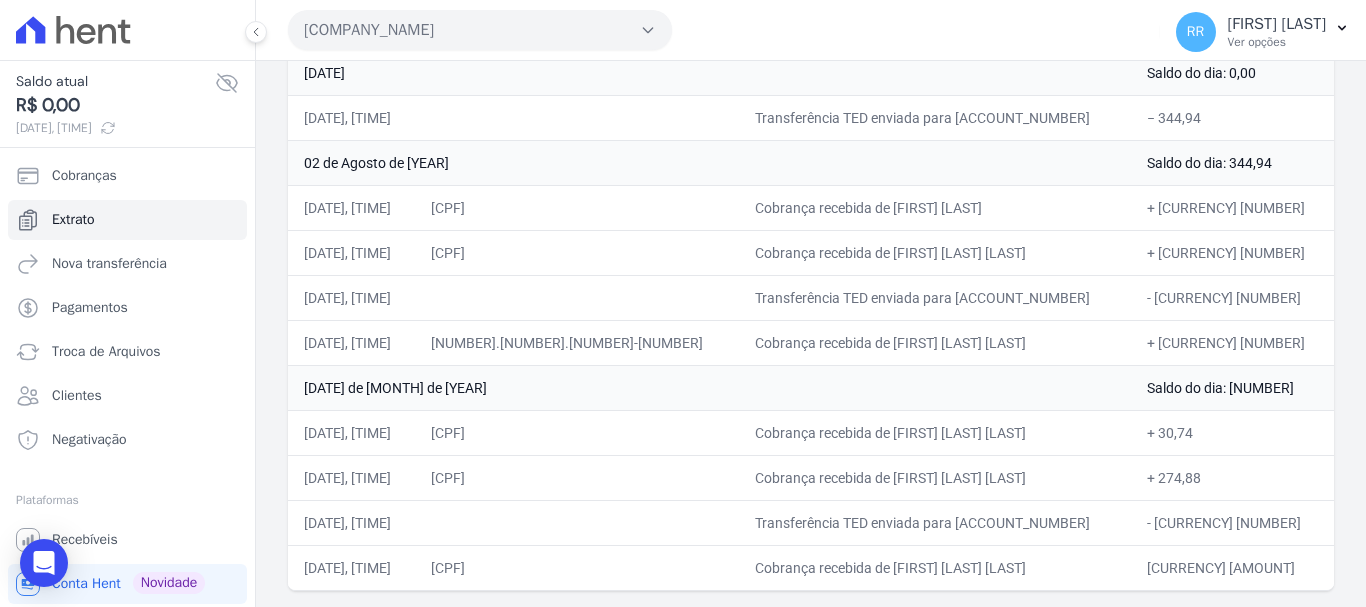 click on "Cobrança recebida de [FIRST] [LAST] [LAST]" at bounding box center [935, 477] 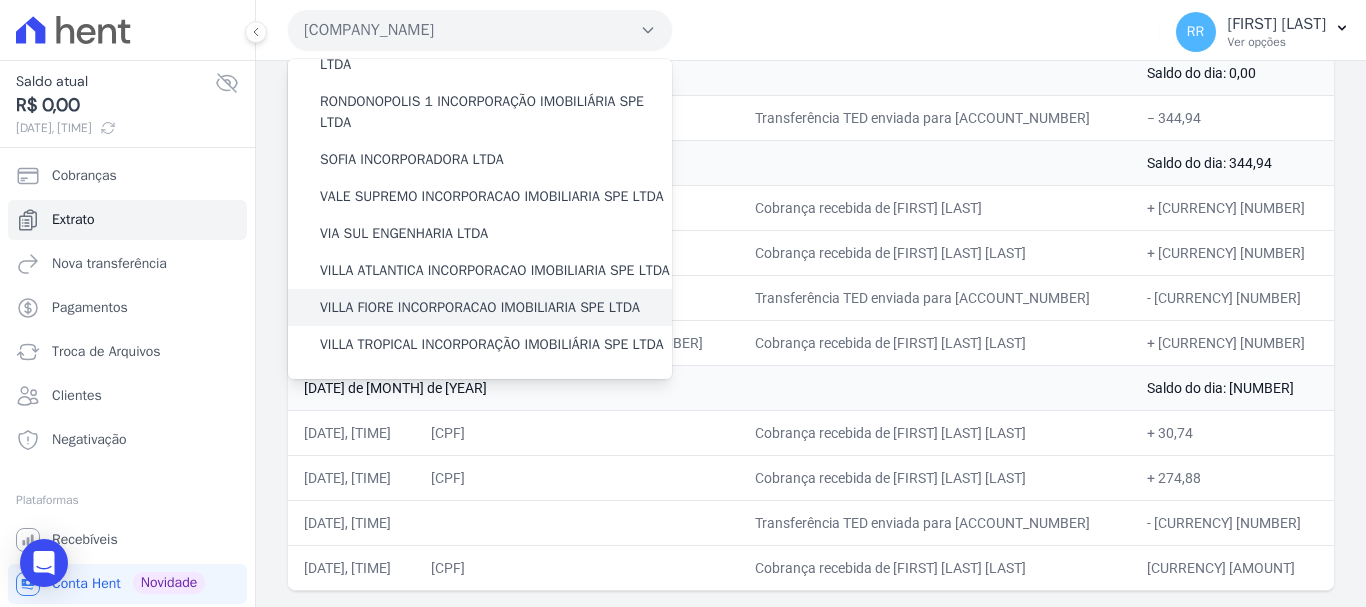 scroll, scrollTop: 873, scrollLeft: 0, axis: vertical 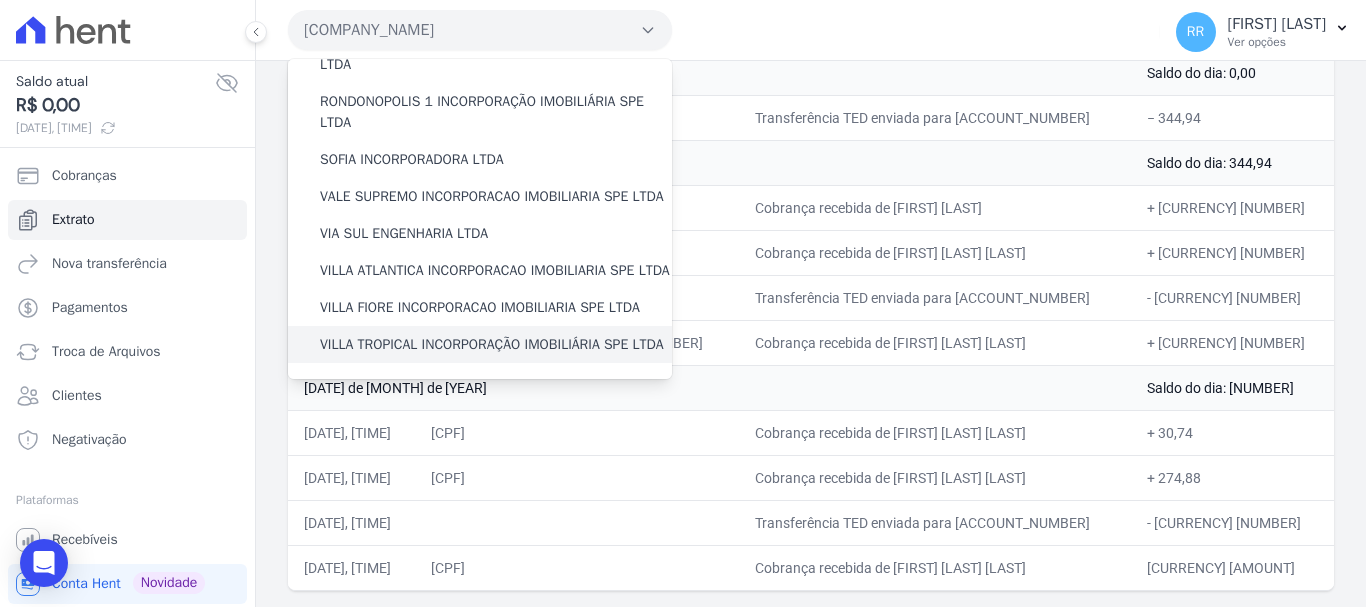 click on "VILLA TROPICAL INCORPORAÇÃO IMOBILIÁRIA SPE LTDA" at bounding box center [492, 344] 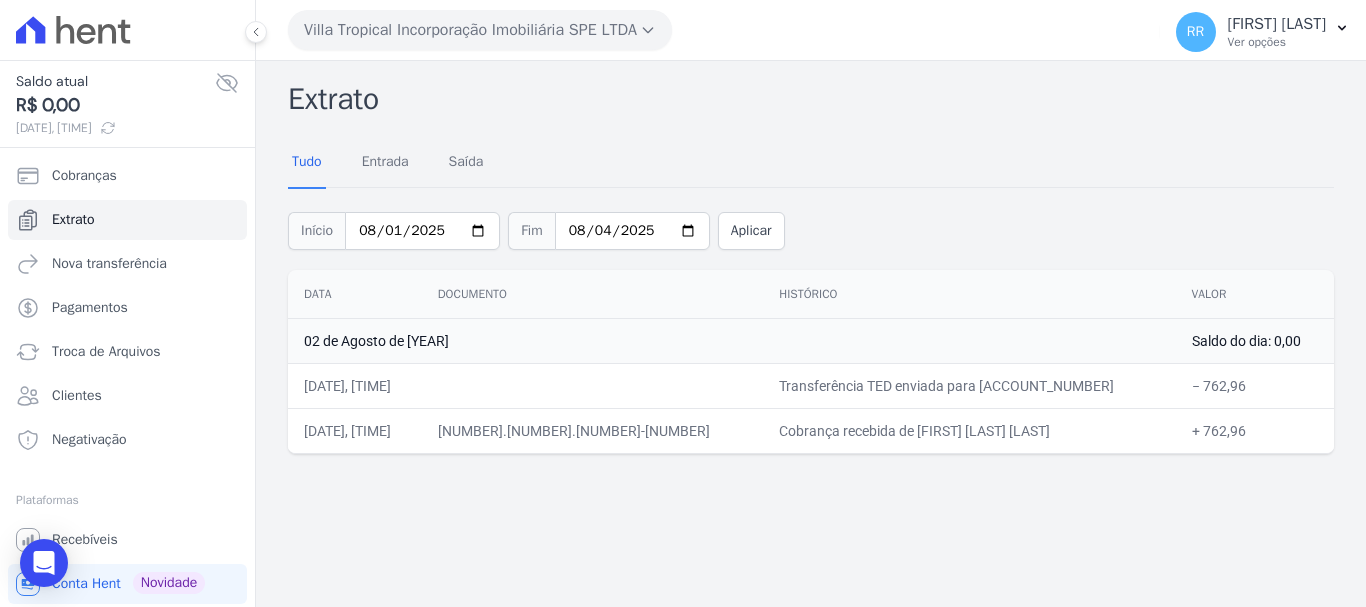 click on "Início
[DATE]
Fim
[DATE]
Aplicar" at bounding box center (811, 228) 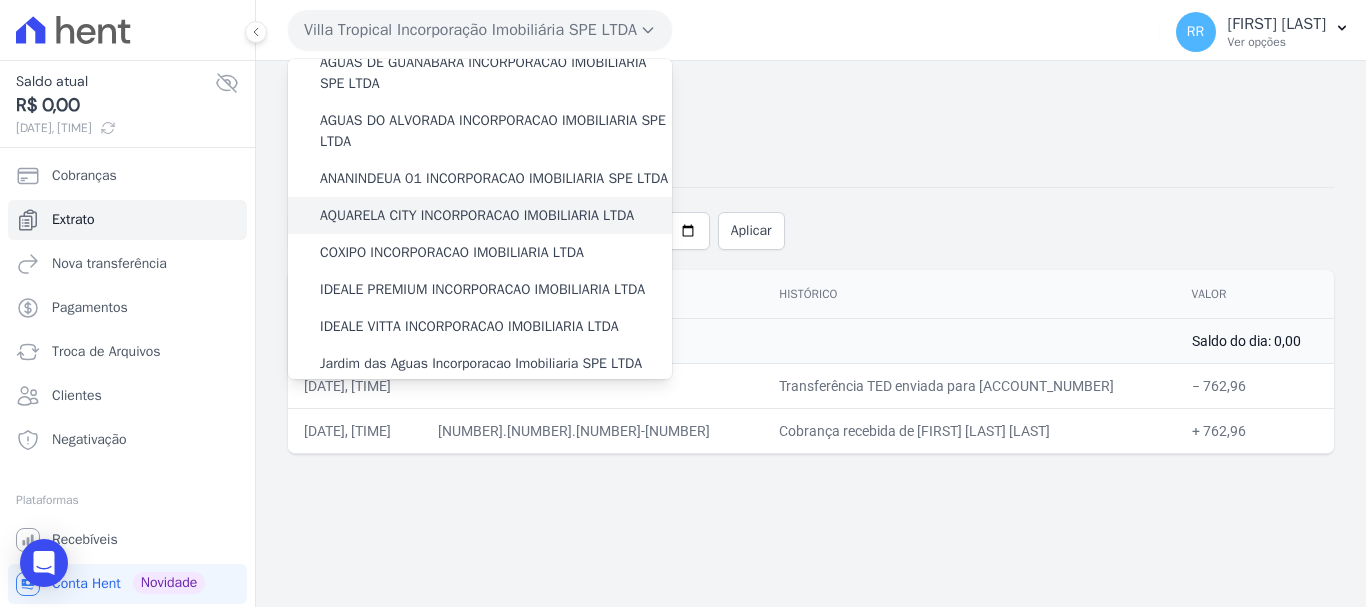 scroll, scrollTop: 100, scrollLeft: 0, axis: vertical 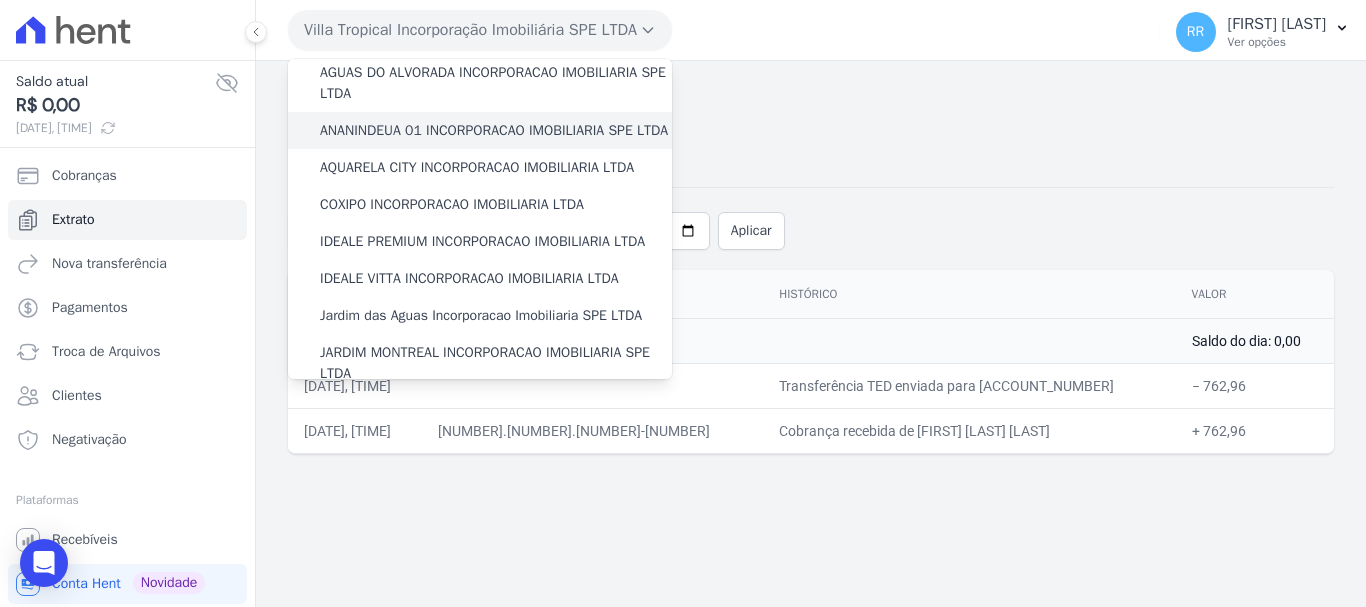 click on "ANANINDEUA 01 INCORPORACAO IMOBILIARIA SPE LTDA" at bounding box center (494, 130) 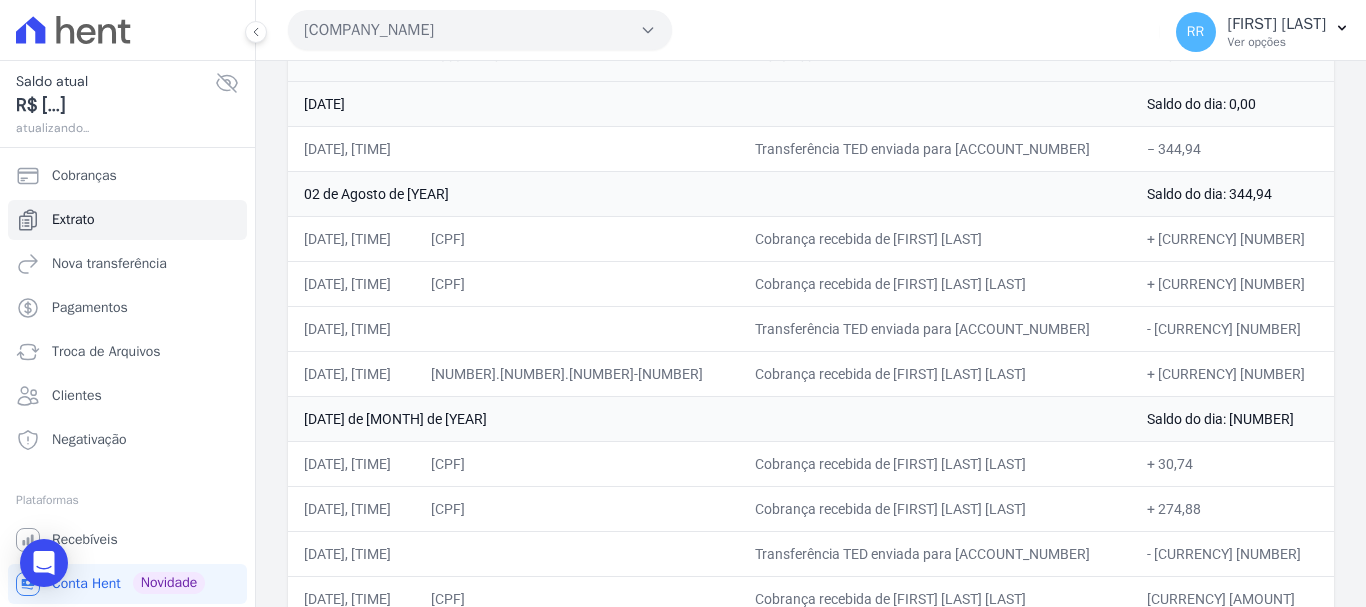 scroll, scrollTop: 268, scrollLeft: 0, axis: vertical 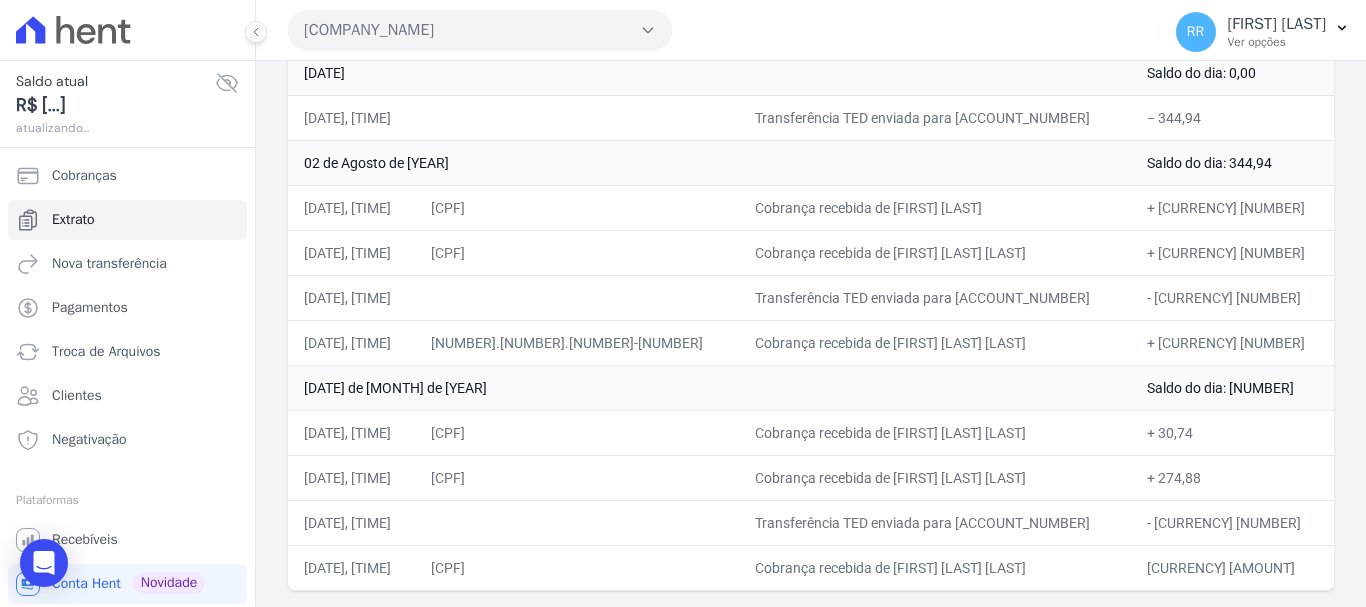 drag, startPoint x: 786, startPoint y: 478, endPoint x: 940, endPoint y: 480, distance: 154.01299 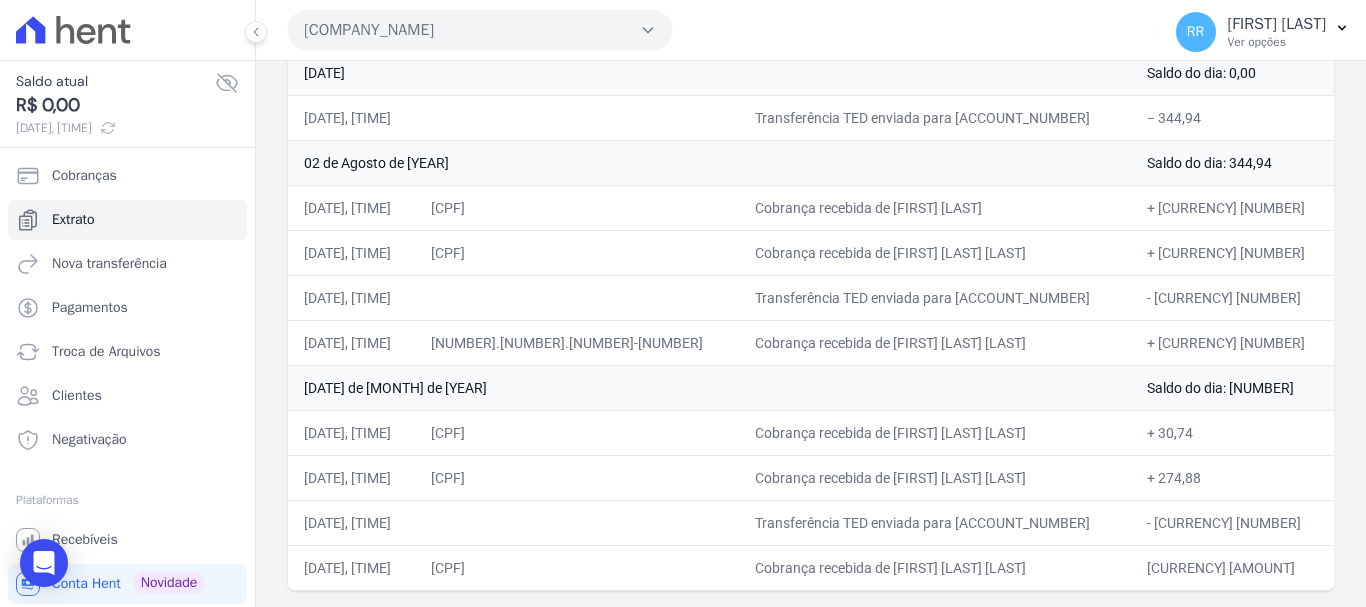 drag, startPoint x: 787, startPoint y: 432, endPoint x: 1034, endPoint y: 442, distance: 247.20235 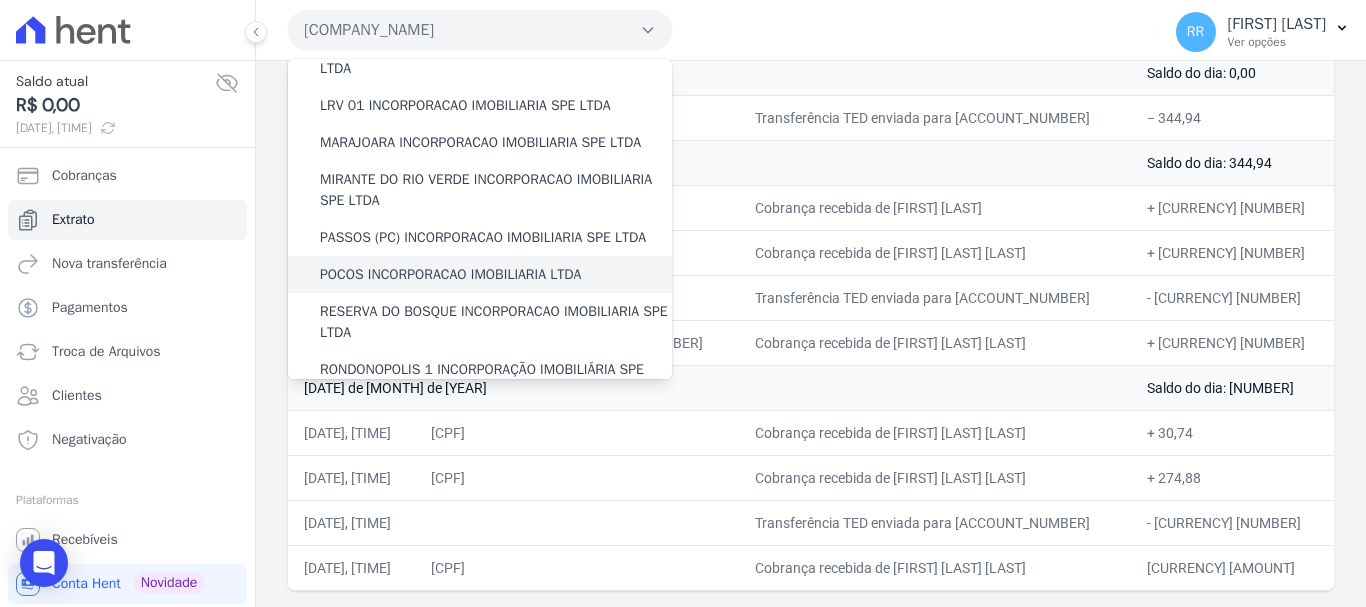 scroll, scrollTop: 873, scrollLeft: 0, axis: vertical 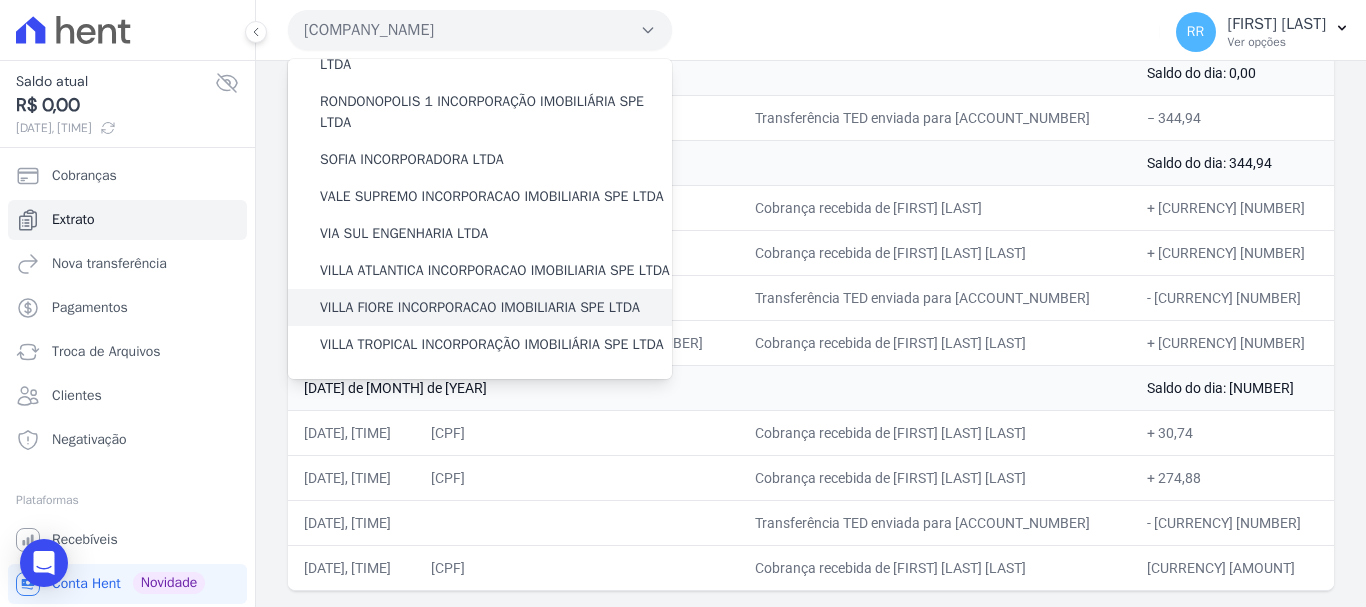 click on "VILLA FIORE INCORPORACAO IMOBILIARIA SPE LTDA" at bounding box center (480, 307) 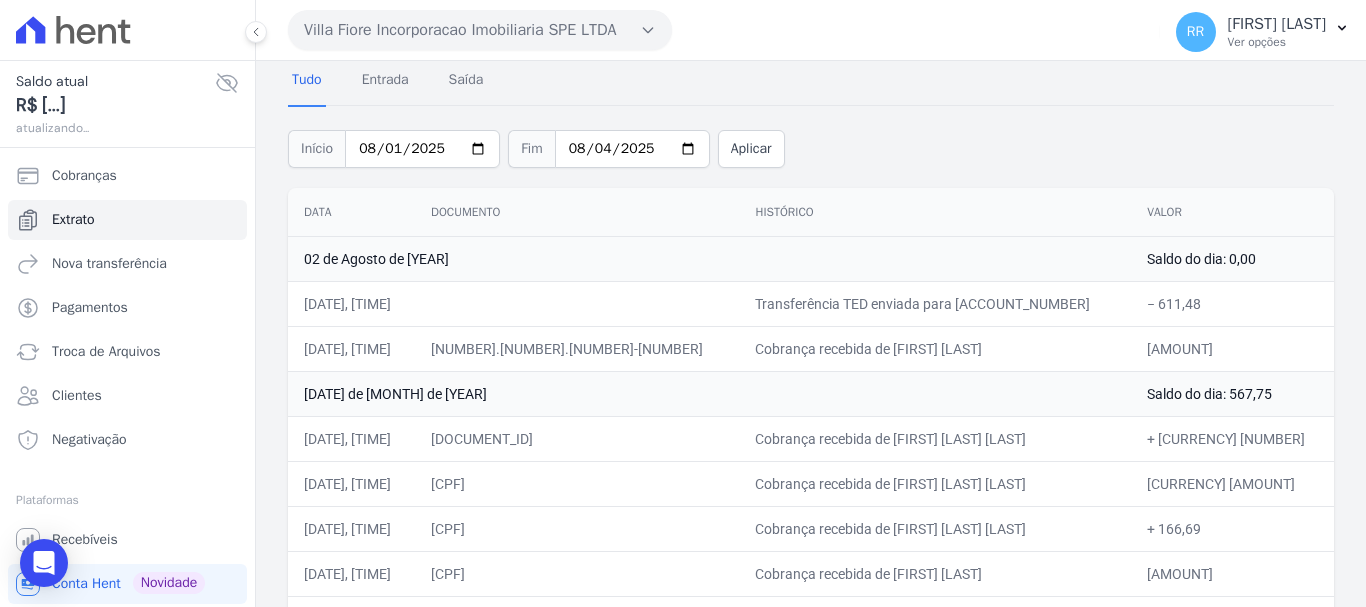 scroll, scrollTop: 178, scrollLeft: 0, axis: vertical 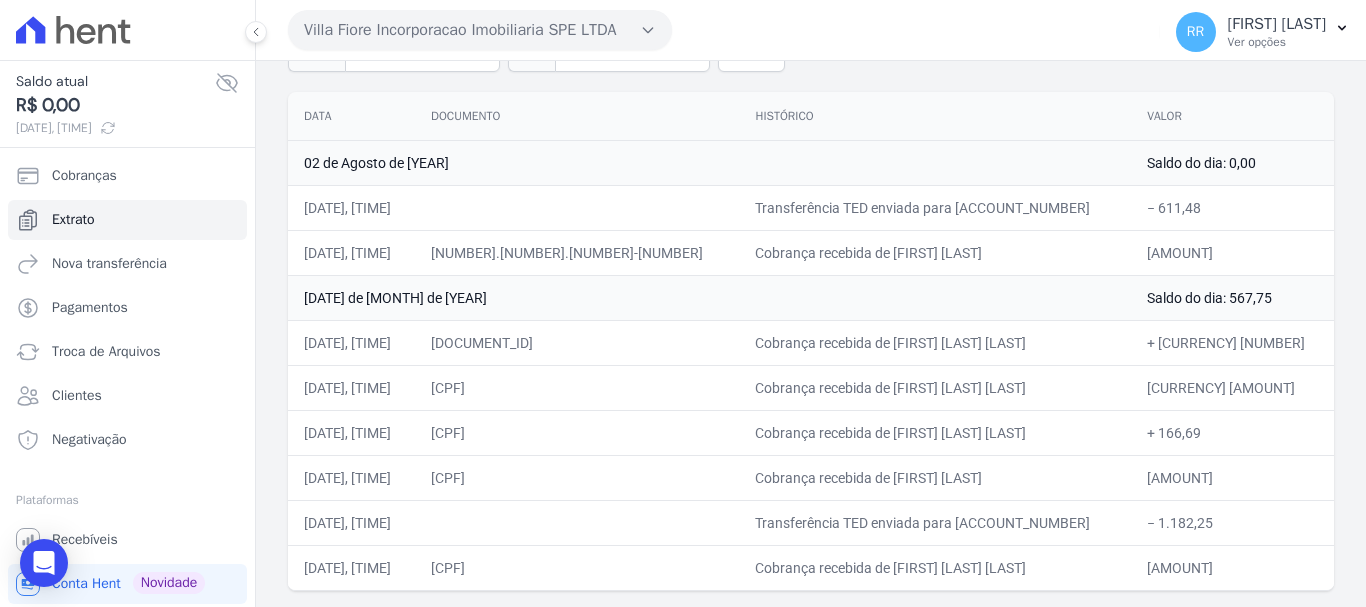 drag, startPoint x: 786, startPoint y: 566, endPoint x: 1018, endPoint y: 582, distance: 232.55107 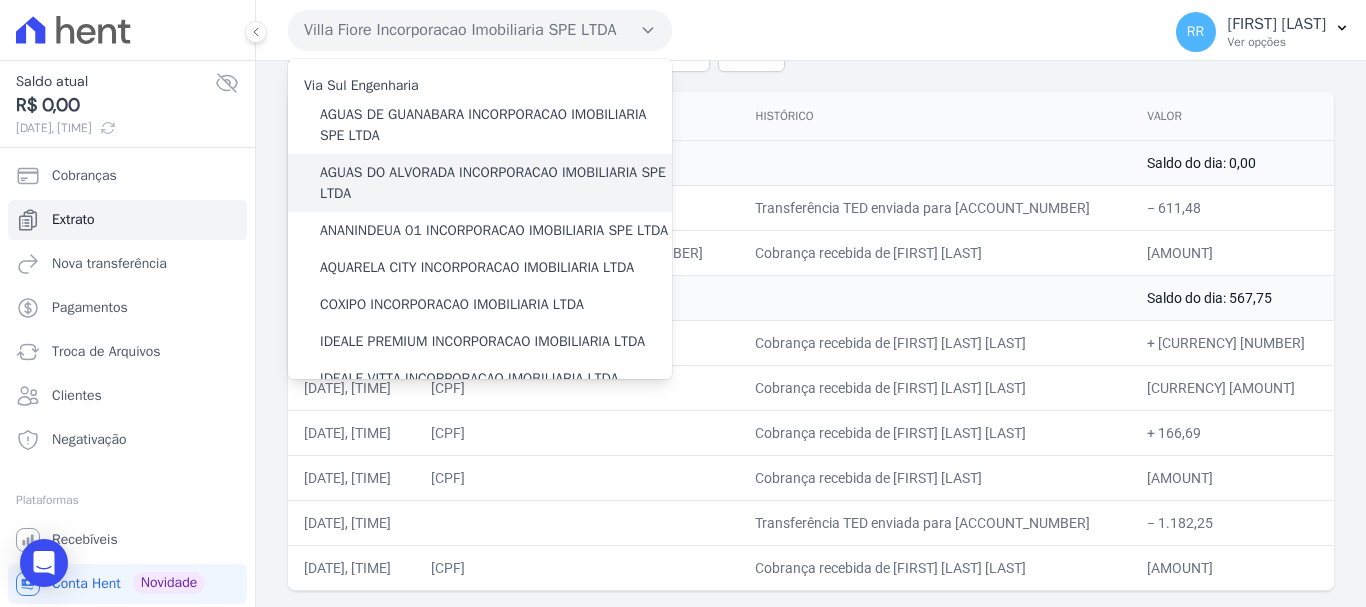 click on "AGUAS DO ALVORADA INCORPORACAO IMOBILIARIA SPE LTDA" at bounding box center (496, 183) 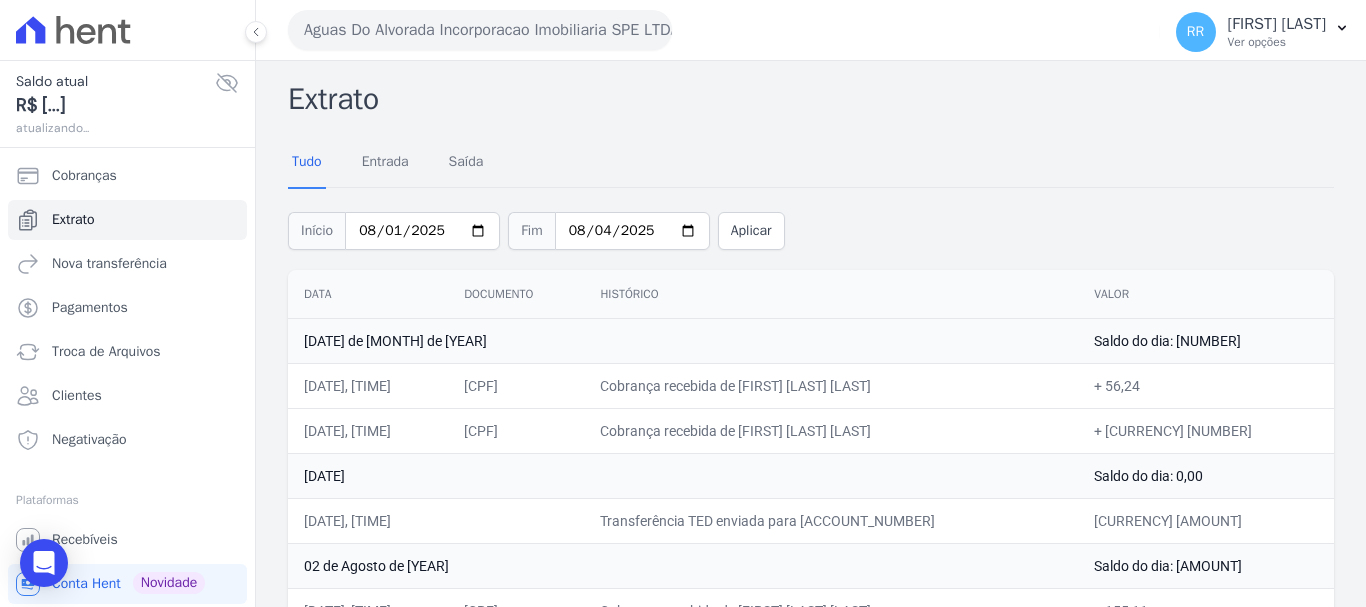 drag, startPoint x: 799, startPoint y: 426, endPoint x: 1050, endPoint y: 432, distance: 251.0717 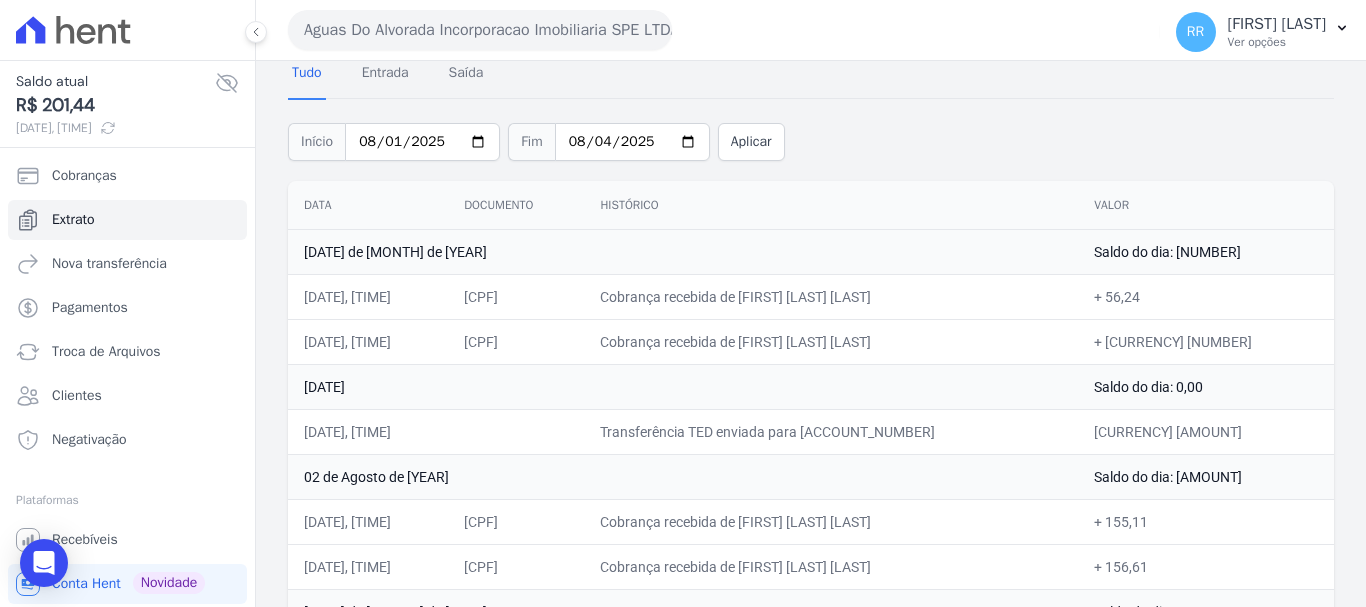 scroll, scrollTop: 178, scrollLeft: 0, axis: vertical 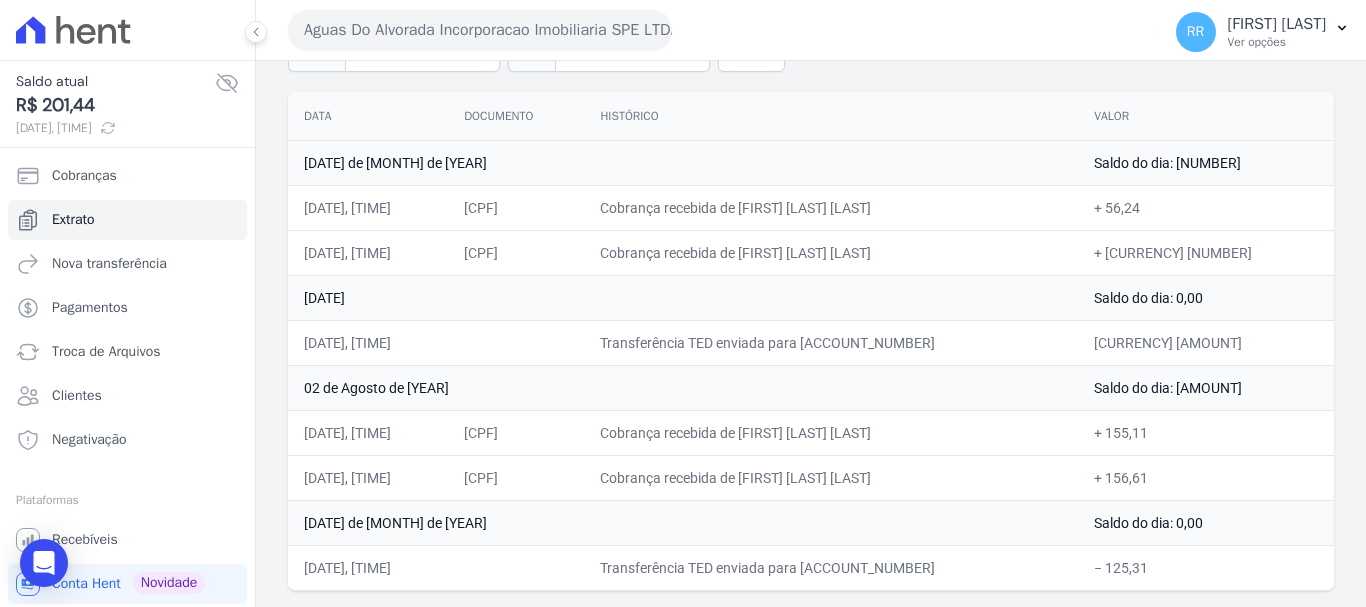 click on "Transferência TED enviada para [ACCOUNT_NUMBER]" at bounding box center [831, 567] 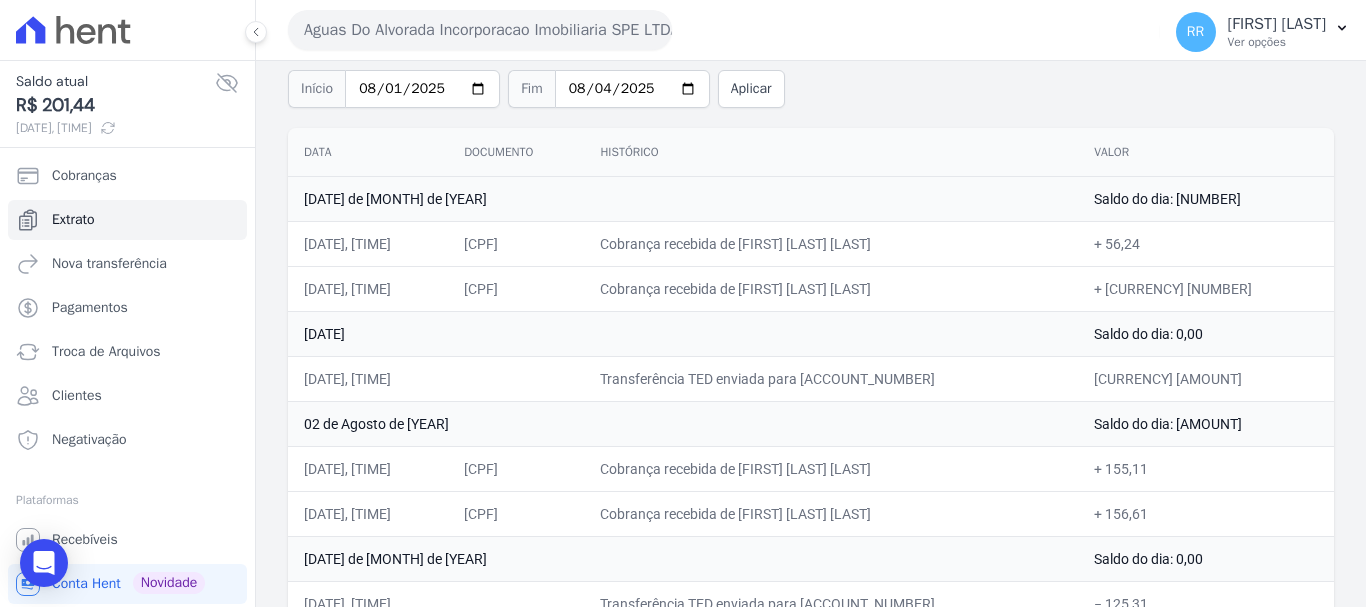 scroll, scrollTop: 178, scrollLeft: 0, axis: vertical 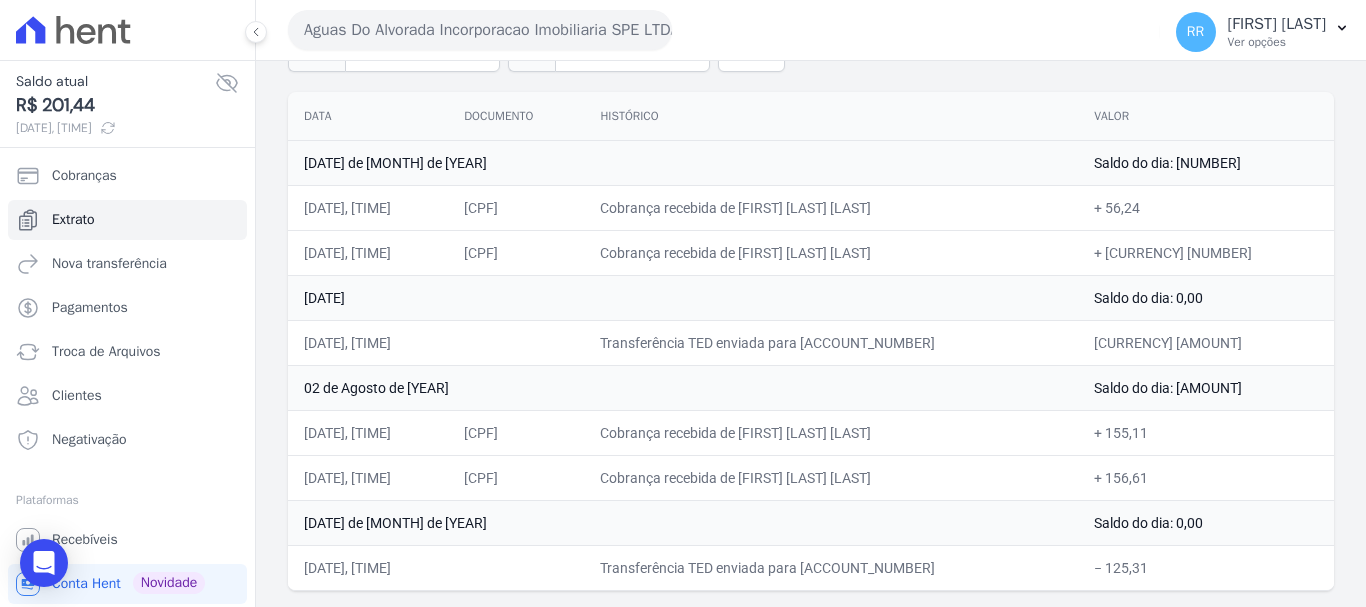 click on "Aguas Do Alvorada Incorporacao Imobiliaria SPE LTDA" at bounding box center [480, 30] 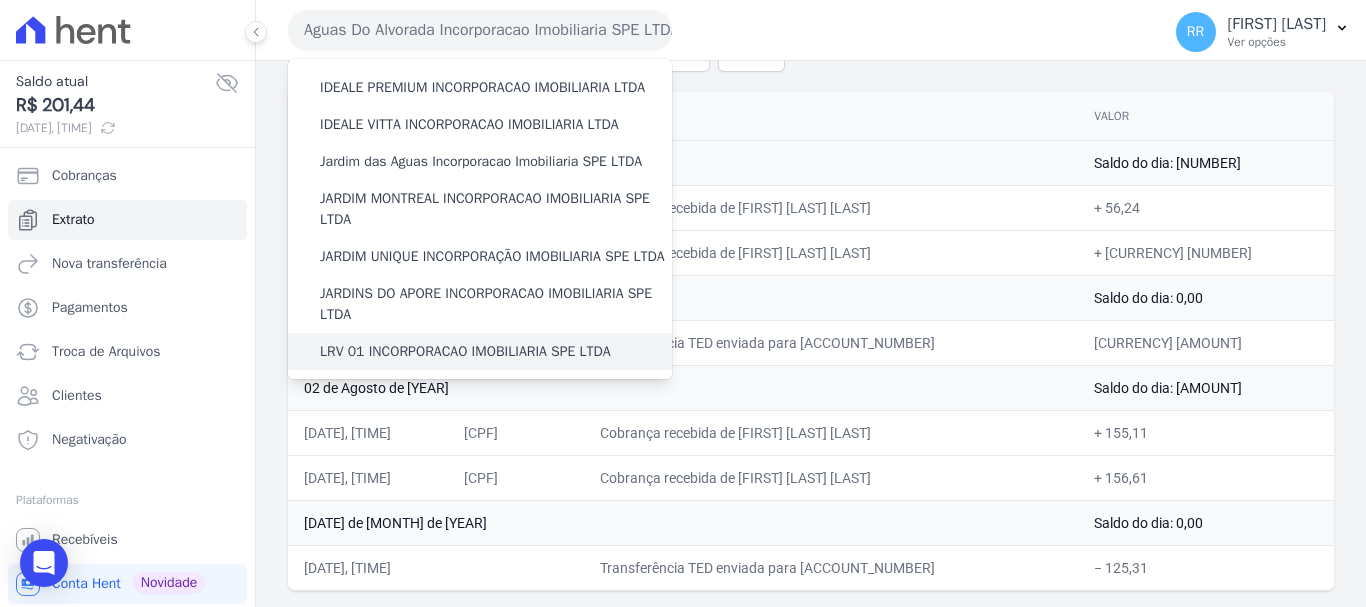 scroll, scrollTop: 400, scrollLeft: 0, axis: vertical 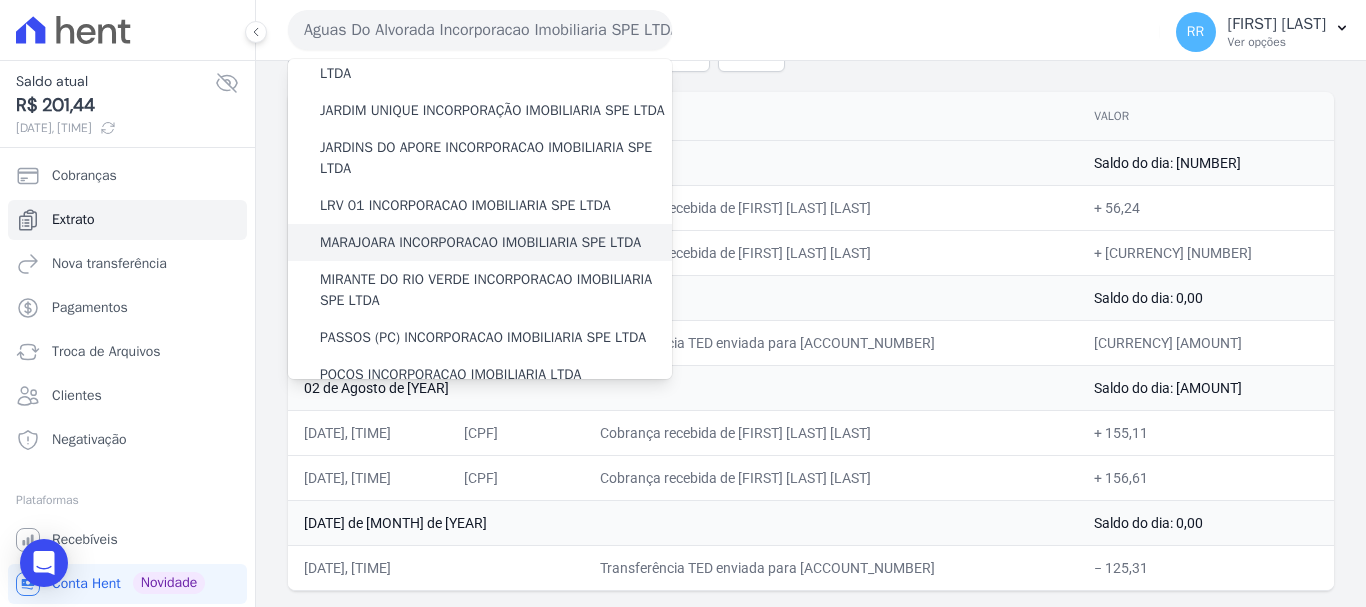 click on "MARAJOARA INCORPORACAO IMOBILIARIA SPE LTDA" at bounding box center [480, 242] 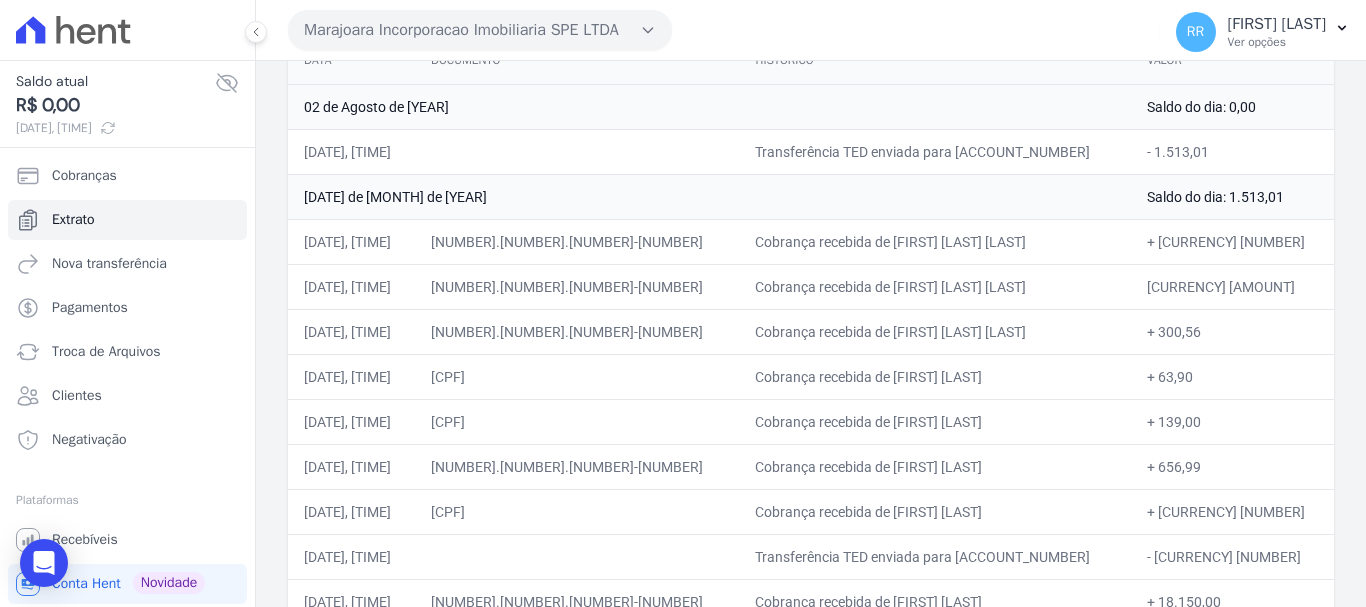 scroll, scrollTop: 268, scrollLeft: 0, axis: vertical 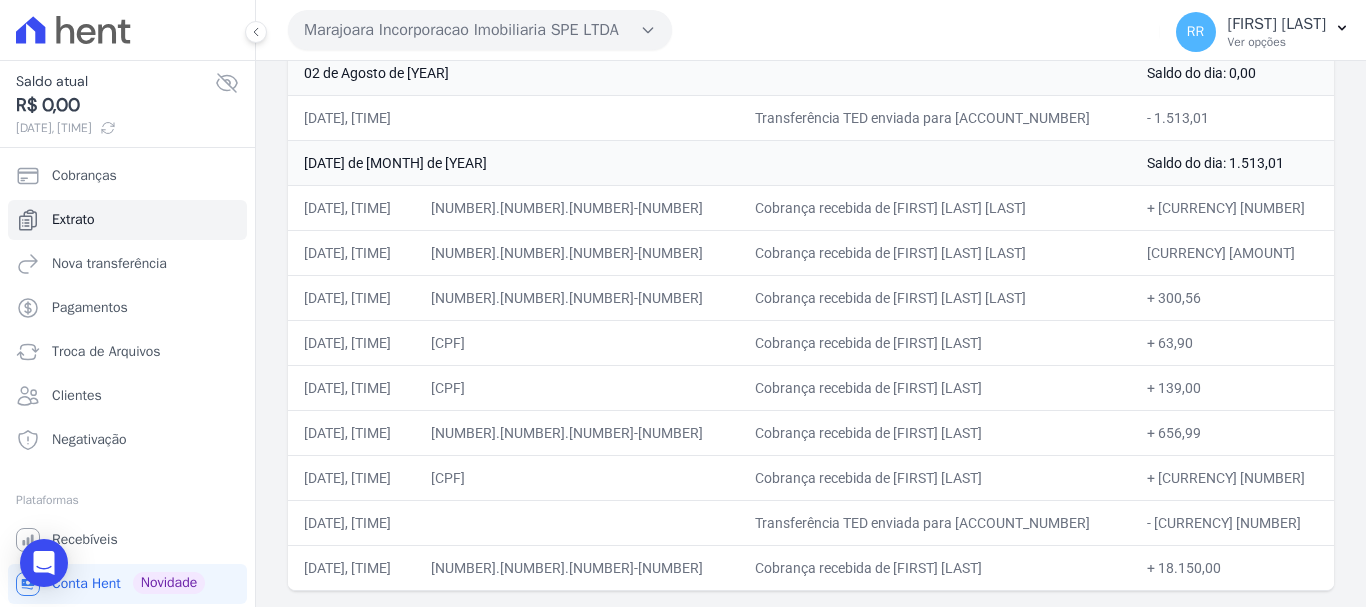 click on "[DATE] de [MONTH] de [YEAR]" at bounding box center [709, 162] 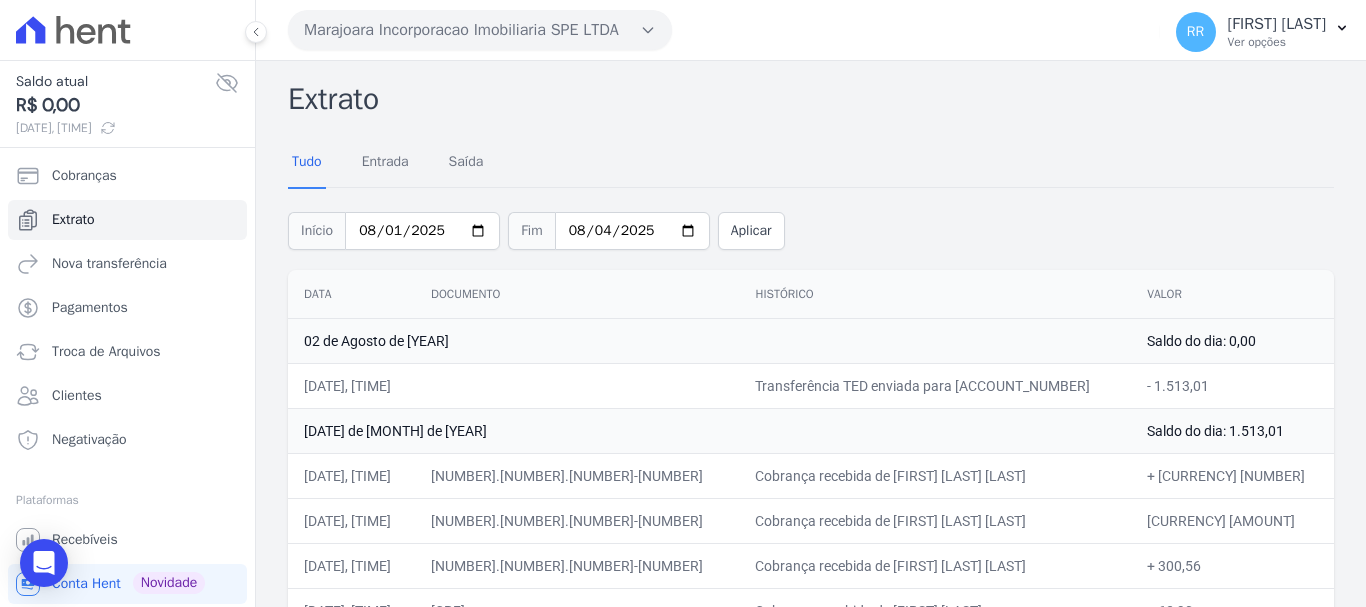 scroll, scrollTop: 268, scrollLeft: 0, axis: vertical 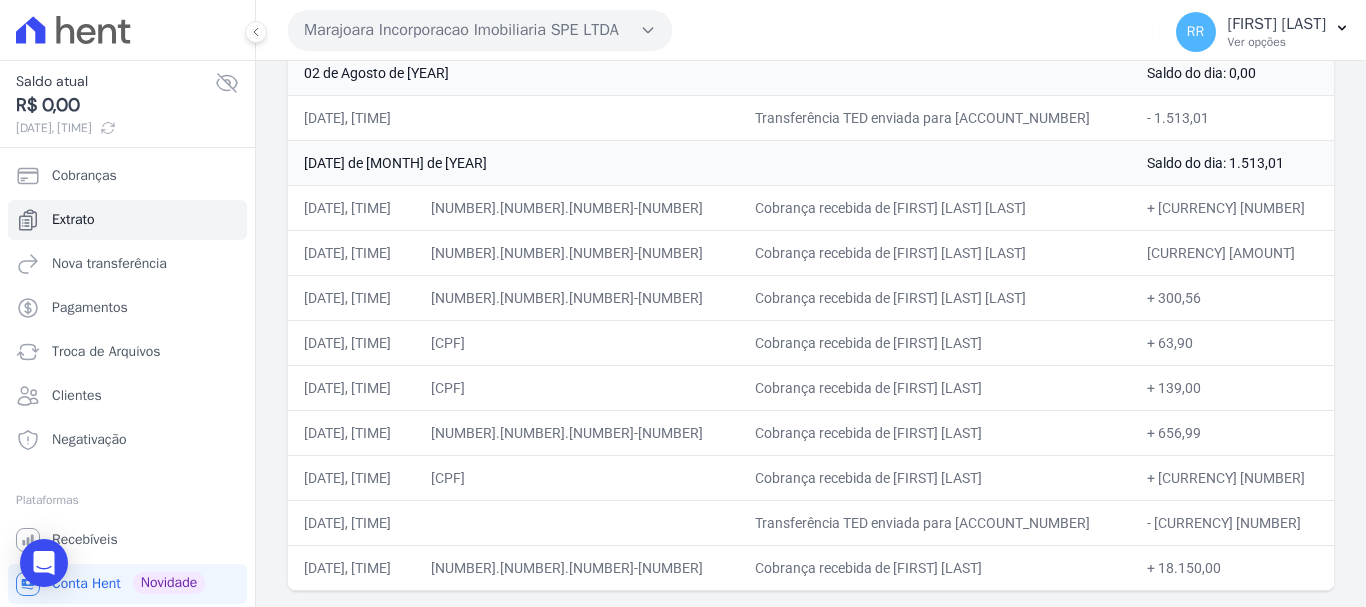 drag, startPoint x: 776, startPoint y: 479, endPoint x: 993, endPoint y: 478, distance: 217.0023 